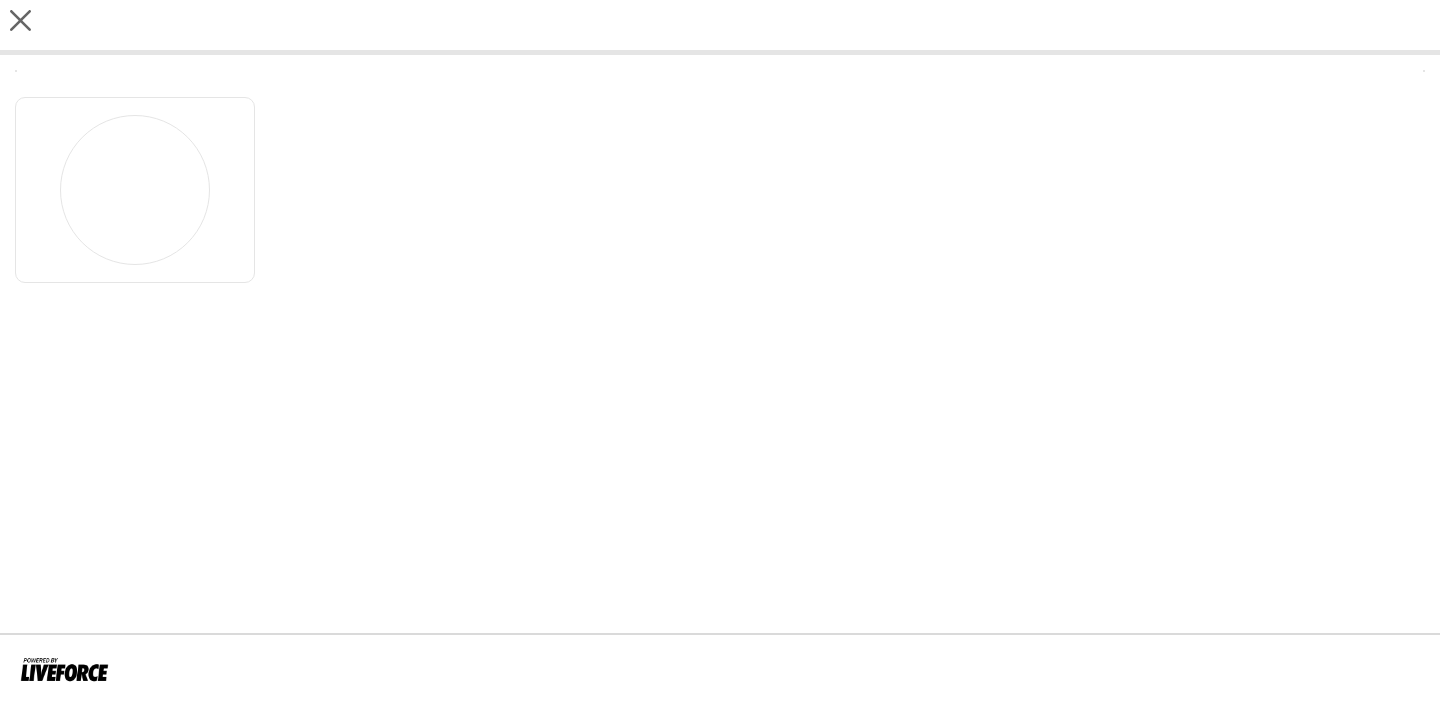 scroll, scrollTop: 0, scrollLeft: 0, axis: both 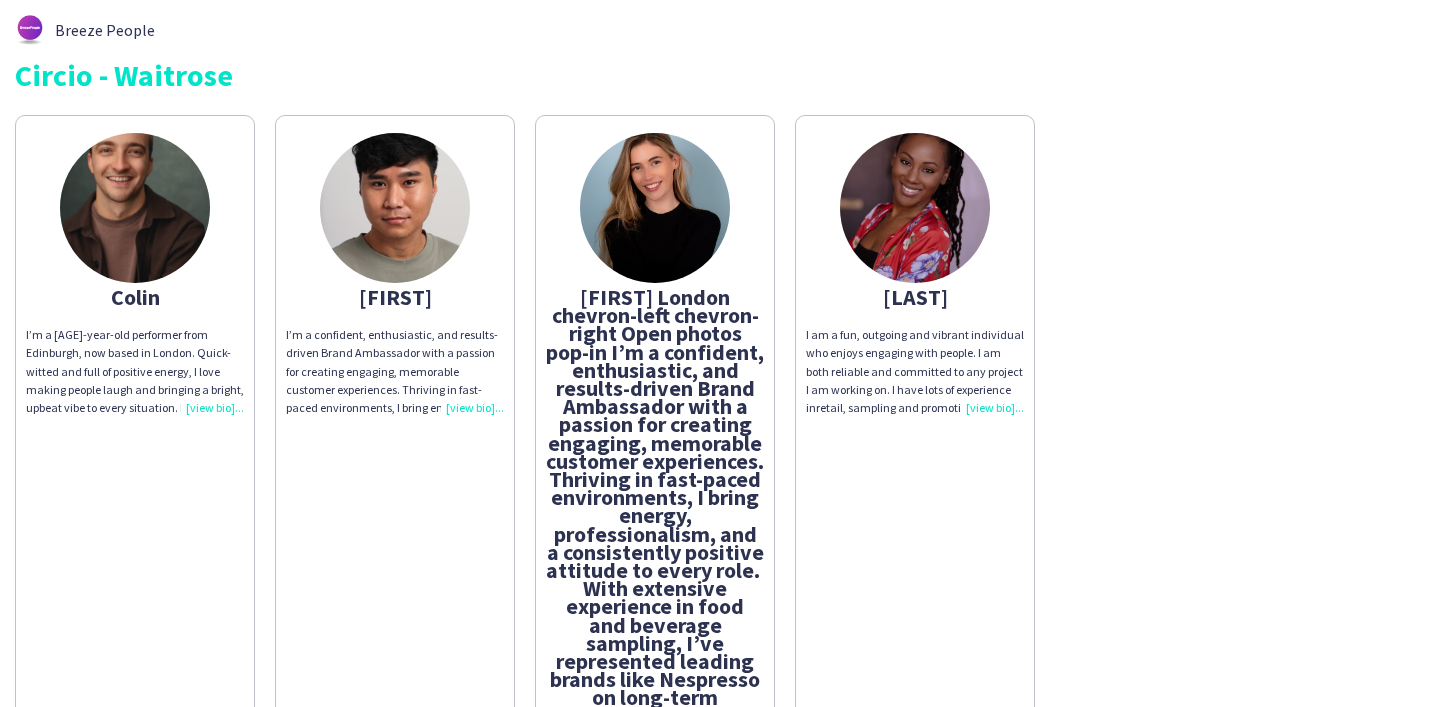 click 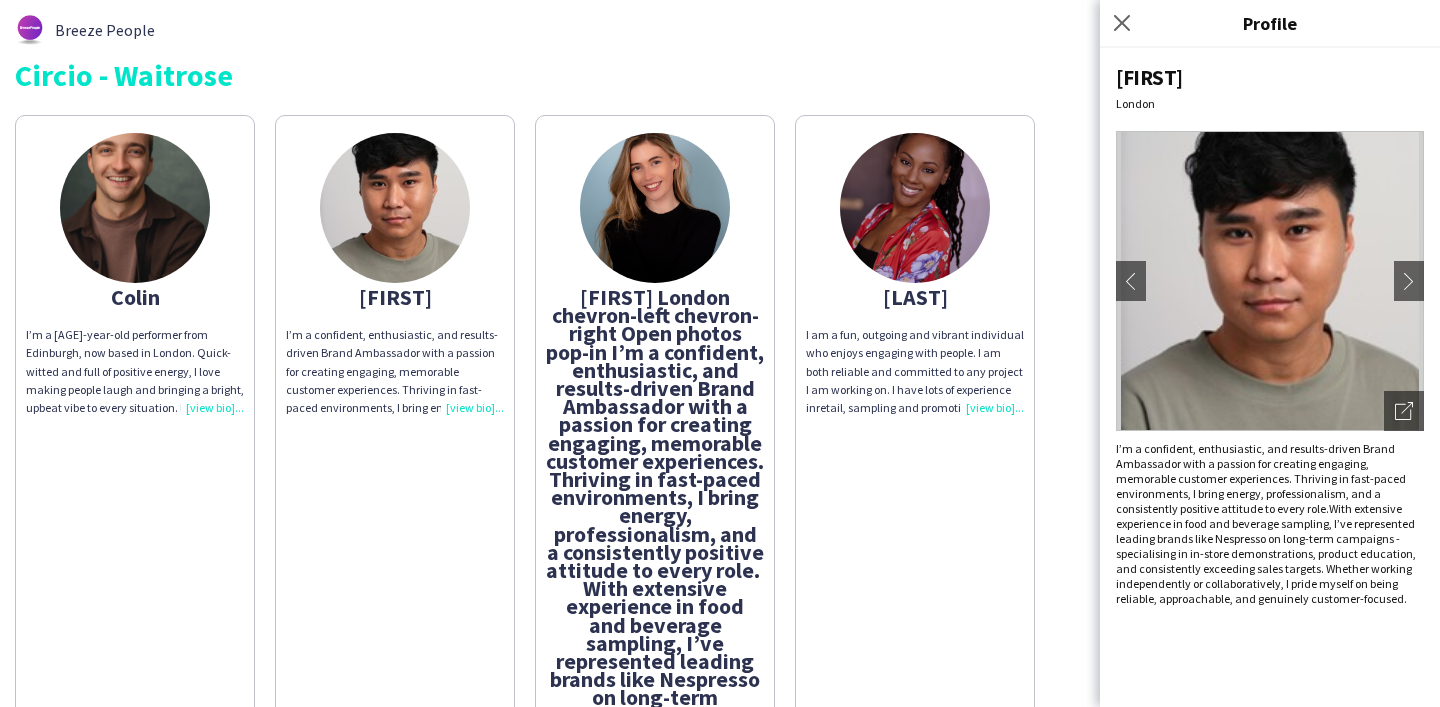 click on "[FIRST]   London
chevron-left
chevron-right
Open photos pop-in
I’m a confident, enthusiastic, and results-driven Brand Ambassador with a passion for creating engaging, memorable customer experiences. Thriving in fast-paced environments, I bring energy, professionalism, and a consistently positive attitude to every role.  With extensive experience in food and beverage sampling, I’ve represented leading brands like Nespresso on long-term campaigns - specialising in in-store demonstrations, product education, and consistently exceeding sales targets. Whether working independently or collaboratively, I pride myself on being reliable, approachable, and genuinely customer-focused." 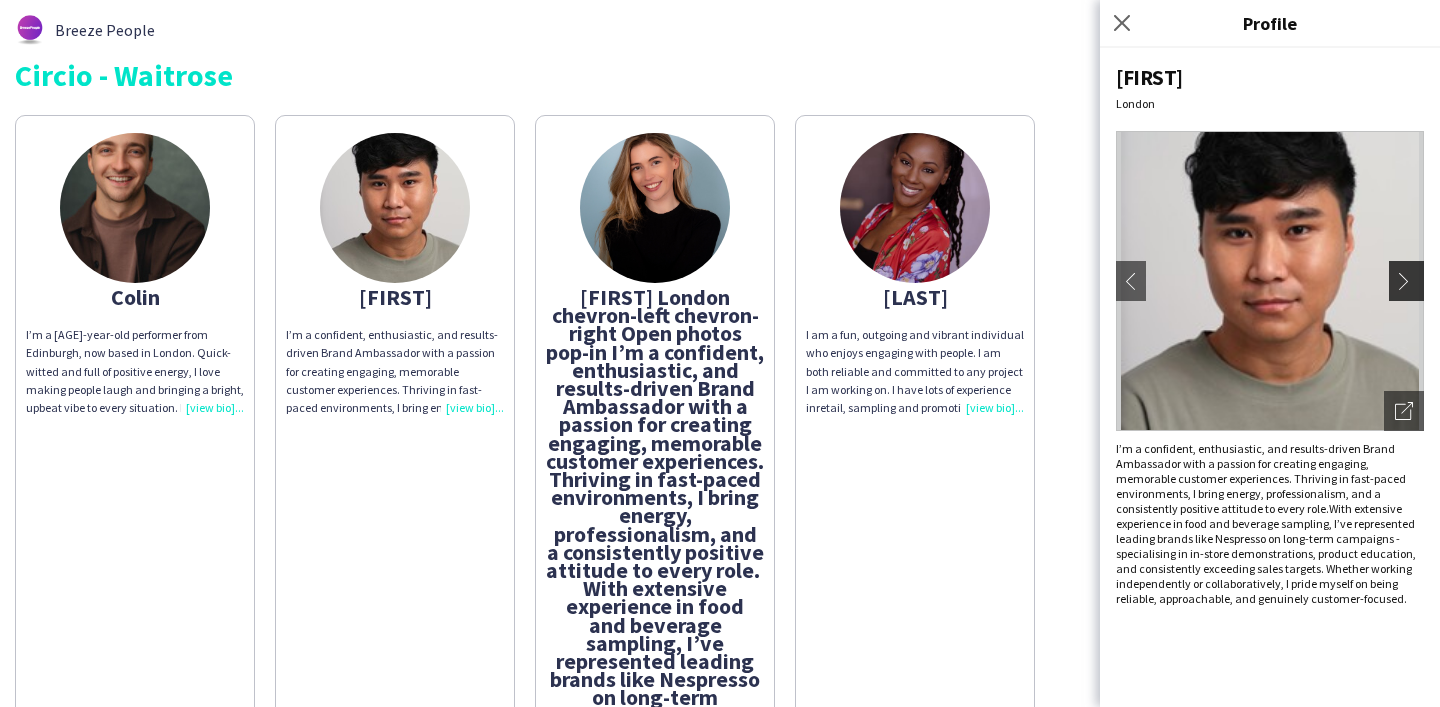 click on "chevron-right" 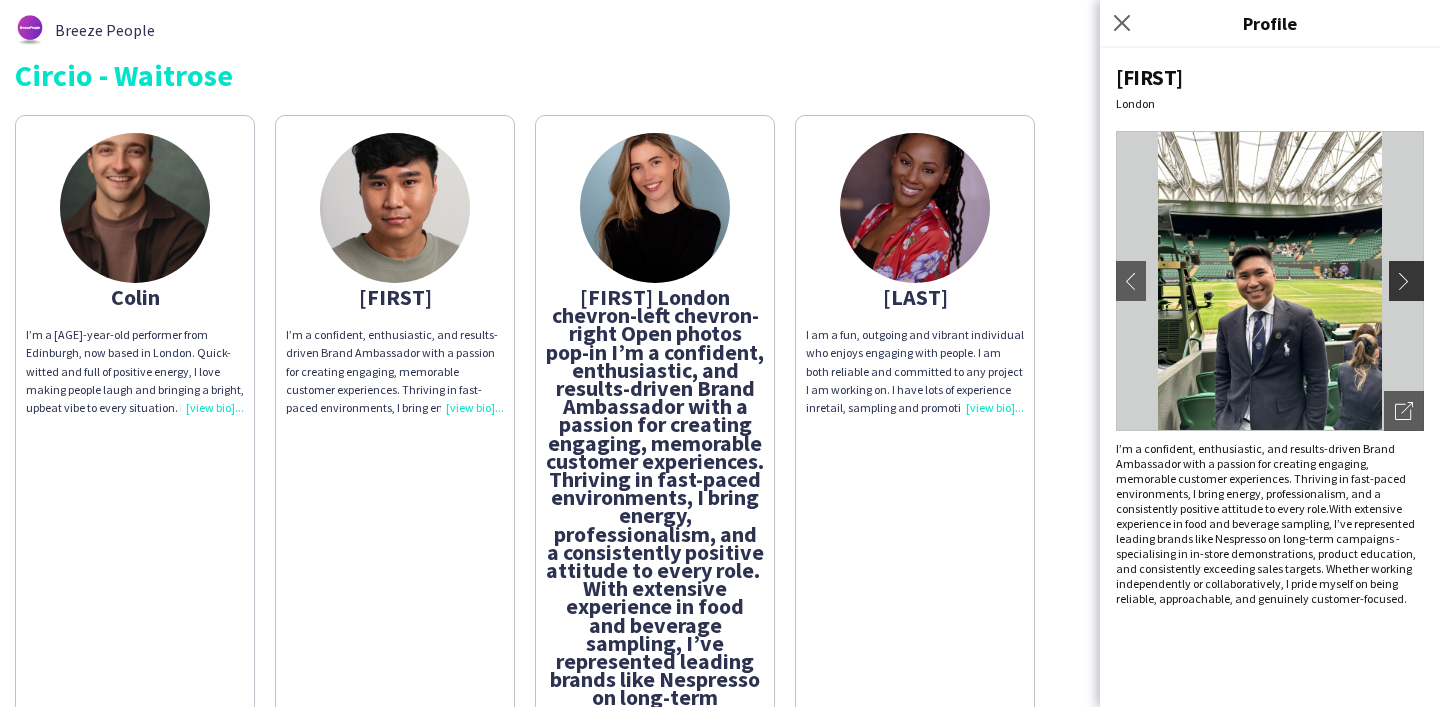 click on "chevron-right" 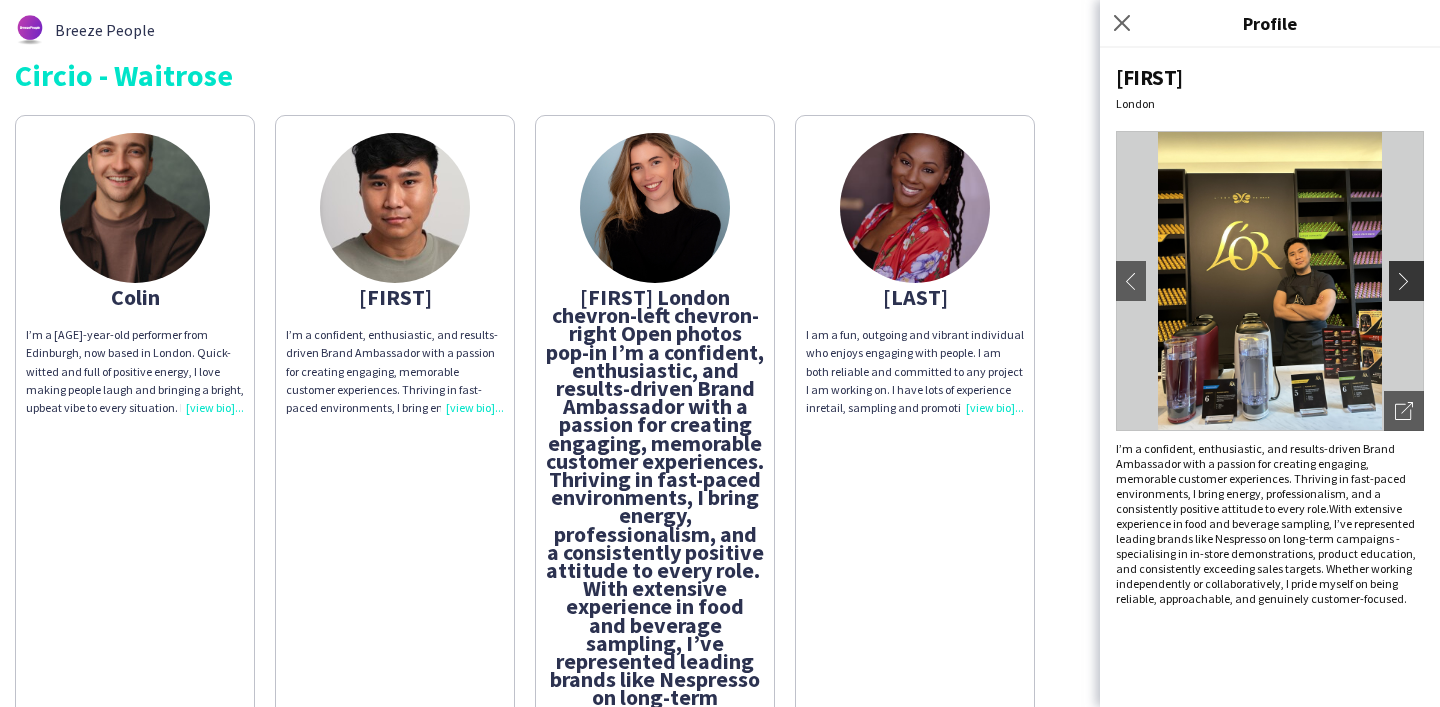 click on "chevron-right" 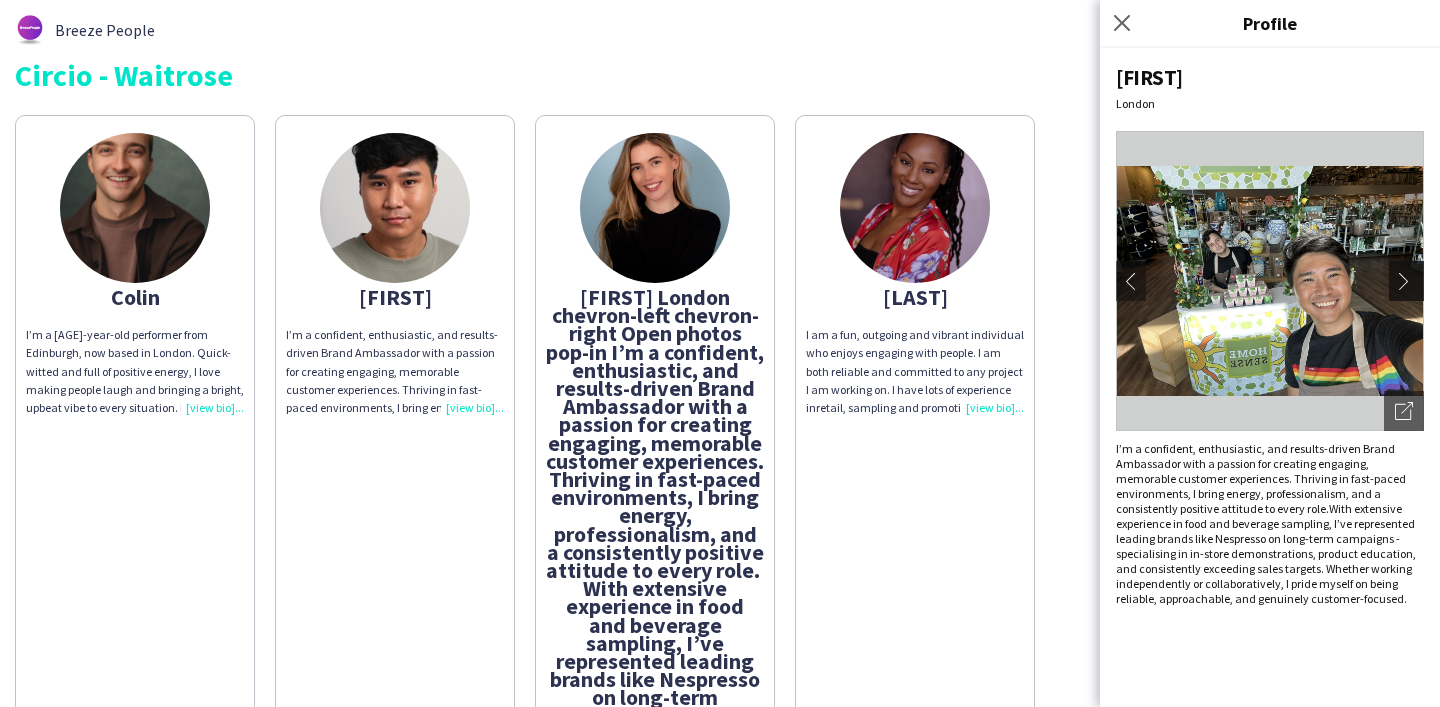 click on "chevron-right" 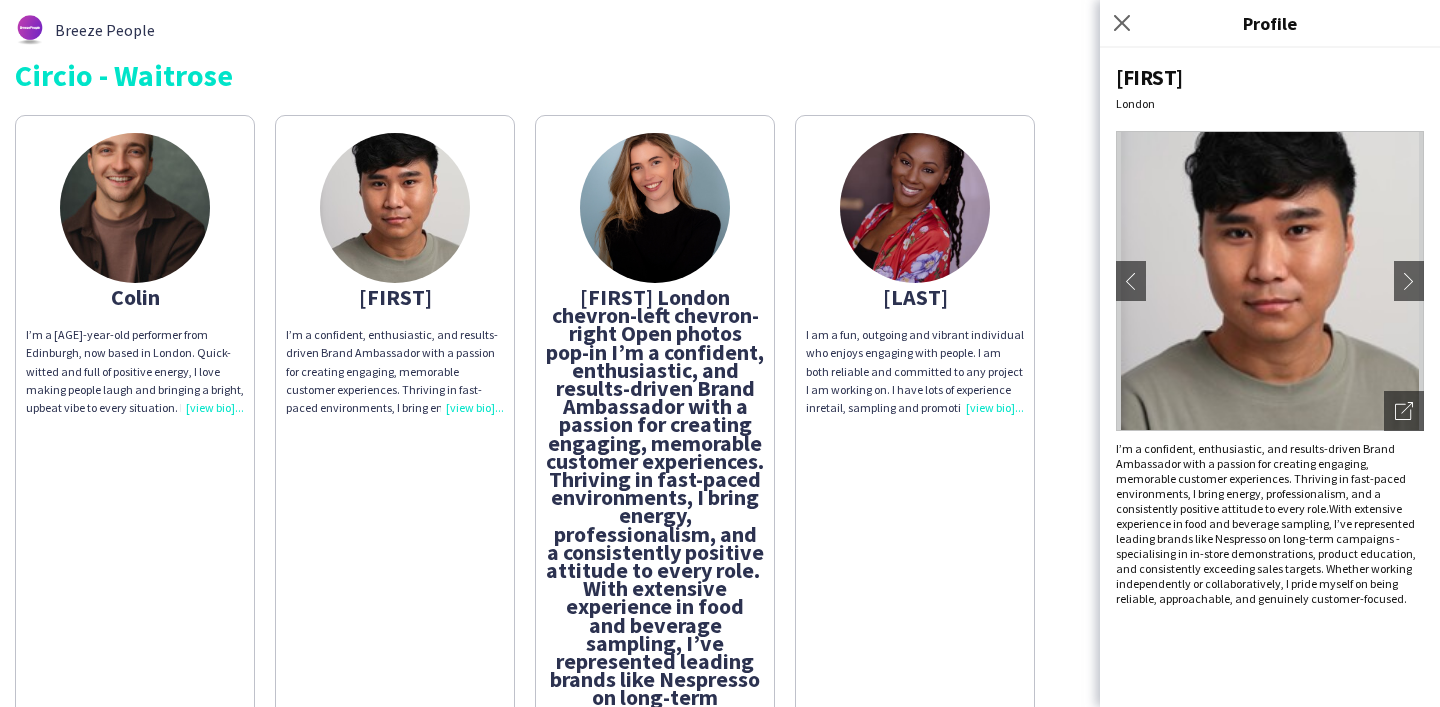 click on "[FIRST]
With over 10 years of experience as an Event Manager, Tour Manager and Brand Ambassador, I can confidently say I have extensive knowledge of all types of events, from sampling, conferences and exhibitions to concerts and worldwide tours. While I live part time in the Midlands and part time in [CITY], I have my own car and drive all over the country for work. I most recently led JD Sports’ Christmas tour across England, Ireland and Scotland." 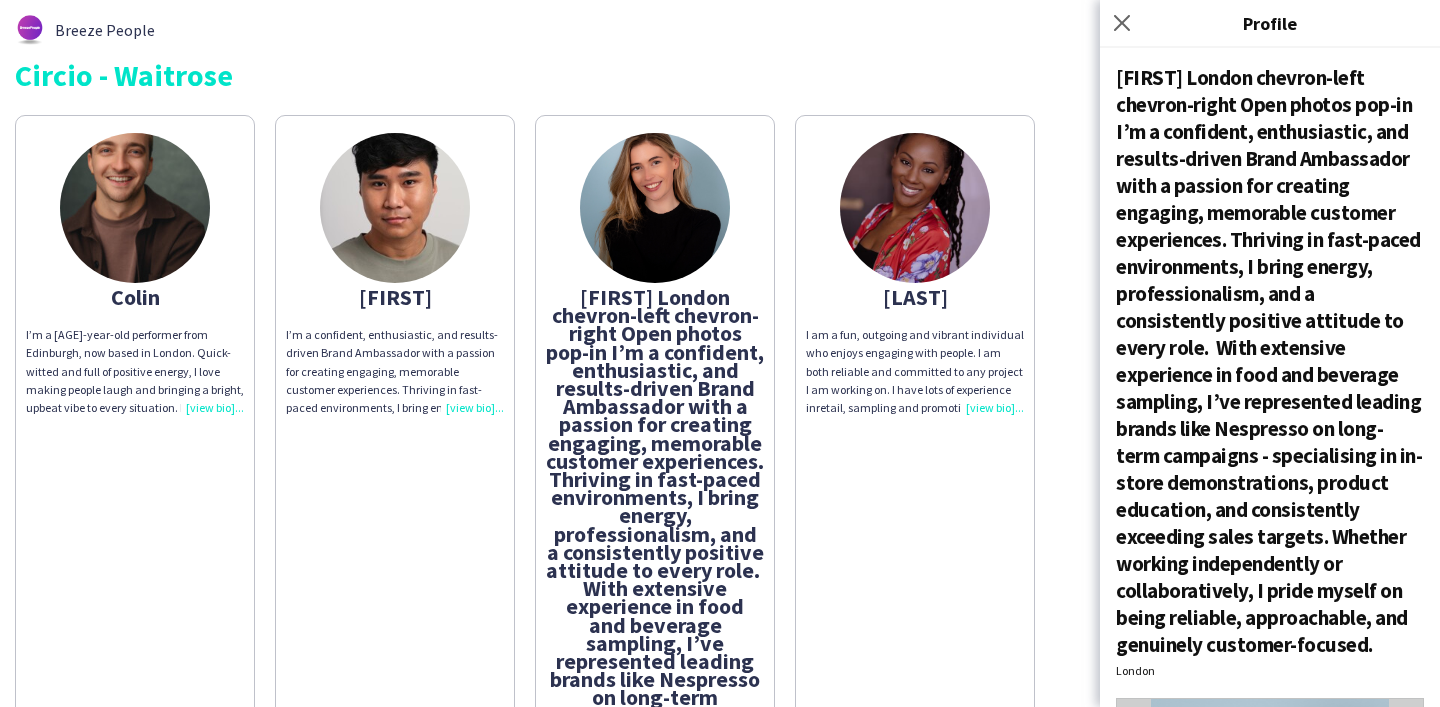 click on "chevron-right" 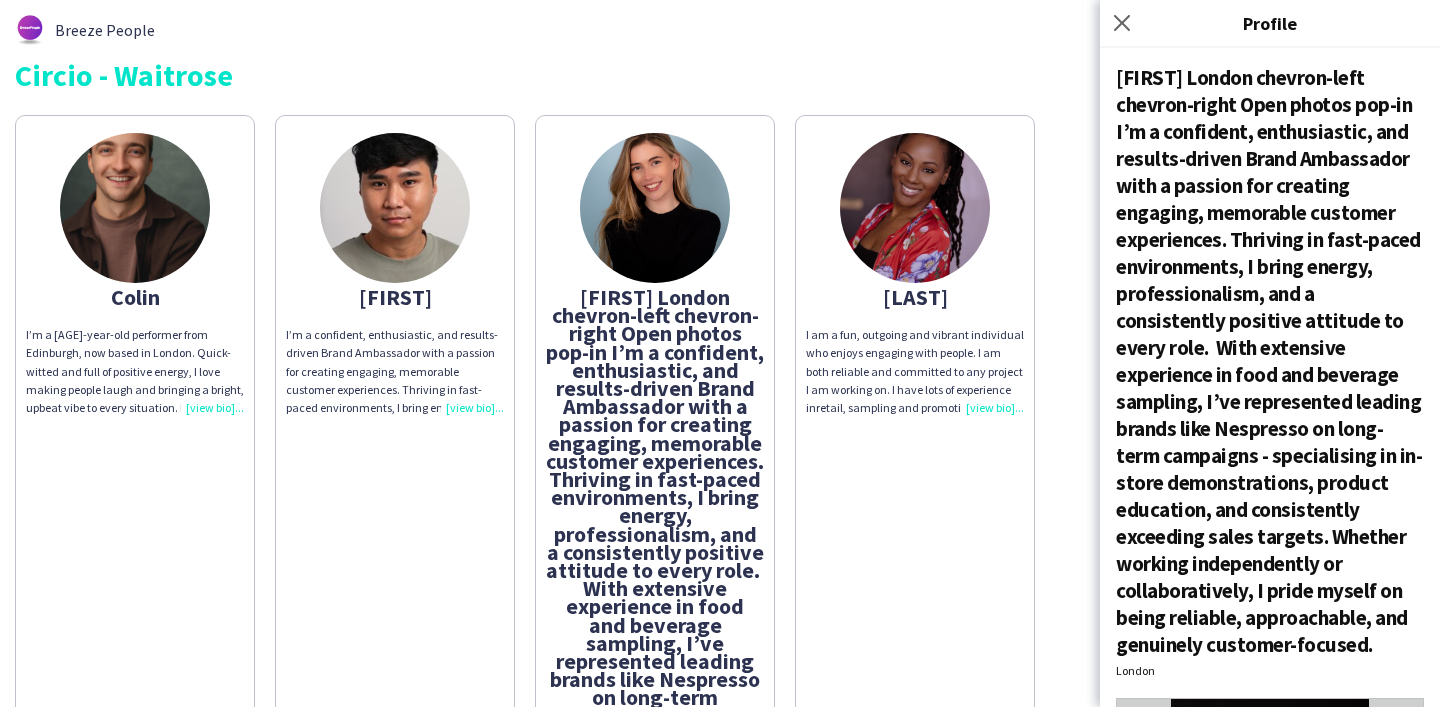 click on "chevron-right" 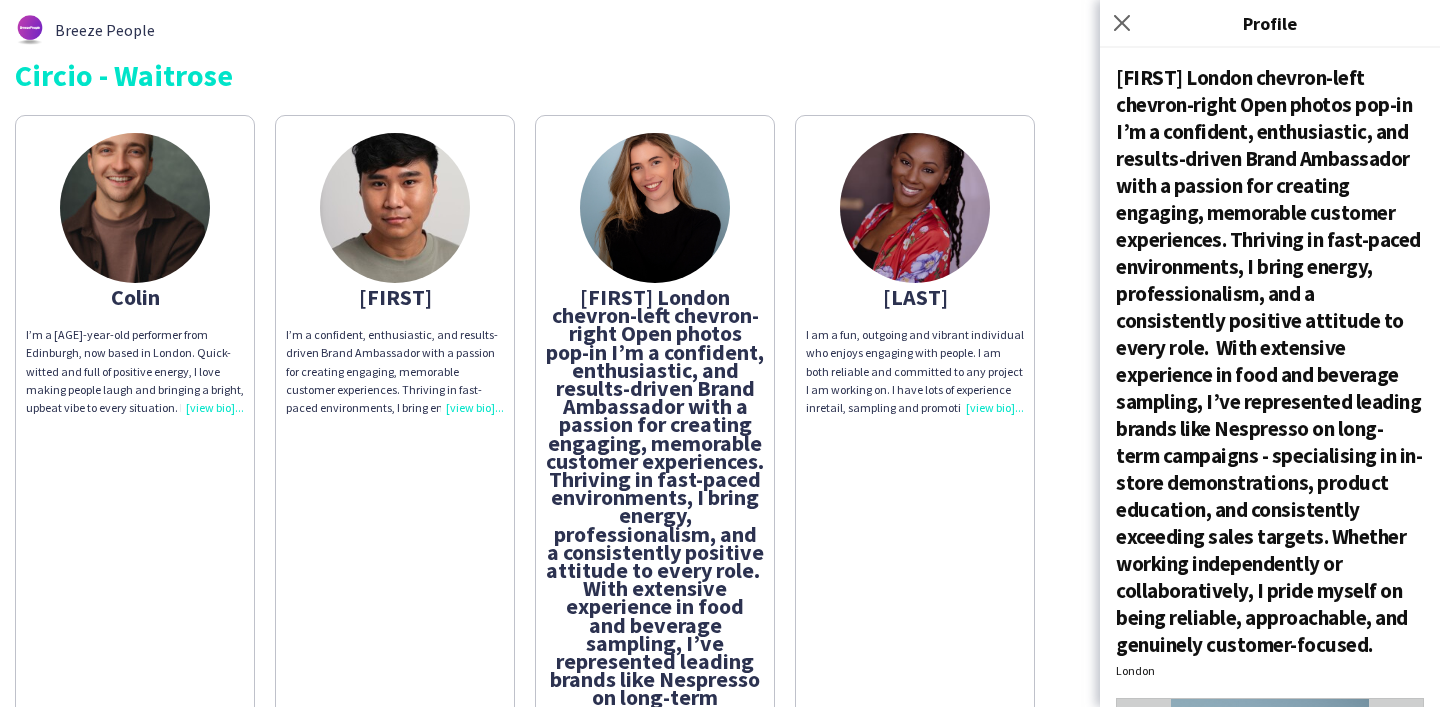 click 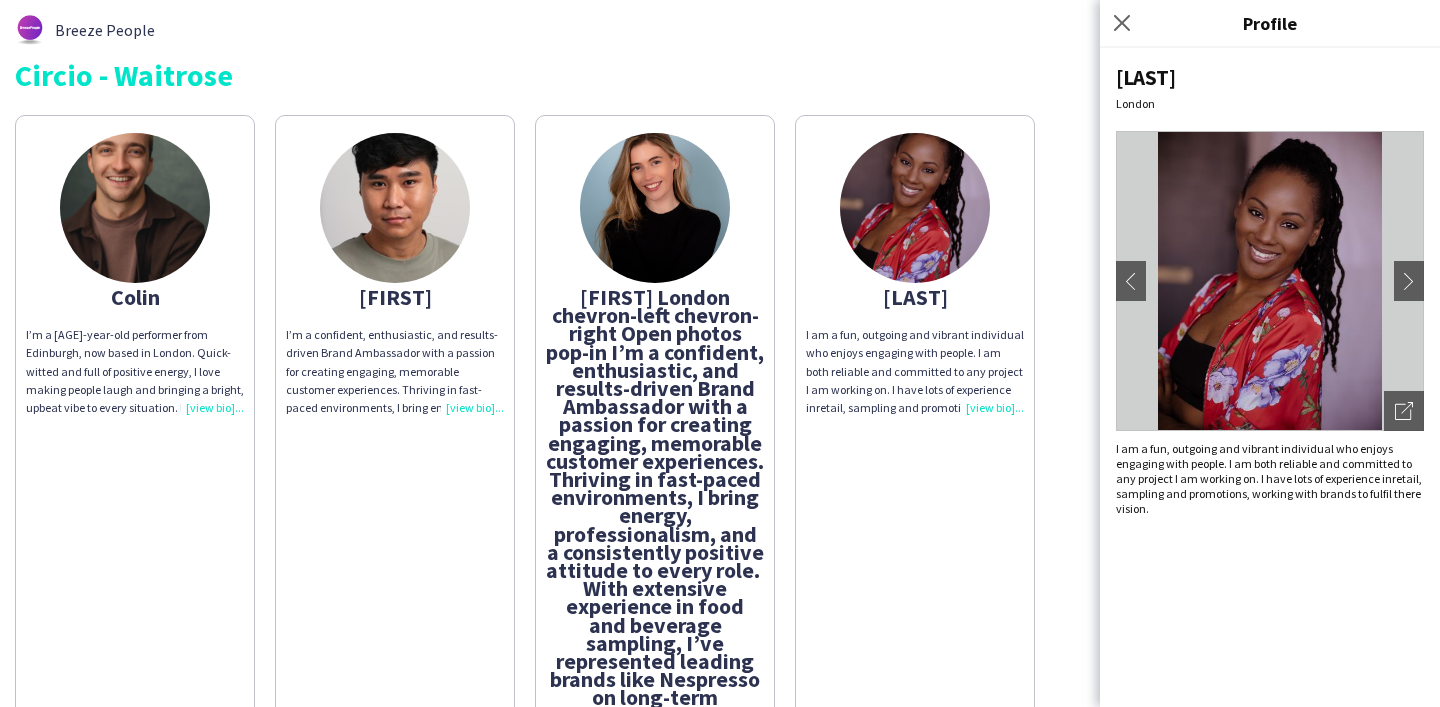 click on "Colin" 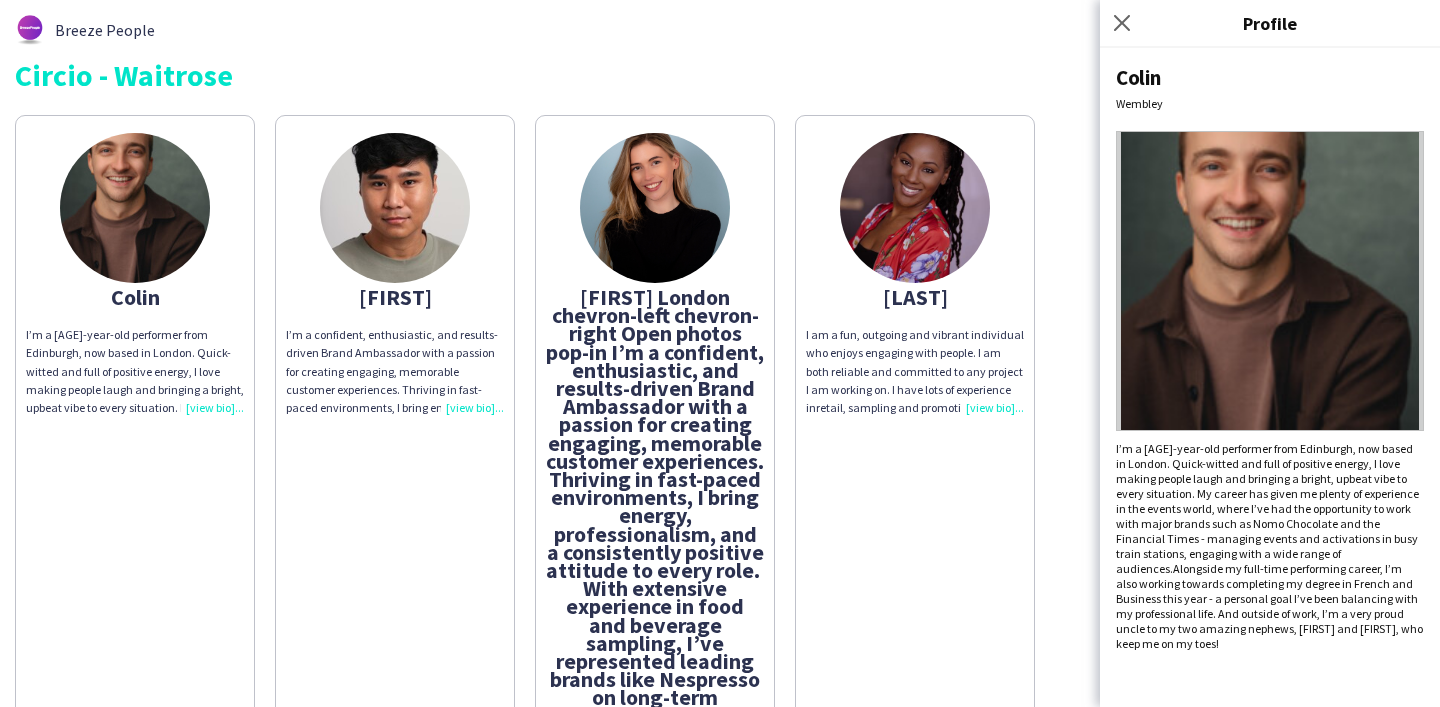 click on "I’m a 27-year-old performer from Edinburgh, now based in London. Quick-witted and full of positive energy, I love making people laugh and bringing a bright, upbeat vibe to every situation. My career has given me plenty of experience in the events world, where I’ve had the opportunity to work with major brands such as Nomo Chocolate and the Financial Times - managing events and activations in busy train stations, engaging with a wide range of audiences.  Alongside my full-time performing career, I’m also working towards completing my degree in French and Business this year - a personal goal I’ve been balancing with my professional life. And outside of work, I’m a very proud uncle to my two amazing nephews, Leo and Alexik, who keep me on my toes!" 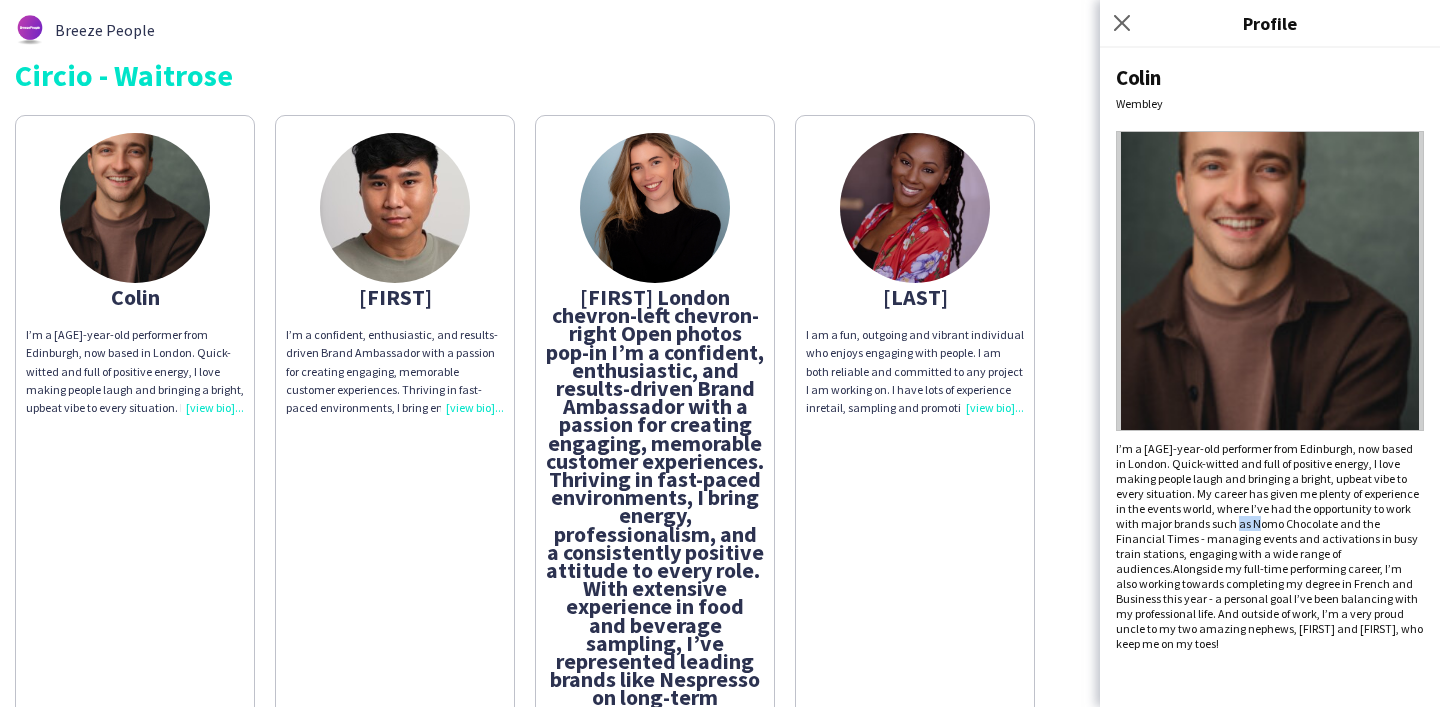 click on "I’m a 27-year-old performer from Edinburgh, now based in London. Quick-witted and full of positive energy, I love making people laugh and bringing a bright, upbeat vibe to every situation. My career has given me plenty of experience in the events world, where I’ve had the opportunity to work with major brands such as Nomo Chocolate and the Financial Times - managing events and activations in busy train stations, engaging with a wide range of audiences.  Alongside my full-time performing career, I’m also working towards completing my degree in French and Business this year - a personal goal I’ve been balancing with my professional life. And outside of work, I’m a very proud uncle to my two amazing nephews, Leo and Alexik, who keep me on my toes!" 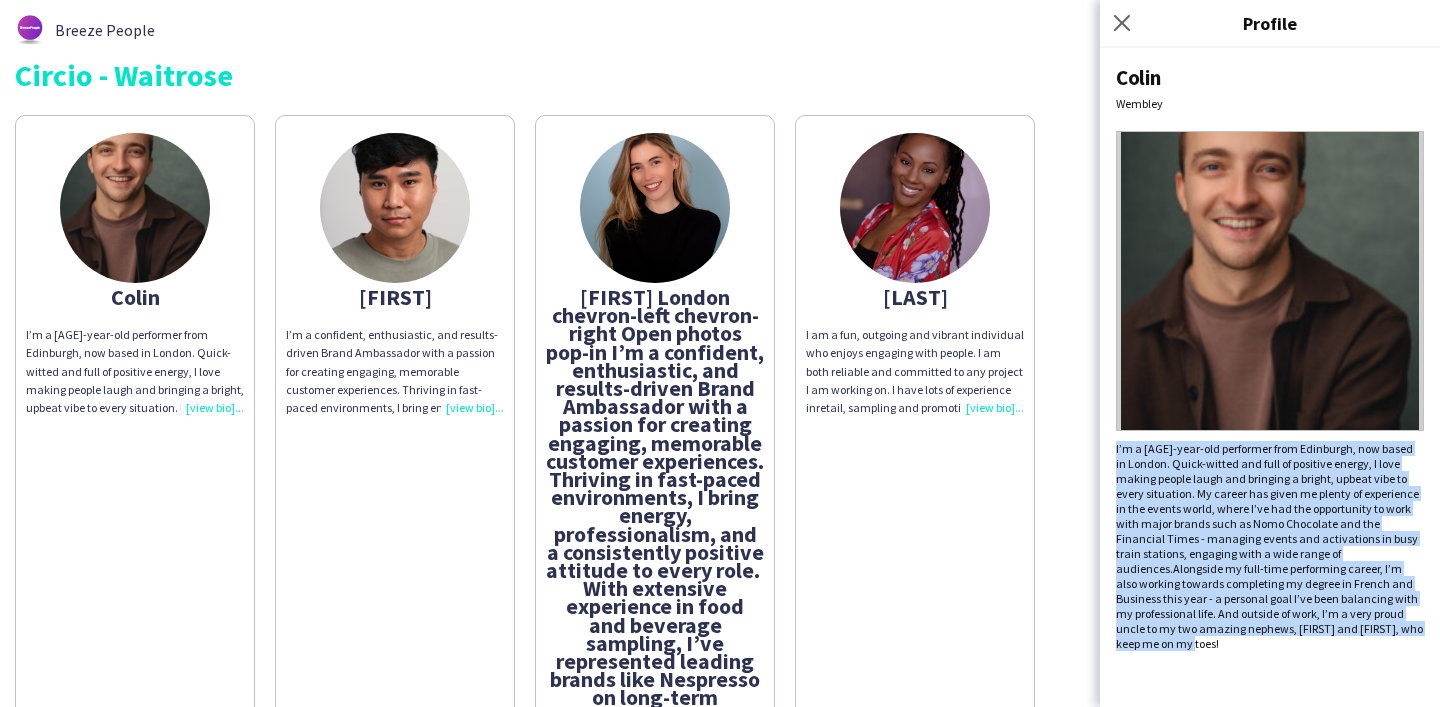 click on "I’m a 27-year-old performer from Edinburgh, now based in London. Quick-witted and full of positive energy, I love making people laugh and bringing a bright, upbeat vibe to every situation. My career has given me plenty of experience in the events world, where I’ve had the opportunity to work with major brands such as Nomo Chocolate and the Financial Times - managing events and activations in busy train stations, engaging with a wide range of audiences.  Alongside my full-time performing career, I’m also working towards completing my degree in French and Business this year - a personal goal I’ve been balancing with my professional life. And outside of work, I’m a very proud uncle to my two amazing nephews, Leo and Alexik, who keep me on my toes!" 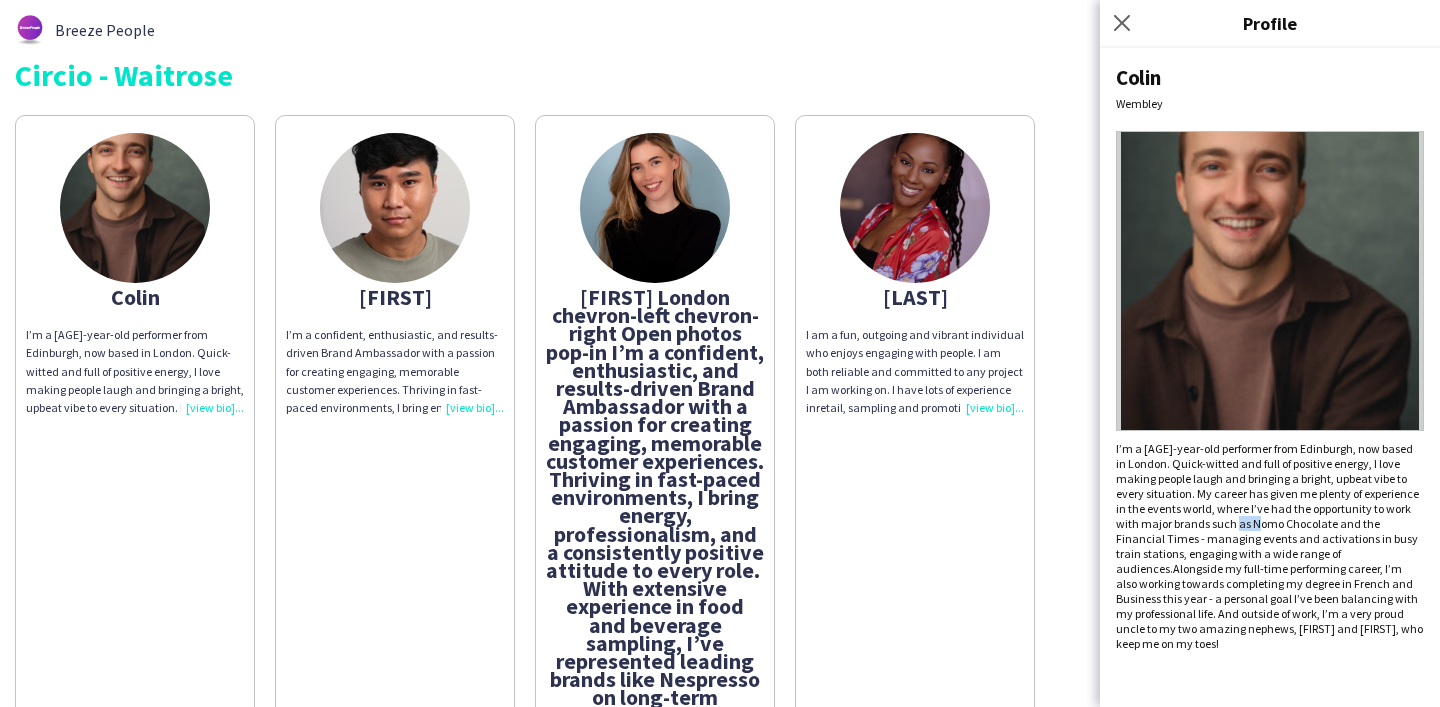 click on "I’m a 27-year-old performer from Edinburgh, now based in London. Quick-witted and full of positive energy, I love making people laugh and bringing a bright, upbeat vibe to every situation. My career has given me plenty of experience in the events world, where I’ve had the opportunity to work with major brands such as Nomo Chocolate and the Financial Times - managing events and activations in busy train stations, engaging with a wide range of audiences.  Alongside my full-time performing career, I’m also working towards completing my degree in French and Business this year - a personal goal I’ve been balancing with my professional life. And outside of work, I’m a very proud uncle to my two amazing nephews, Leo and Alexik, who keep me on my toes!" 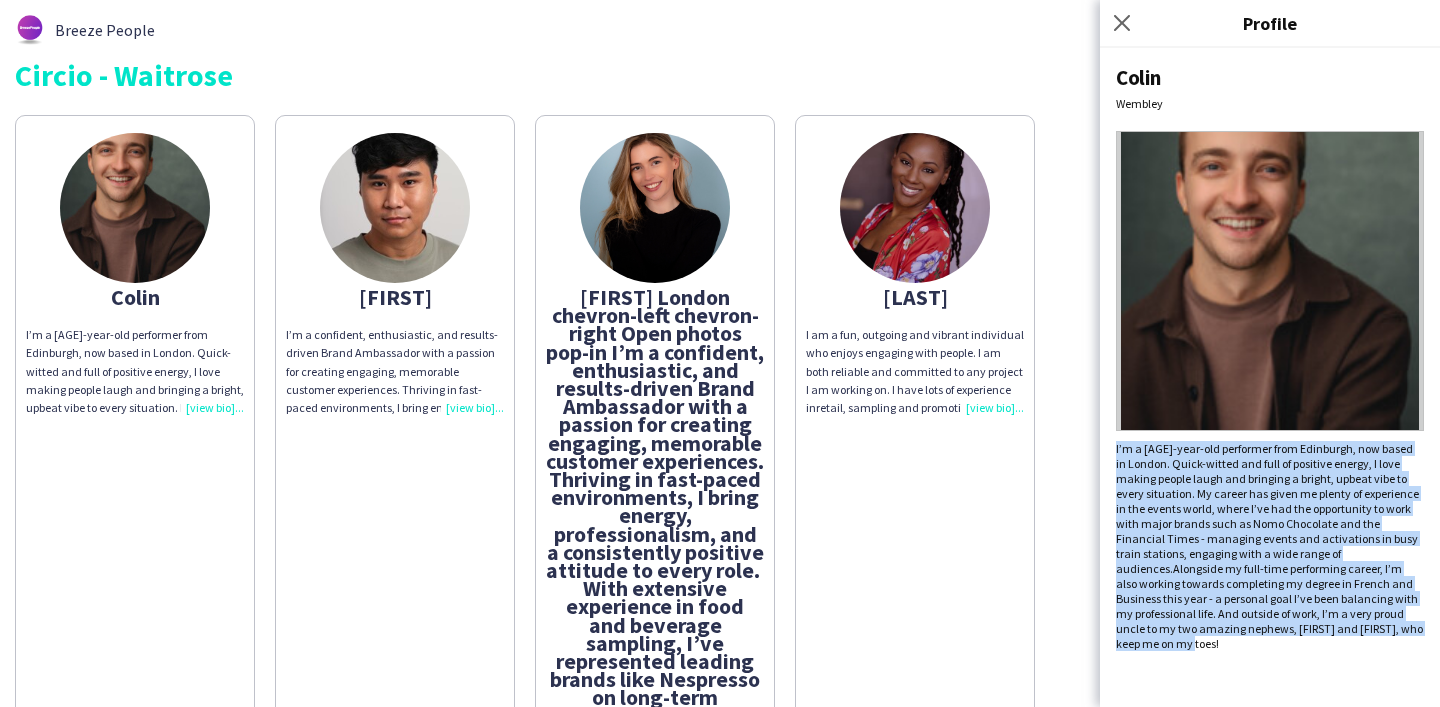 click on "I’m a 27-year-old performer from Edinburgh, now based in London. Quick-witted and full of positive energy, I love making people laugh and bringing a bright, upbeat vibe to every situation. My career has given me plenty of experience in the events world, where I’ve had the opportunity to work with major brands such as Nomo Chocolate and the Financial Times - managing events and activations in busy train stations, engaging with a wide range of audiences.  Alongside my full-time performing career, I’m also working towards completing my degree in French and Business this year - a personal goal I’ve been balancing with my professional life. And outside of work, I’m a very proud uncle to my two amazing nephews, Leo and Alexik, who keep me on my toes!" 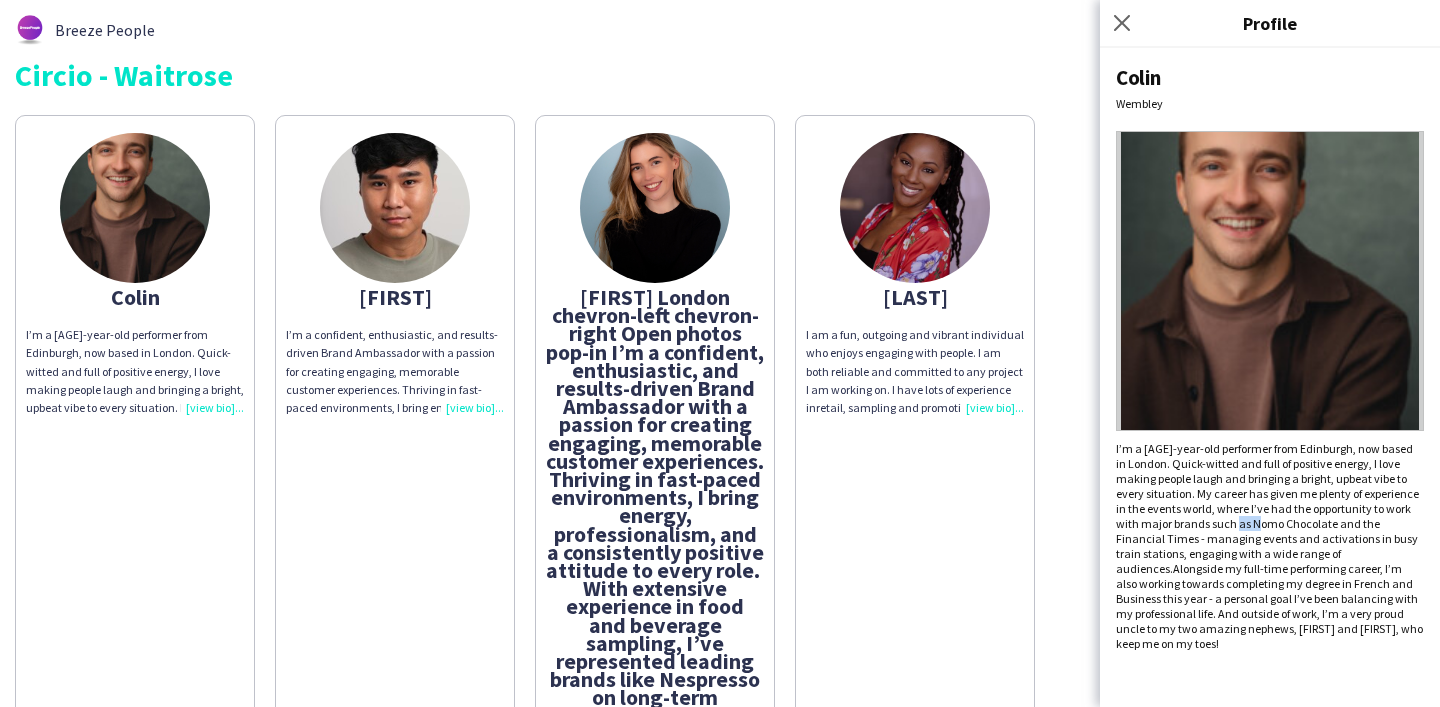 click on "I’m a 27-year-old performer from Edinburgh, now based in London. Quick-witted and full of positive energy, I love making people laugh and bringing a bright, upbeat vibe to every situation. My career has given me plenty of experience in the events world, where I’ve had the opportunity to work with major brands such as Nomo Chocolate and the Financial Times - managing events and activations in busy train stations, engaging with a wide range of audiences.  Alongside my full-time performing career, I’m also working towards completing my degree in French and Business this year - a personal goal I’ve been balancing with my professional life. And outside of work, I’m a very proud uncle to my two amazing nephews, Leo and Alexik, who keep me on my toes!" 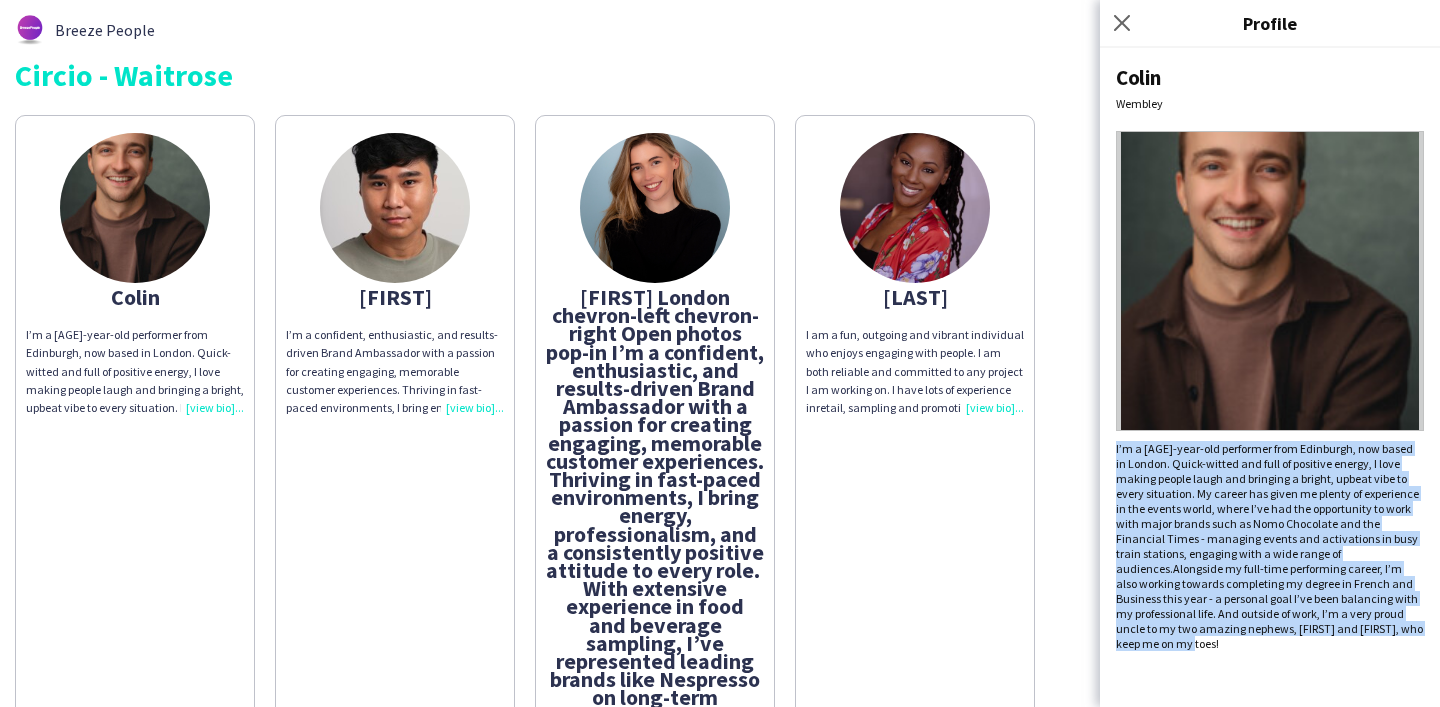 click on "I’m a 27-year-old performer from Edinburgh, now based in London. Quick-witted and full of positive energy, I love making people laugh and bringing a bright, upbeat vibe to every situation. My career has given me plenty of experience in the events world, where I’ve had the opportunity to work with major brands such as Nomo Chocolate and the Financial Times - managing events and activations in busy train stations, engaging with a wide range of audiences.  Alongside my full-time performing career, I’m also working towards completing my degree in French and Business this year - a personal goal I’ve been balancing with my professional life. And outside of work, I’m a very proud uncle to my two amazing nephews, Leo and Alexik, who keep me on my toes!" 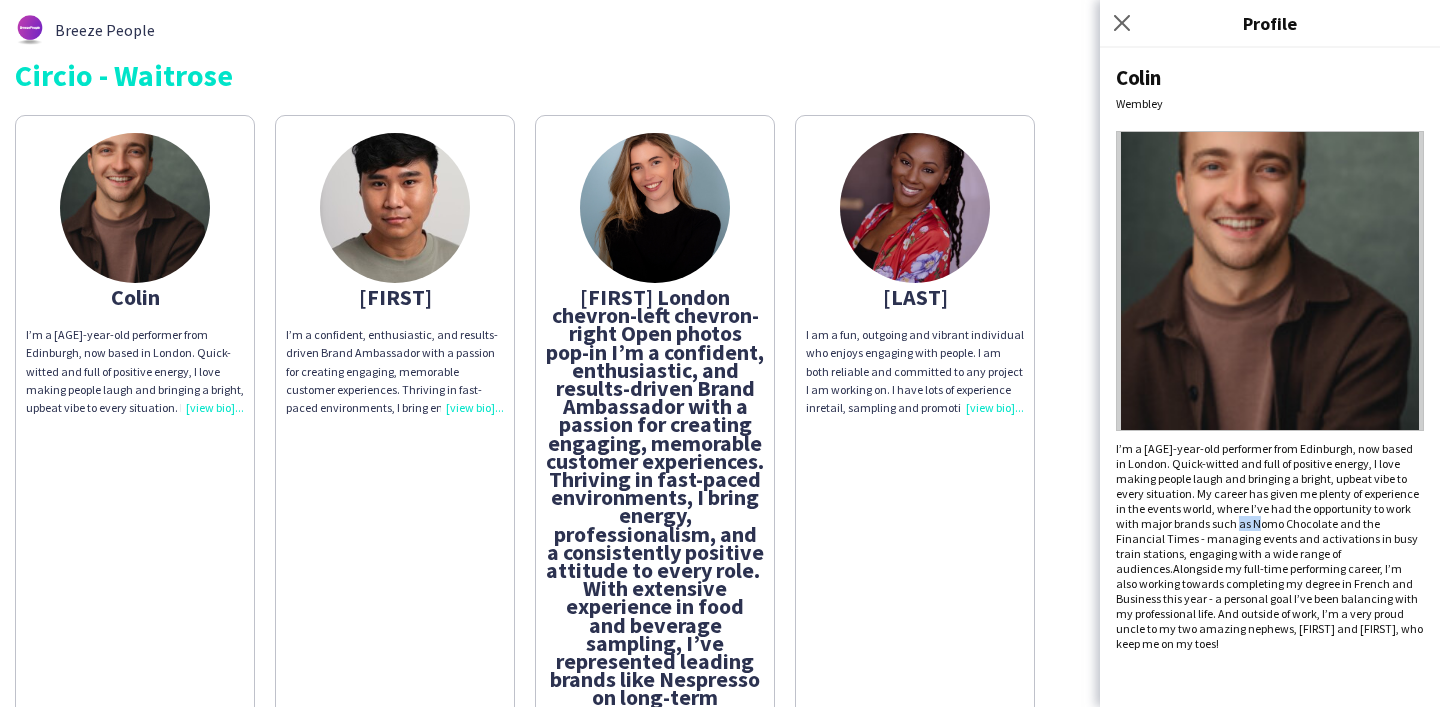 click on "I’m a 27-year-old performer from Edinburgh, now based in London. Quick-witted and full of positive energy, I love making people laugh and bringing a bright, upbeat vibe to every situation. My career has given me plenty of experience in the events world, where I’ve had the opportunity to work with major brands such as Nomo Chocolate and the Financial Times - managing events and activations in busy train stations, engaging with a wide range of audiences.  Alongside my full-time performing career, I’m also working towards completing my degree in French and Business this year - a personal goal I’ve been balancing with my professional life. And outside of work, I’m a very proud uncle to my two amazing nephews, Leo and Alexik, who keep me on my toes!" 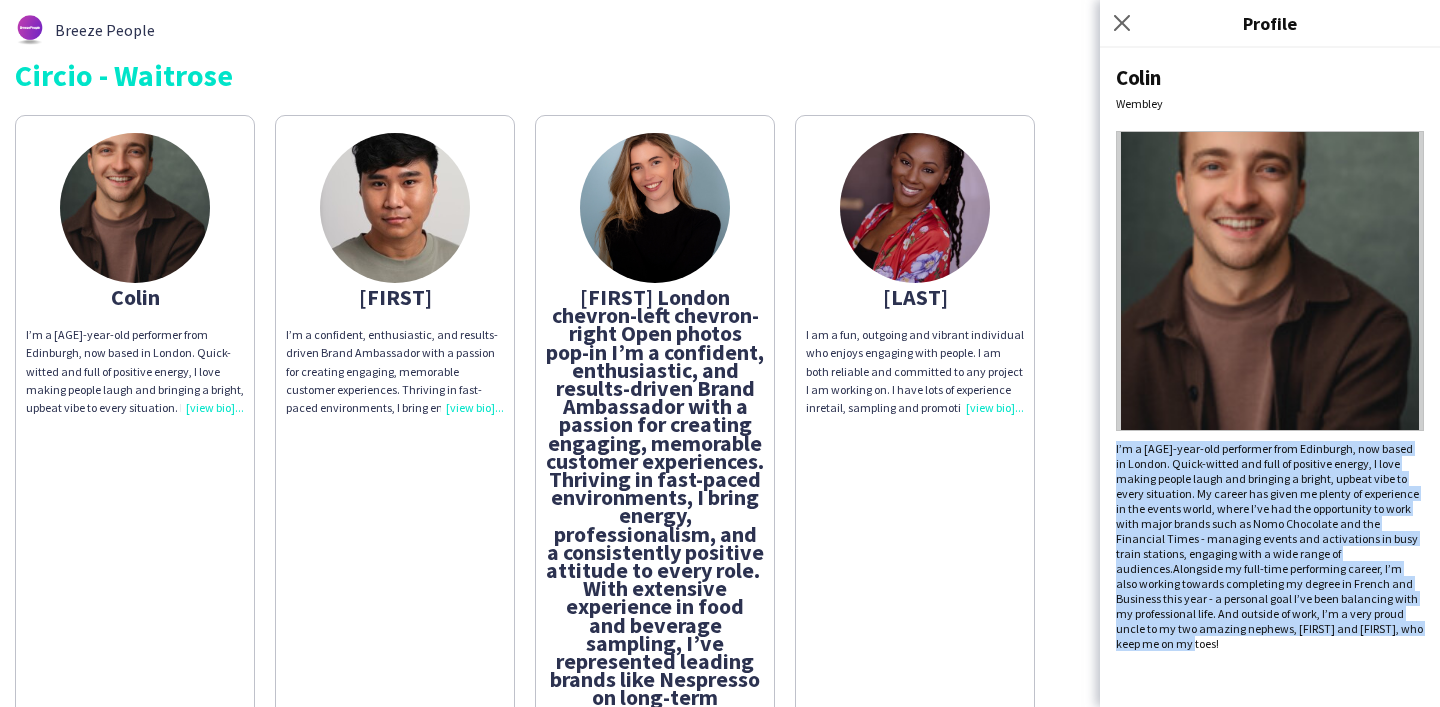 click on "I’m a 27-year-old performer from Edinburgh, now based in London. Quick-witted and full of positive energy, I love making people laugh and bringing a bright, upbeat vibe to every situation. My career has given me plenty of experience in the events world, where I’ve had the opportunity to work with major brands such as Nomo Chocolate and the Financial Times - managing events and activations in busy train stations, engaging with a wide range of audiences.  Alongside my full-time performing career, I’m also working towards completing my degree in French and Business this year - a personal goal I’ve been balancing with my professional life. And outside of work, I’m a very proud uncle to my two amazing nephews, Leo and Alexik, who keep me on my toes!" 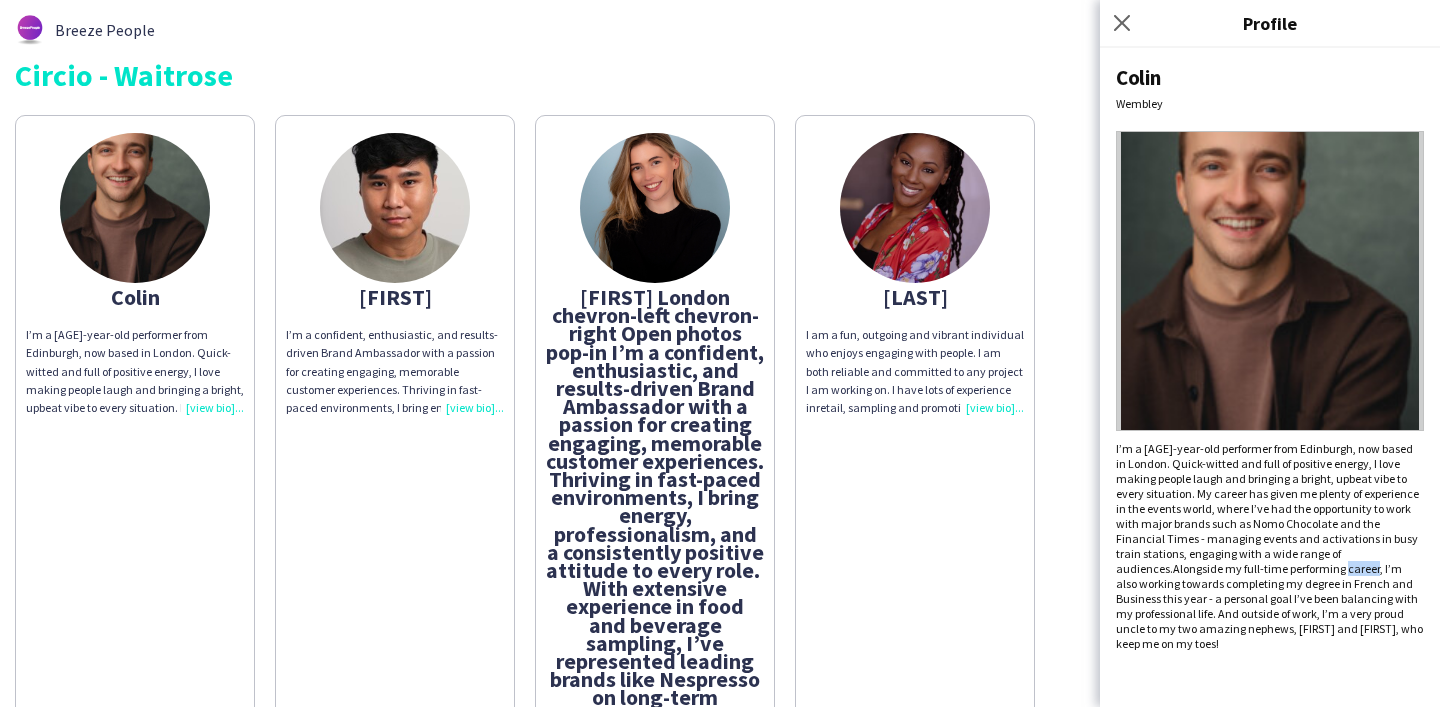 click on "Alongside my full-time performing career, I’m also working towards completing my degree in French and Business this year - a personal goal I’ve been balancing with my professional life. And outside of work, I’m a very proud uncle to my two amazing nephews, Leo and Alexik, who keep me on my toes!" 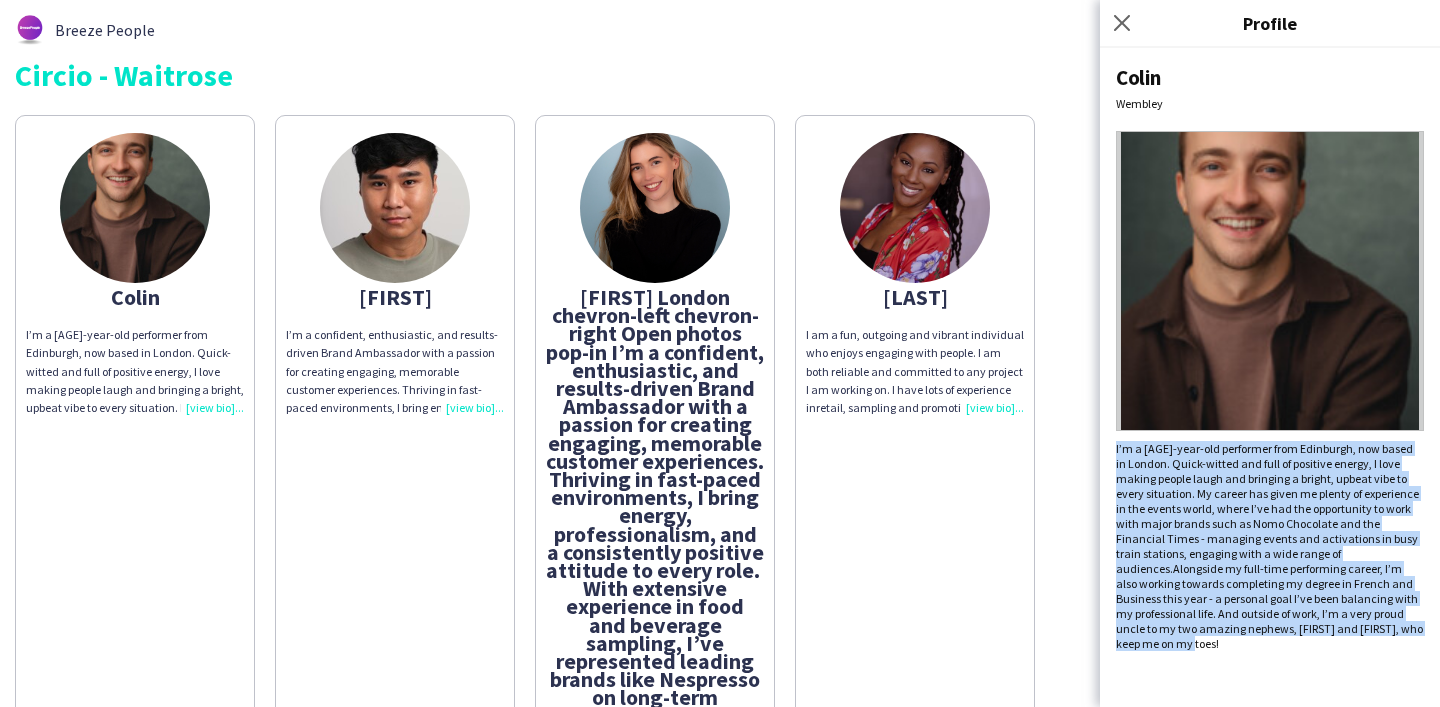 click on "Alongside my full-time performing career, I’m also working towards completing my degree in French and Business this year - a personal goal I’ve been balancing with my professional life. And outside of work, I’m a very proud uncle to my two amazing nephews, Leo and Alexik, who keep me on my toes!" 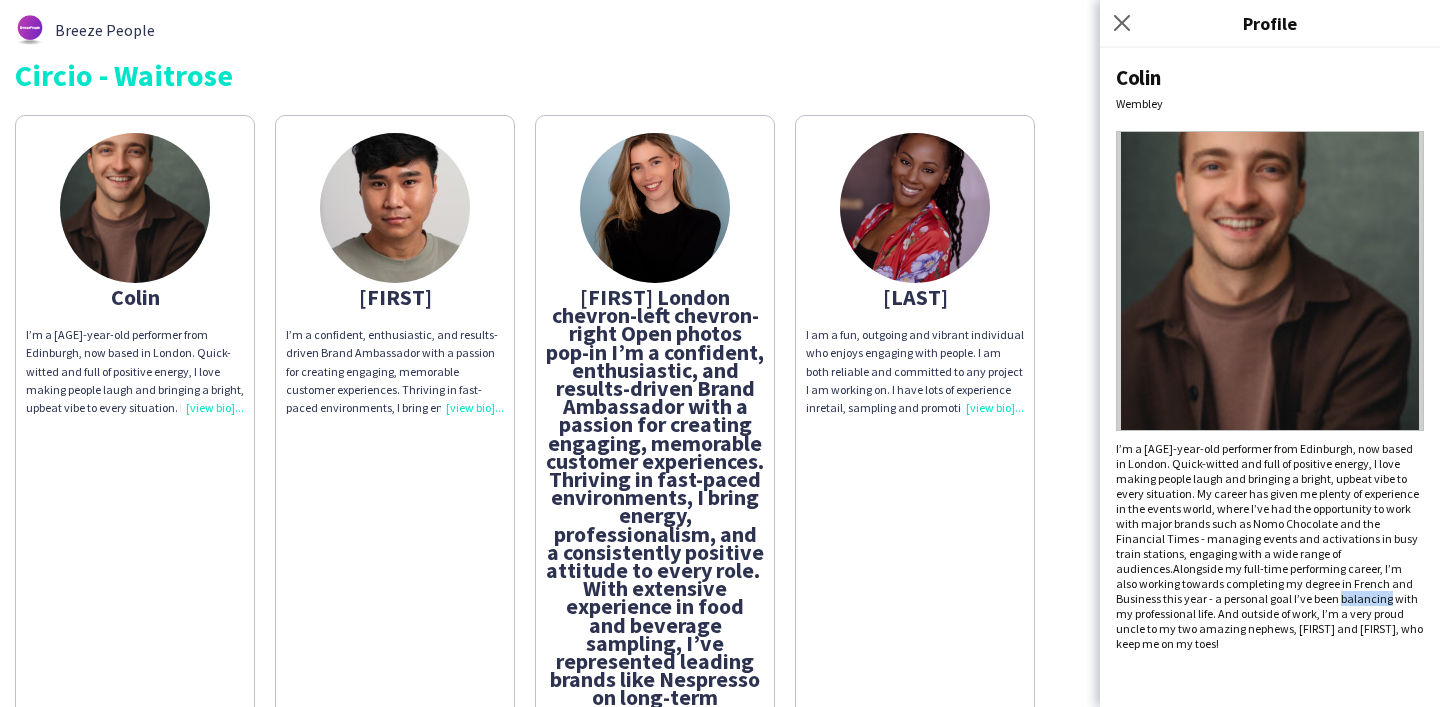 click on "Alongside my full-time performing career, I’m also working towards completing my degree in French and Business this year - a personal goal I’ve been balancing with my professional life. And outside of work, I’m a very proud uncle to my two amazing nephews, Leo and Alexik, who keep me on my toes!" 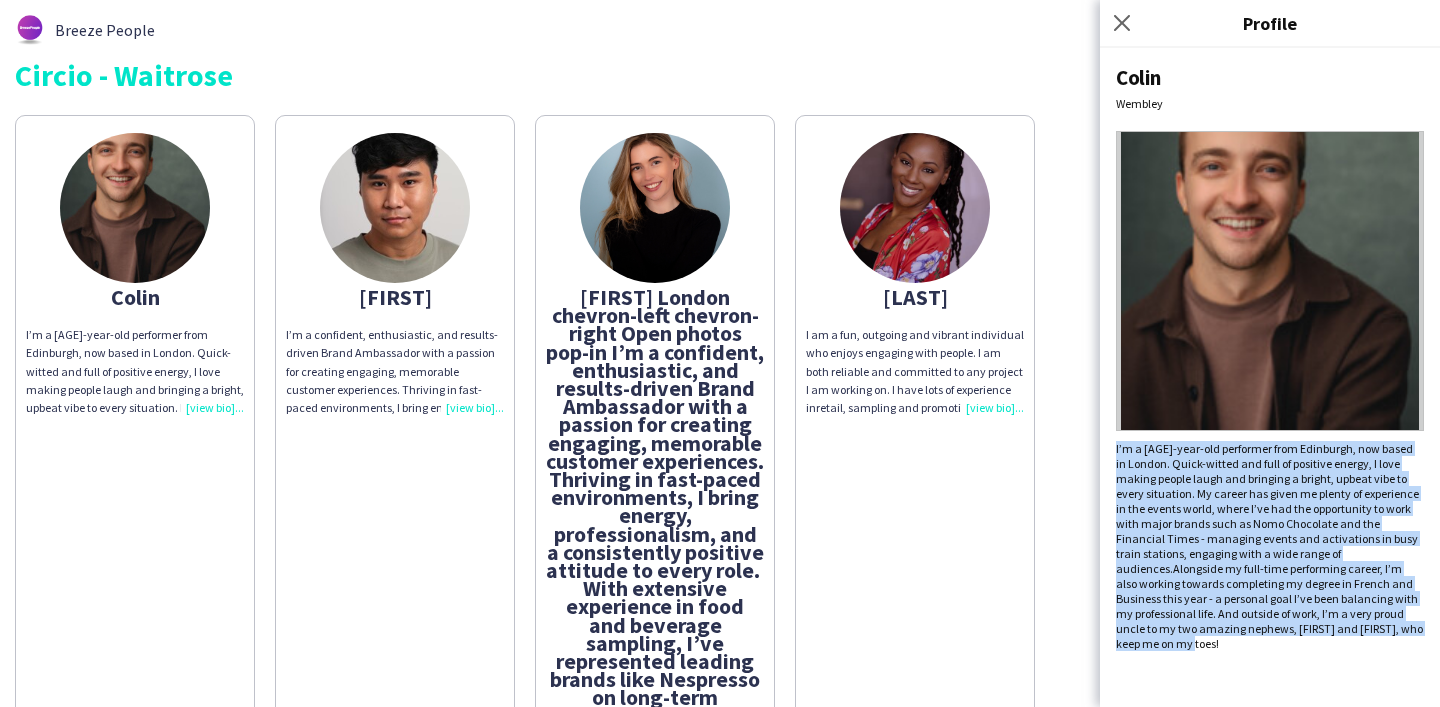 click on "Alongside my full-time performing career, I’m also working towards completing my degree in French and Business this year - a personal goal I’ve been balancing with my professional life. And outside of work, I’m a very proud uncle to my two amazing nephews, Leo and Alexik, who keep me on my toes!" 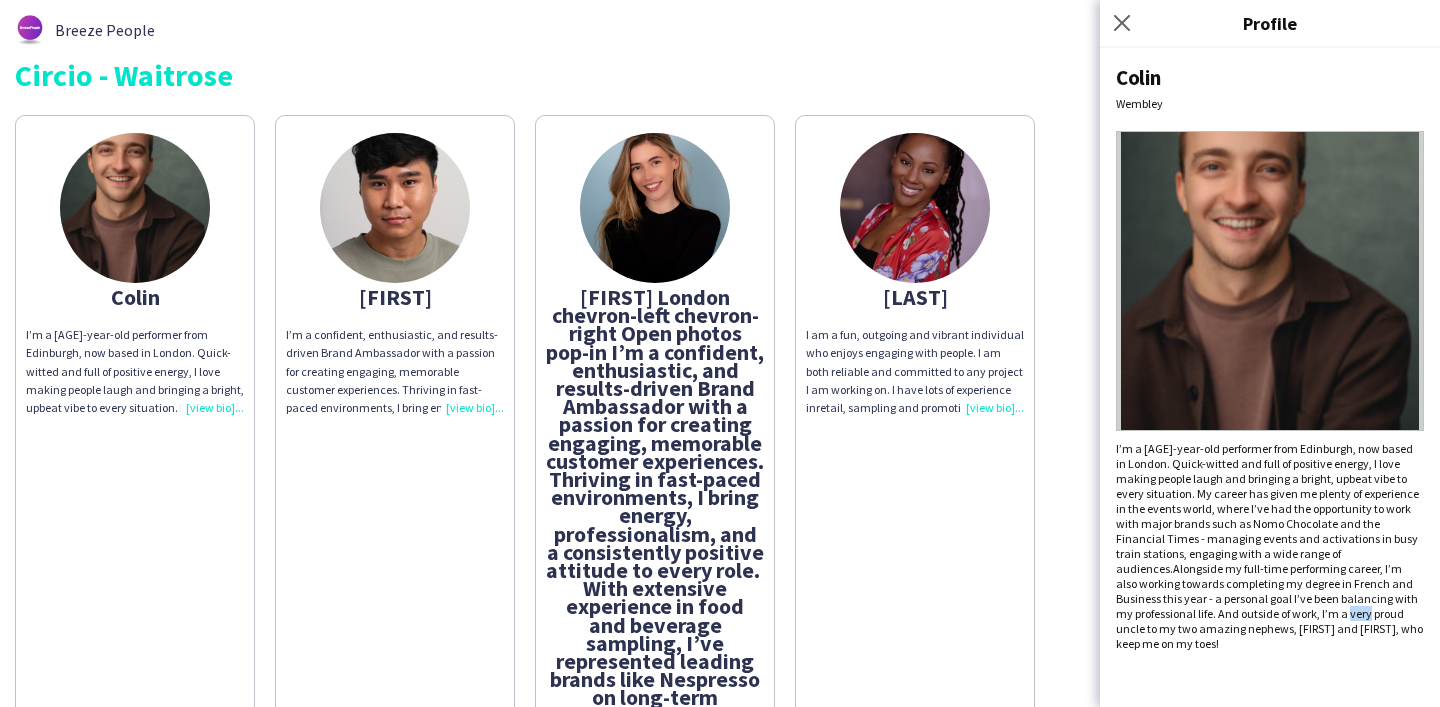 click on "Alongside my full-time performing career, I’m also working towards completing my degree in French and Business this year - a personal goal I’ve been balancing with my professional life. And outside of work, I’m a very proud uncle to my two amazing nephews, Leo and Alexik, who keep me on my toes!" 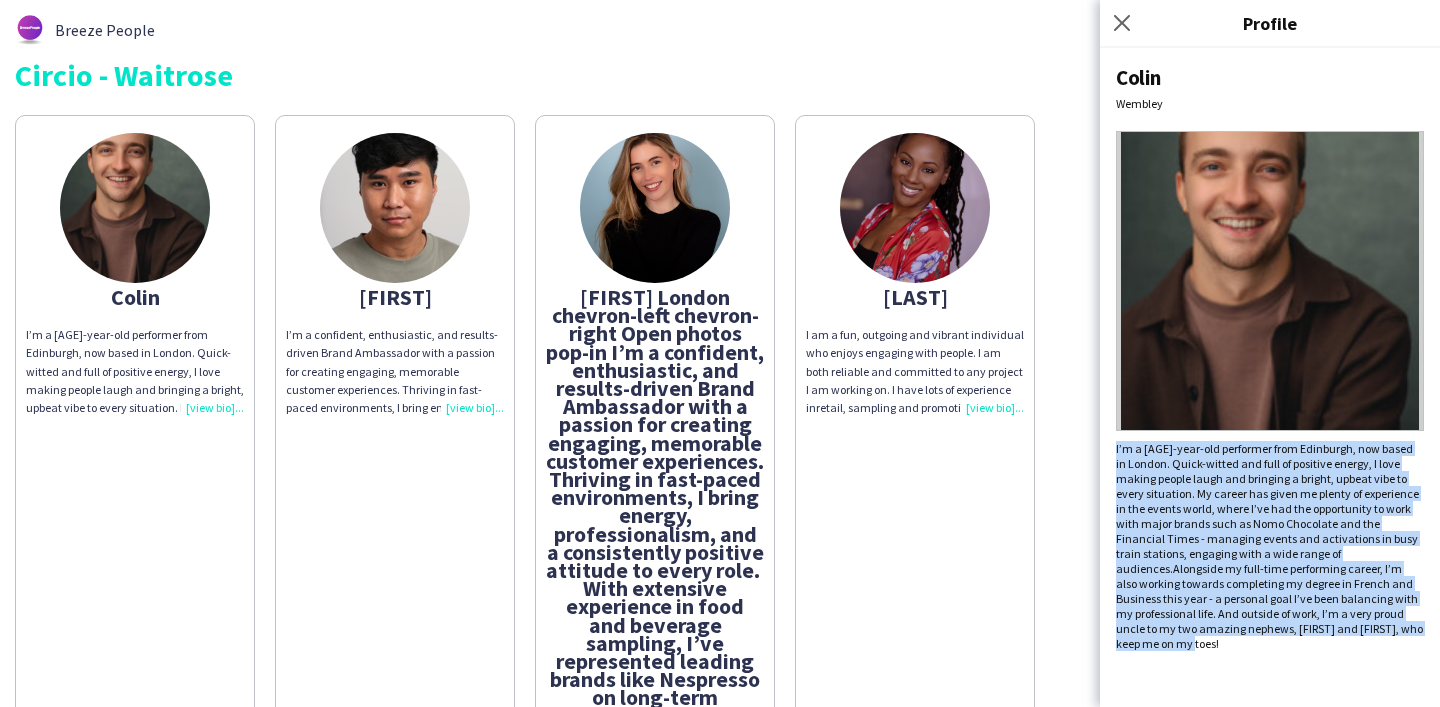 click on "Alongside my full-time performing career, I’m also working towards completing my degree in French and Business this year - a personal goal I’ve been balancing with my professional life. And outside of work, I’m a very proud uncle to my two amazing nephews, Leo and Alexik, who keep me on my toes!" 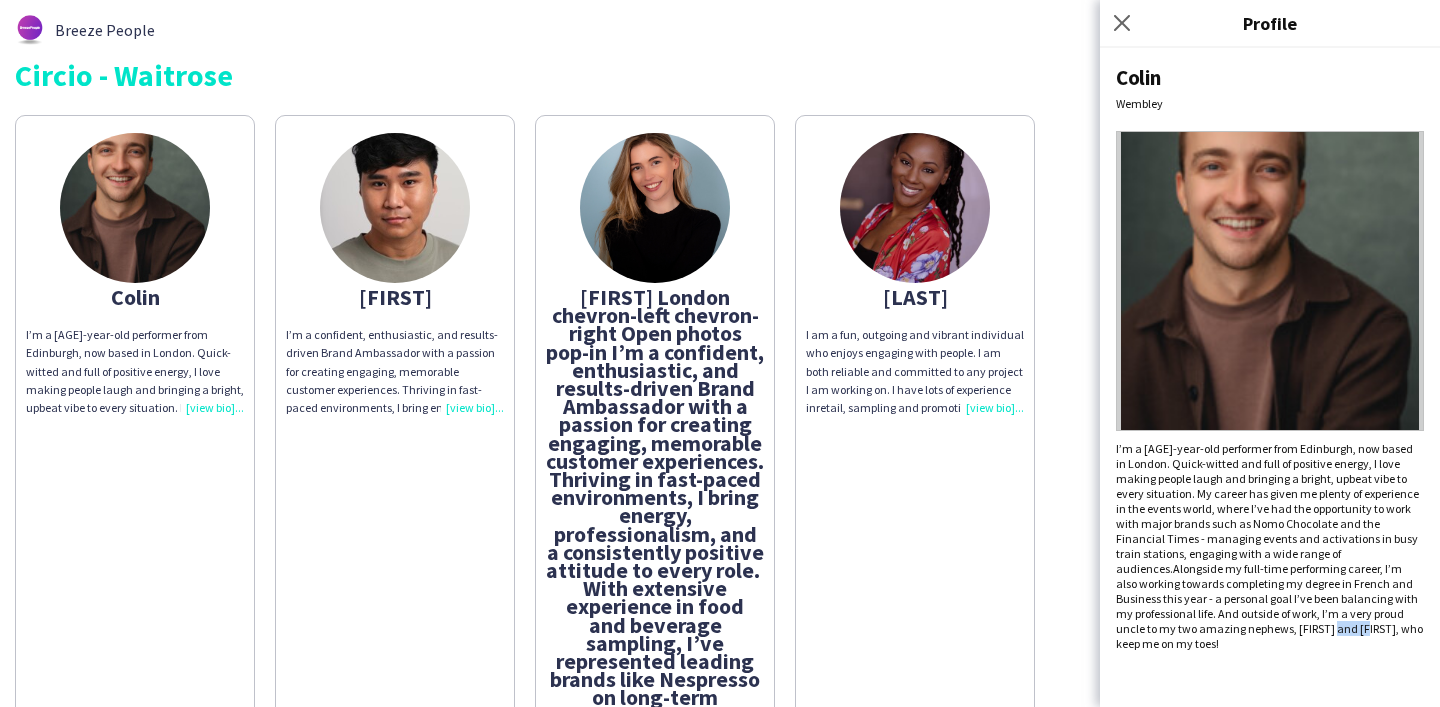 click on "Alongside my full-time performing career, I’m also working towards completing my degree in French and Business this year - a personal goal I’ve been balancing with my professional life. And outside of work, I’m a very proud uncle to my two amazing nephews, Leo and Alexik, who keep me on my toes!" 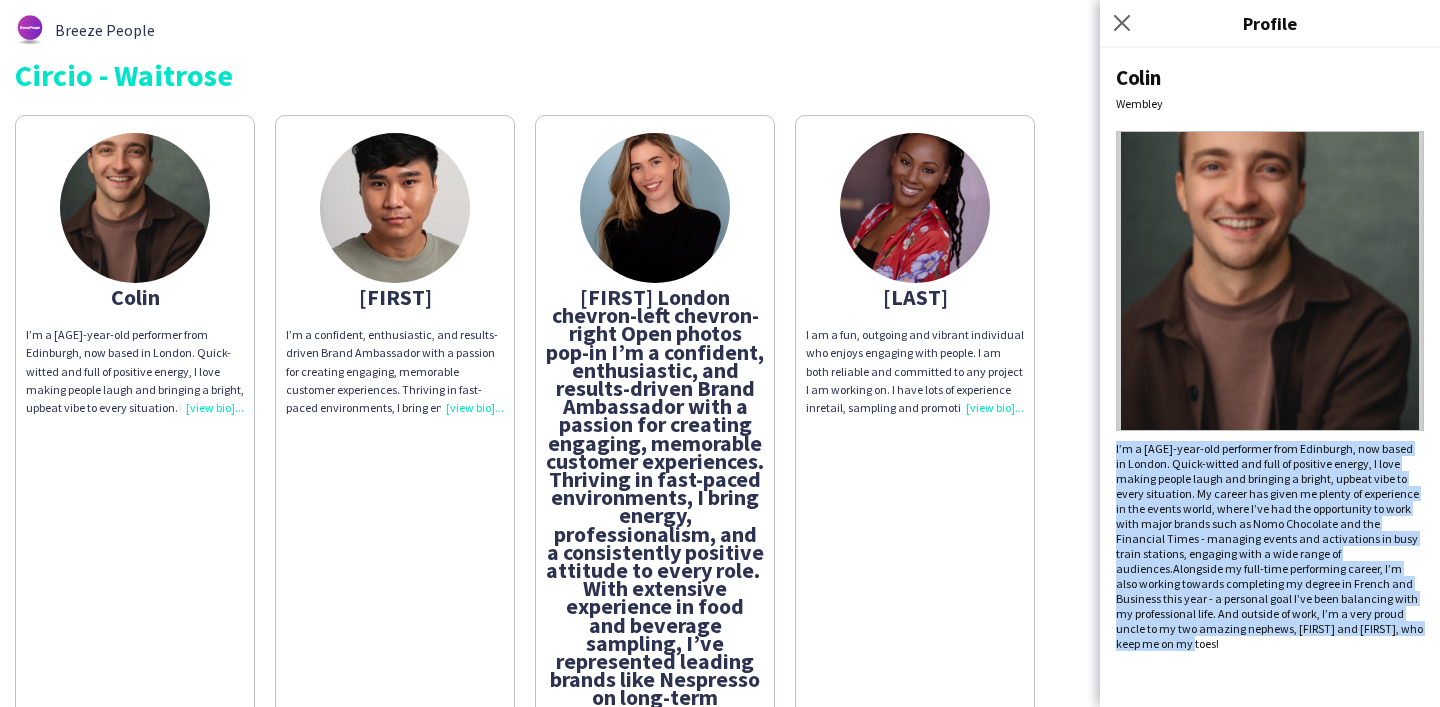 click on "Alongside my full-time performing career, I’m also working towards completing my degree in French and Business this year - a personal goal I’ve been balancing with my professional life. And outside of work, I’m a very proud uncle to my two amazing nephews, Leo and Alexik, who keep me on my toes!" 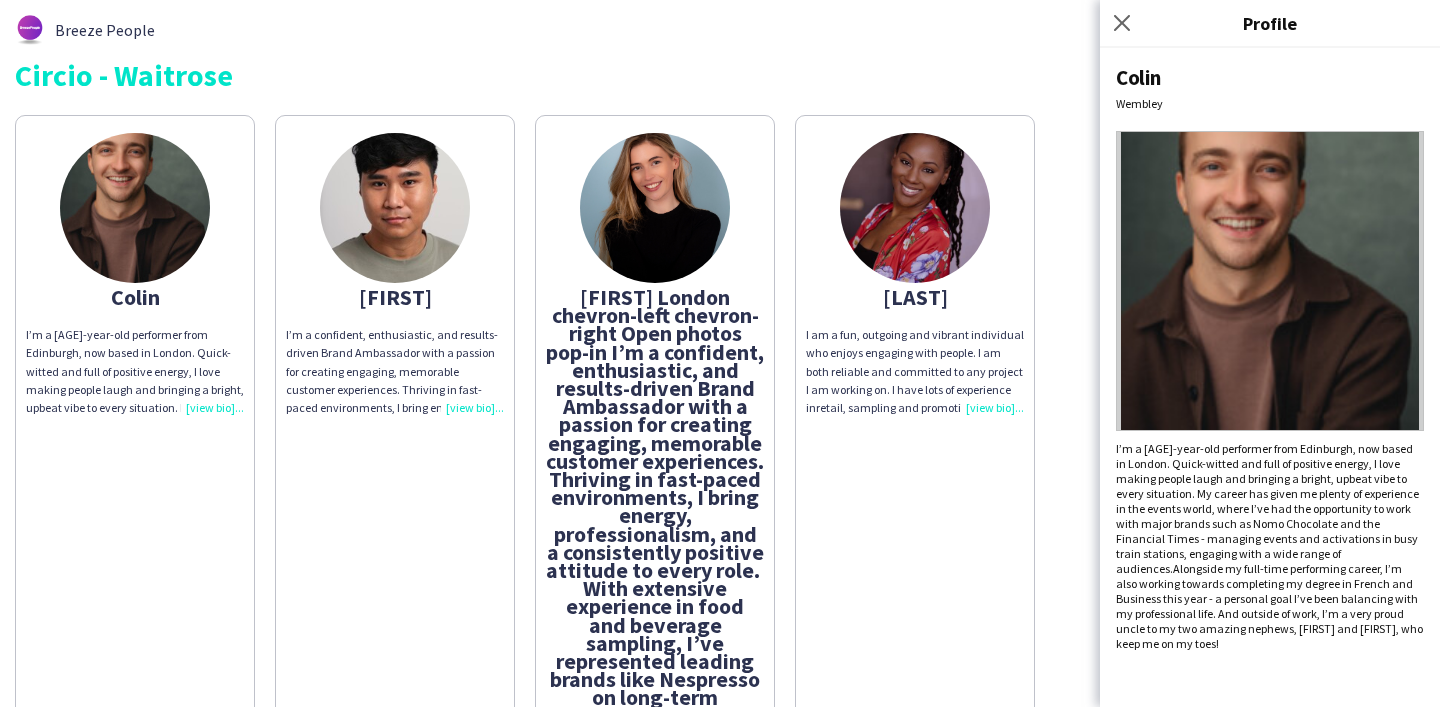 click on "Breeze People    Circio - Waitrose   Colin
I’m a 27-year-old performer from Edinburgh, now based in London. Quick-witted and full of positive energy, I love making people laugh and bringing a bright, upbeat vibe to every situation. My career has given me plenty of experience in the events world, where I’ve had the opportunity to work with major brands such as Nomo Chocolate and the Financial Times - managing events and activations in busy train stations, engaging with a wide range of audiences.  Alongside my full-time performing career, I’m also working towards completing my degree in French and Business this year - a personal goal I’ve been balancing with my professional life. And outside of work, I’m a very proud uncle to my two amazing nephews, Leo and Alexik, who keep me on my toes!  Geovan
Marisa
Sergute
I am a fun, outgoing and vibrant individual who enjoys engaging with people. I am both reliable and committed to any project I am working on. I have lots of experience in" 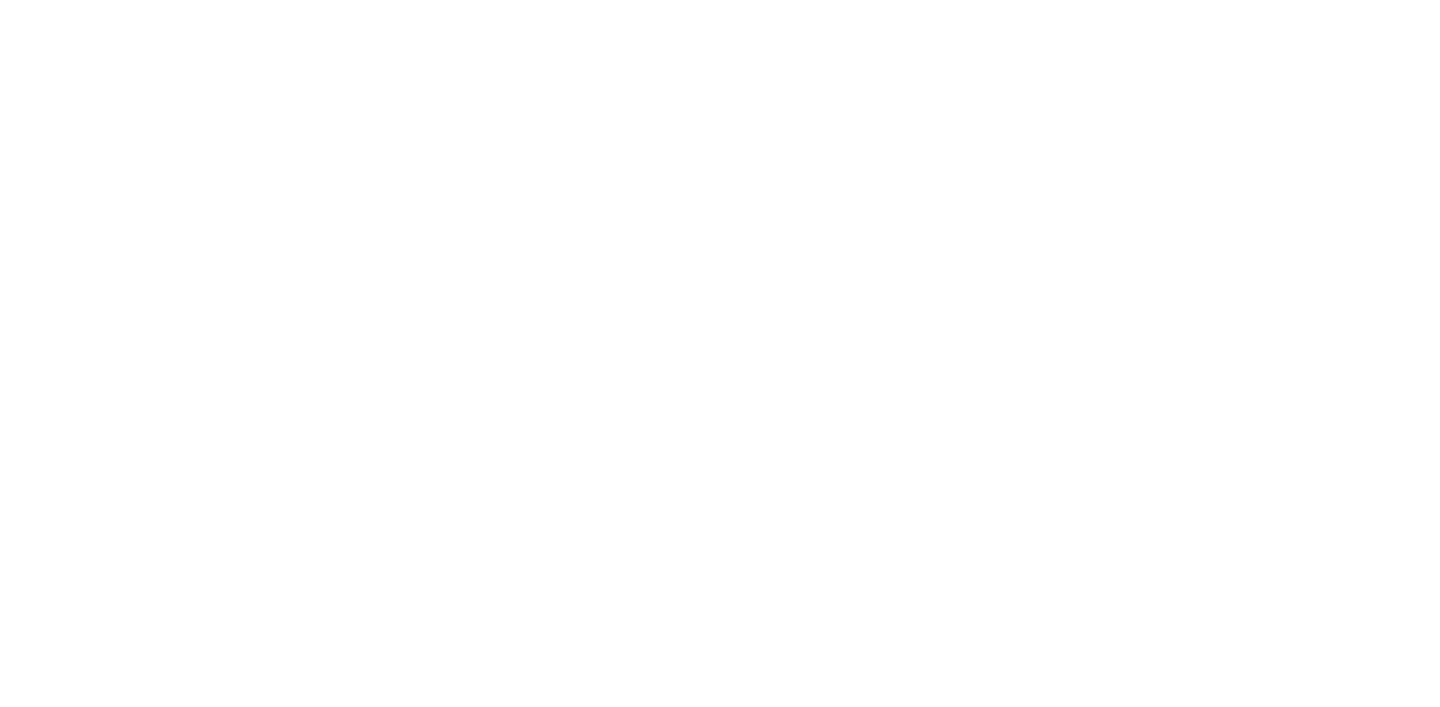 scroll, scrollTop: 0, scrollLeft: 0, axis: both 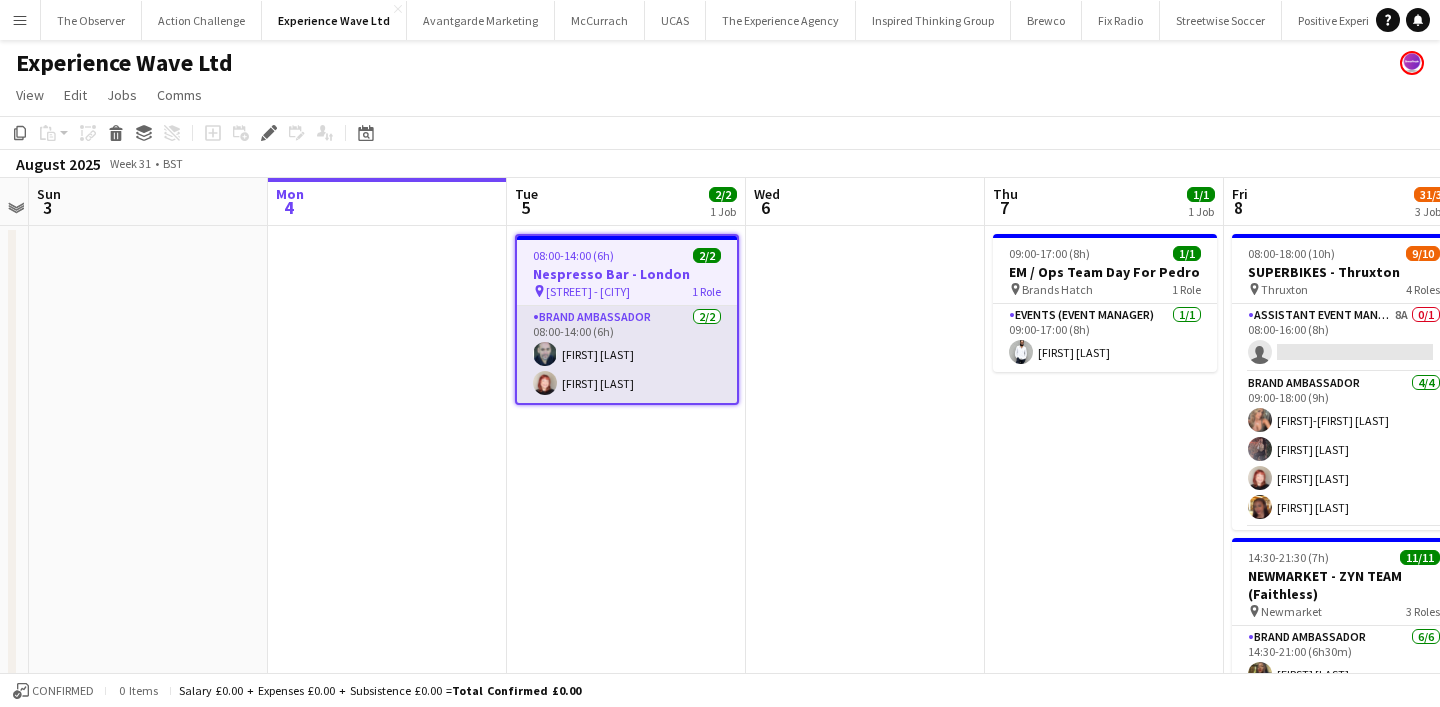 click on "Brand Ambassador   2/2   08:00-14:00 (6h)
david chittenden Lily Exall" at bounding box center (627, 354) 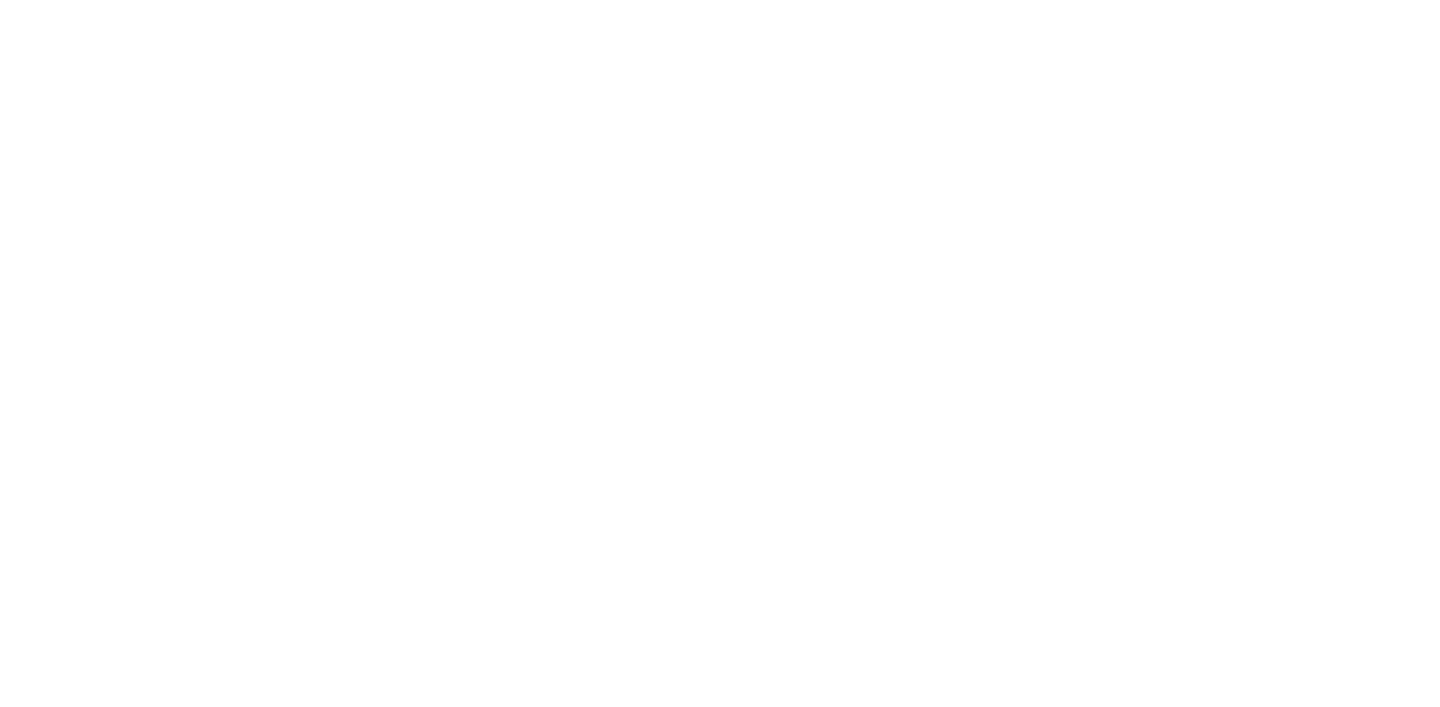 scroll, scrollTop: 0, scrollLeft: 0, axis: both 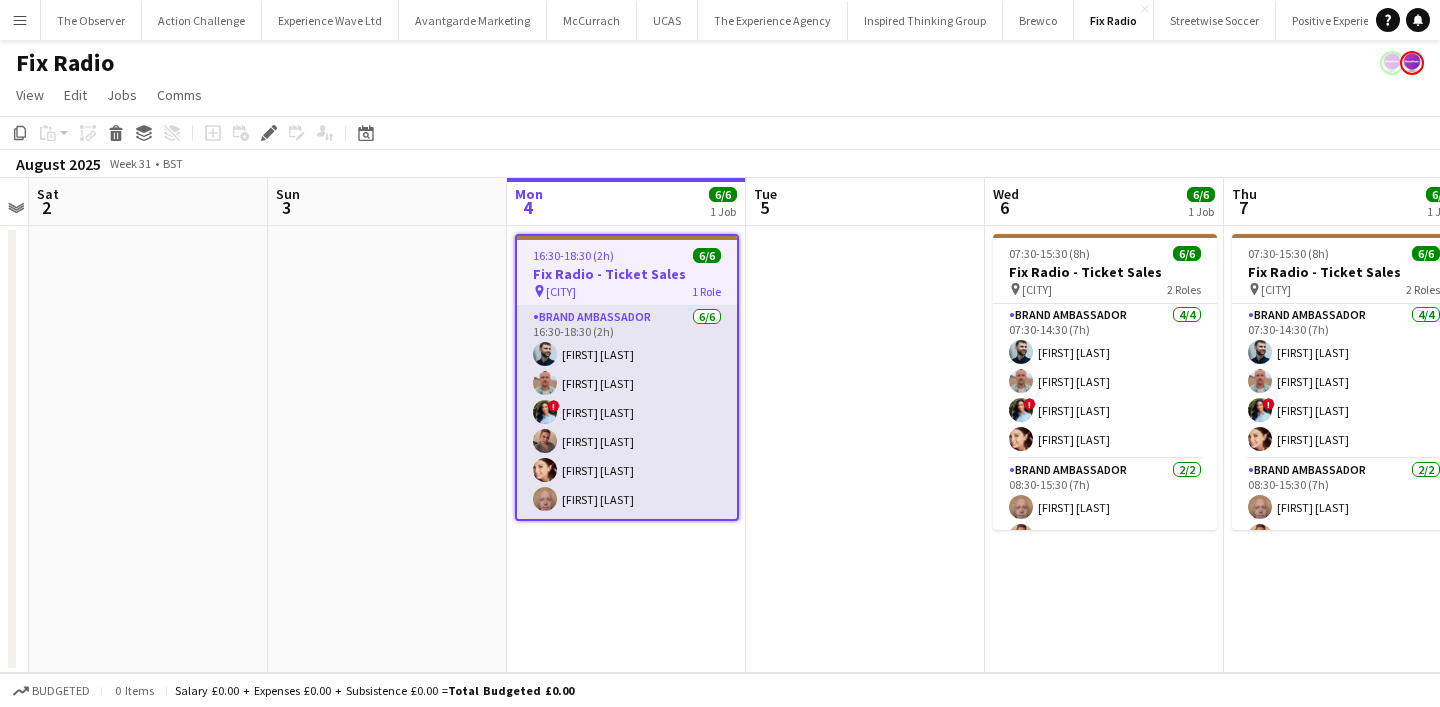click on "Brand Ambassador   6/6   16:30-18:30 (2h)
Haydn Beardslee George Protheroe ! Kayleigh King Samantha Gloster Natasha Curtis Edward Carlin" at bounding box center (627, 412) 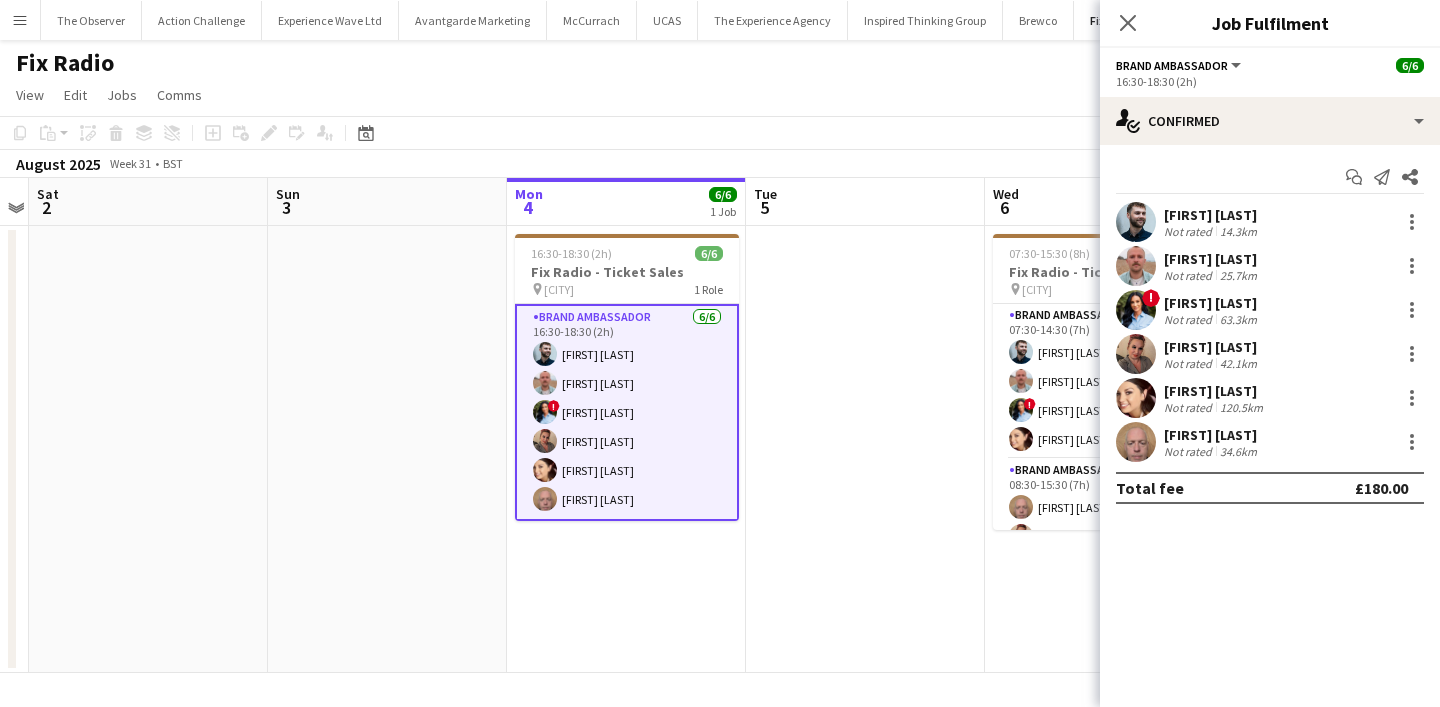 click on "Not rated" at bounding box center (1190, 231) 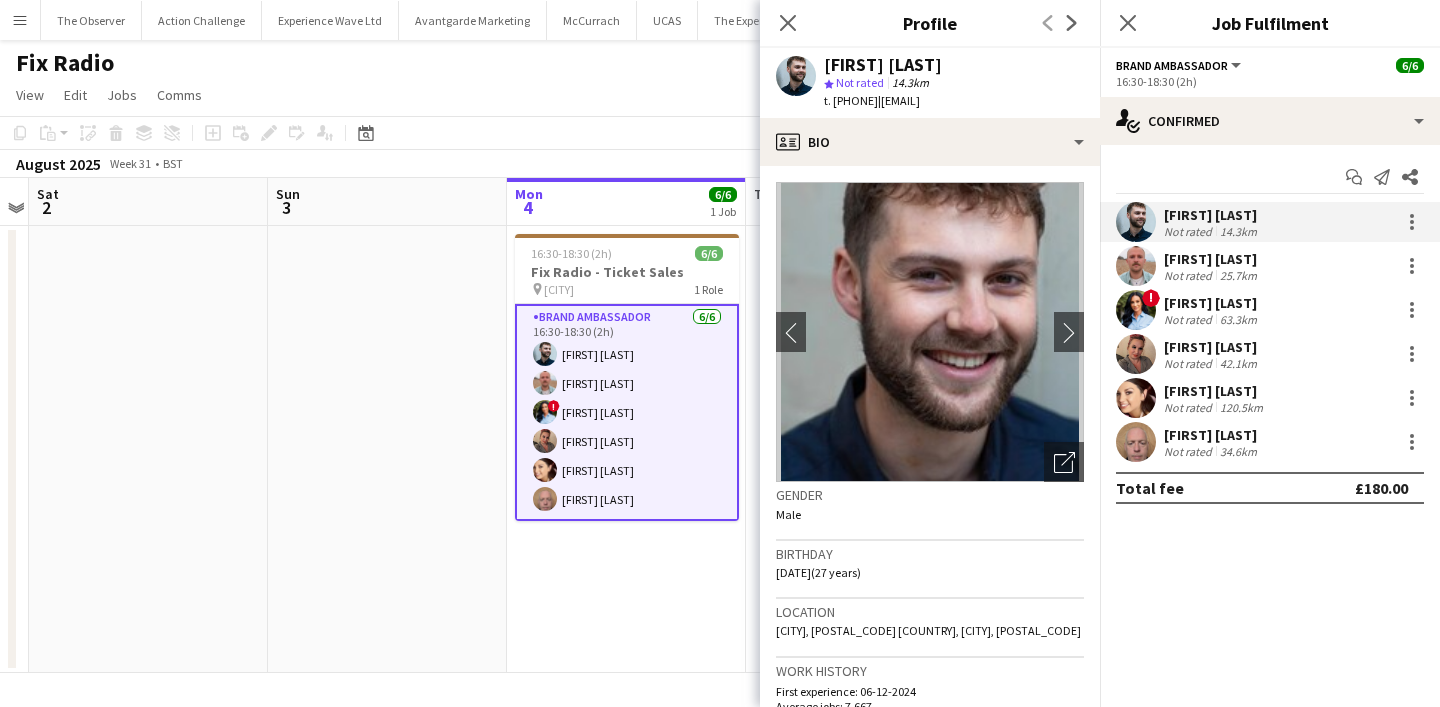 click on "|   haydn.harvey@gmail.com" 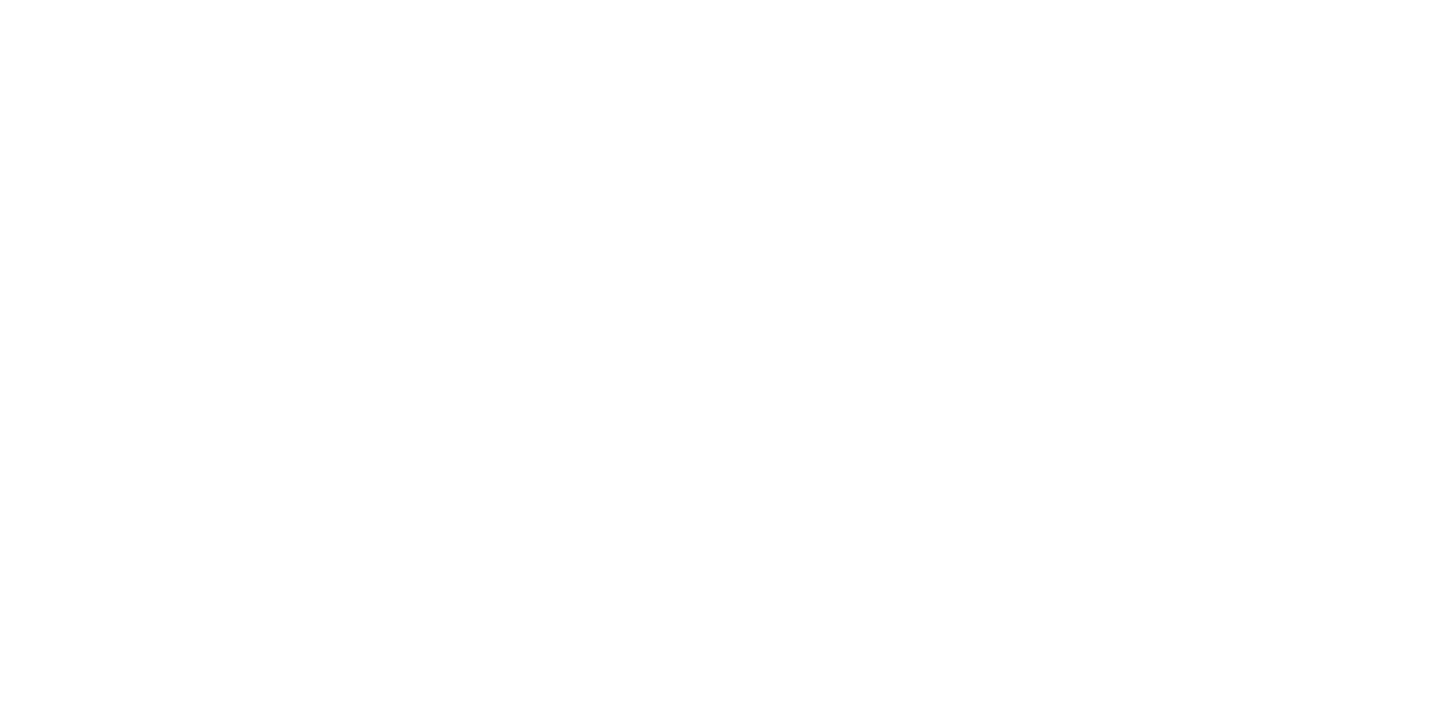 scroll, scrollTop: 0, scrollLeft: 0, axis: both 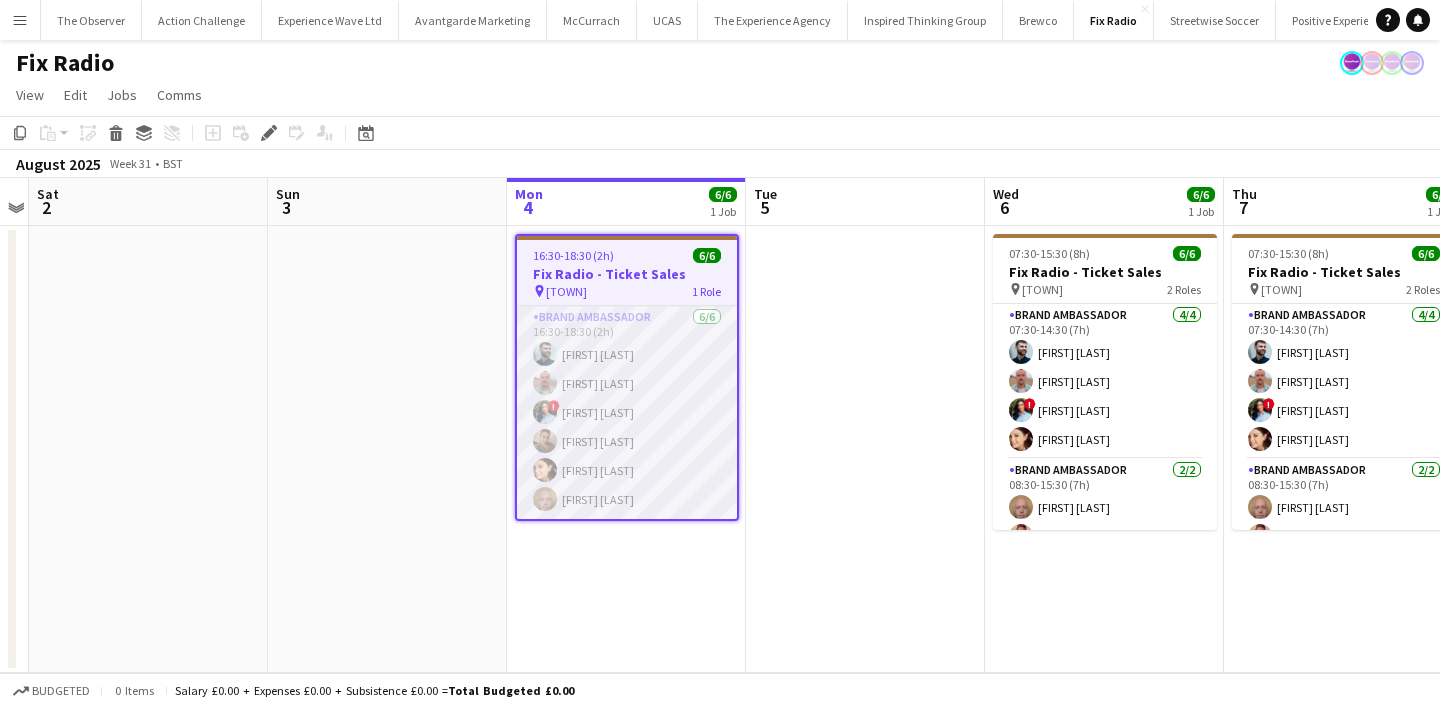 click on "Brand Ambassador   6/6   16:30-18:30 (2h)
Haydn Beardslee George Protheroe ! Kayleigh King Samantha Gloster Natasha Curtis Edward Carlin" at bounding box center [627, 412] 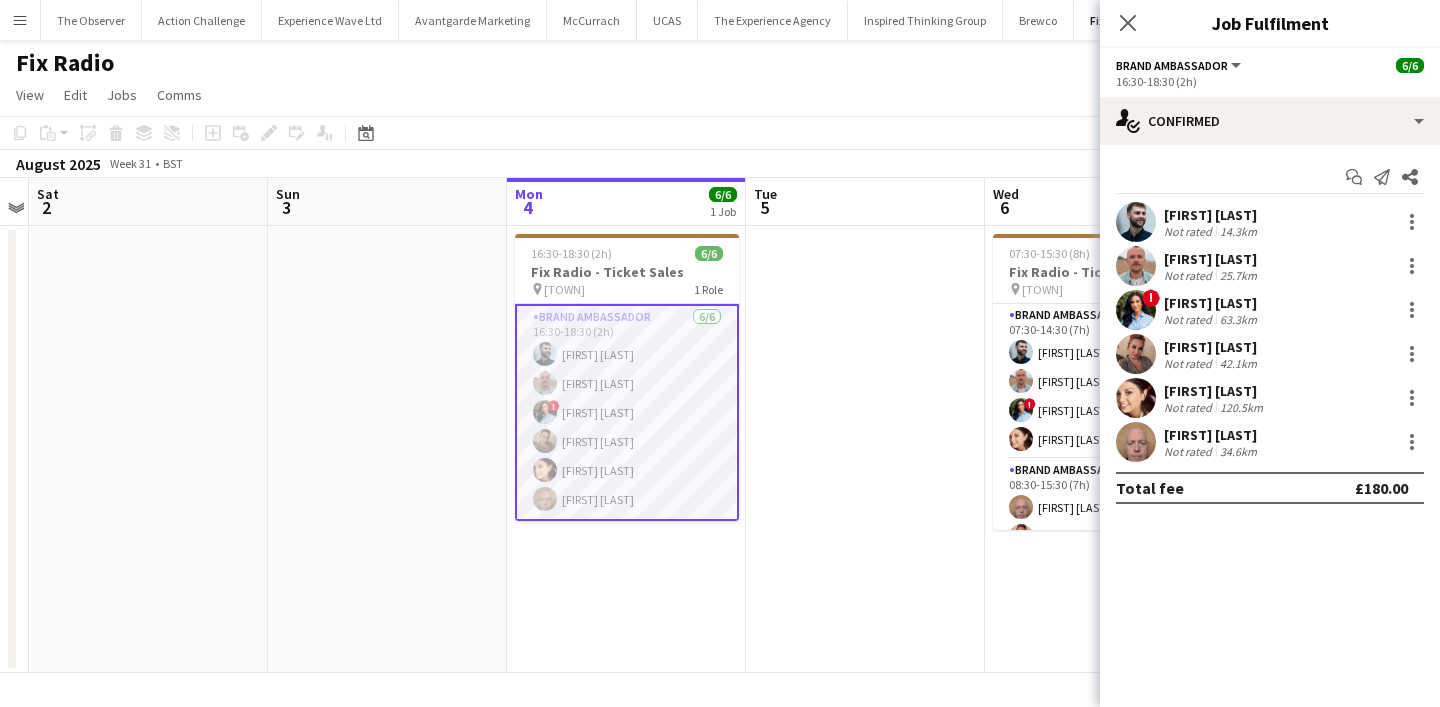 click on "George Protheroe   Not rated   25.7km" at bounding box center (1270, 266) 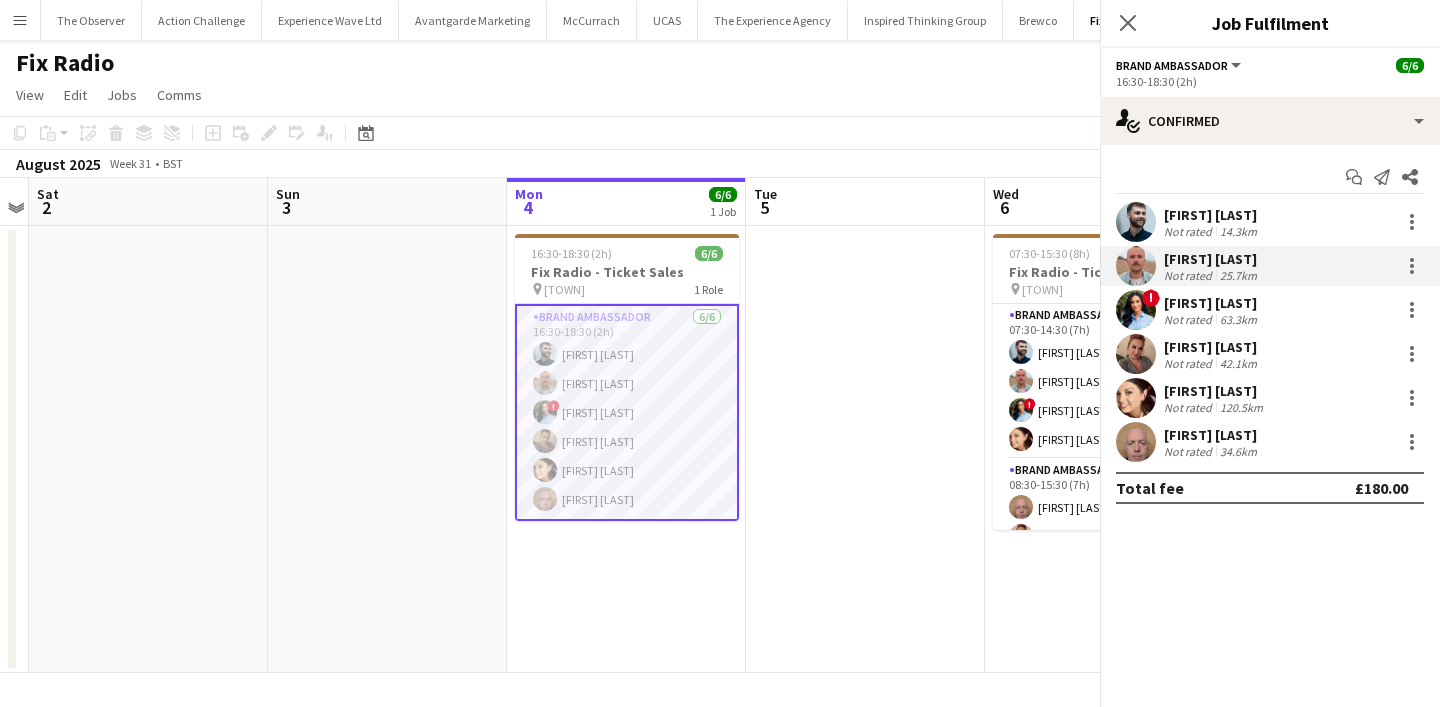 click at bounding box center [1136, 266] 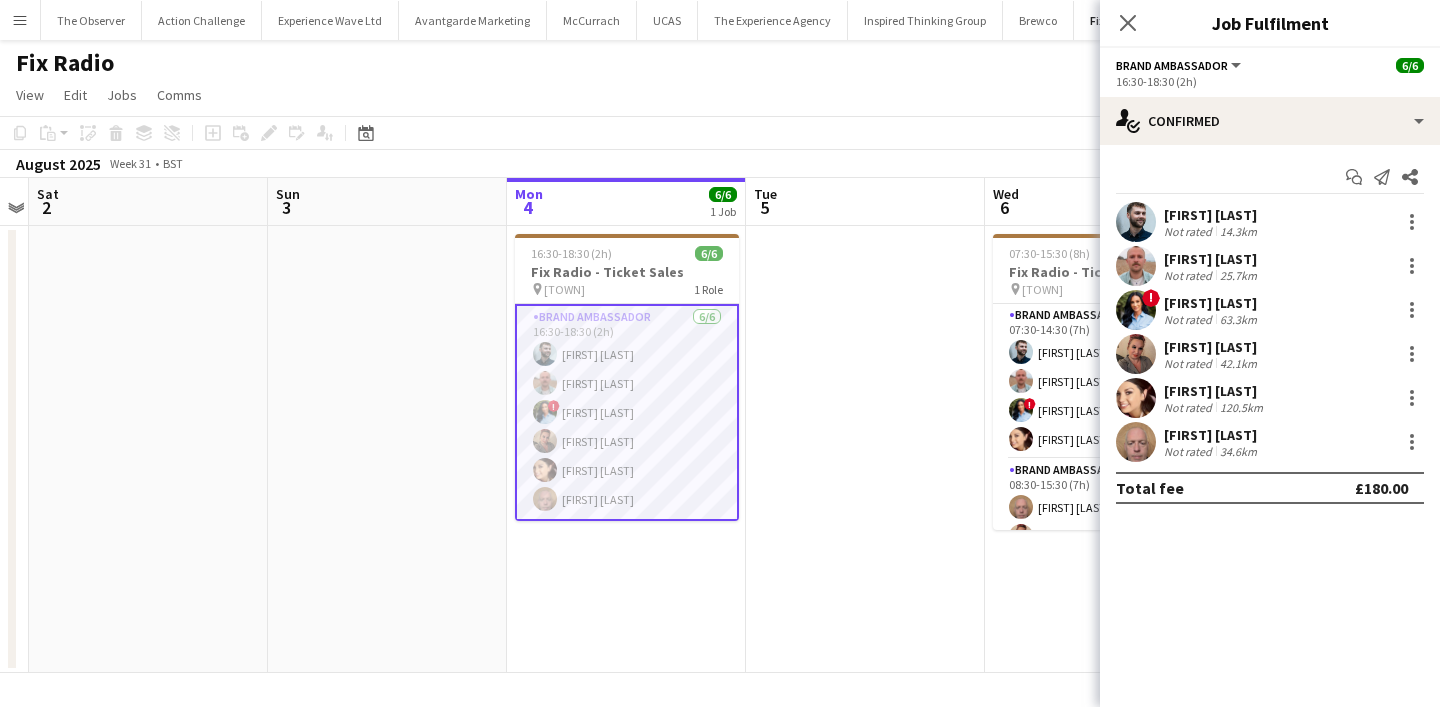 click at bounding box center (1136, 266) 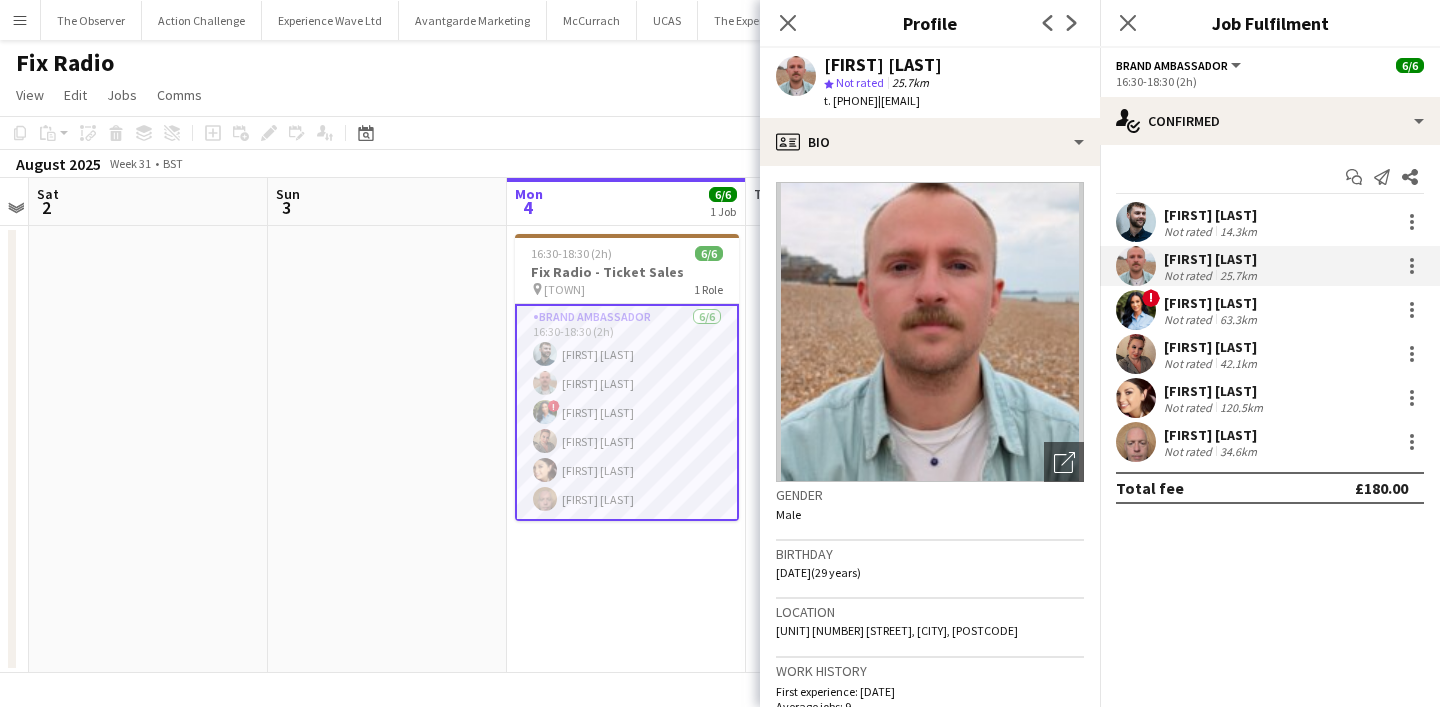 click on "t. +447432110473   |   george.protheroe96@hotmail.co.uk" 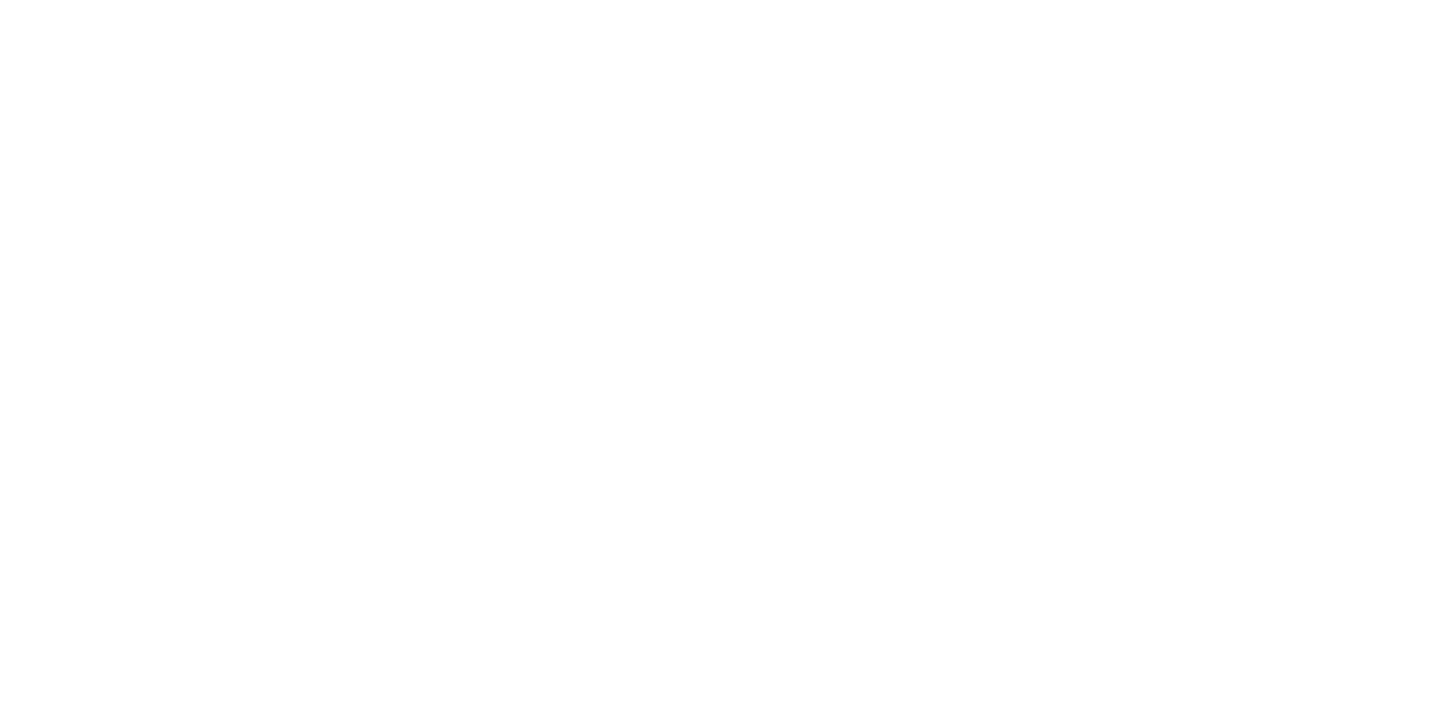 scroll, scrollTop: 0, scrollLeft: 0, axis: both 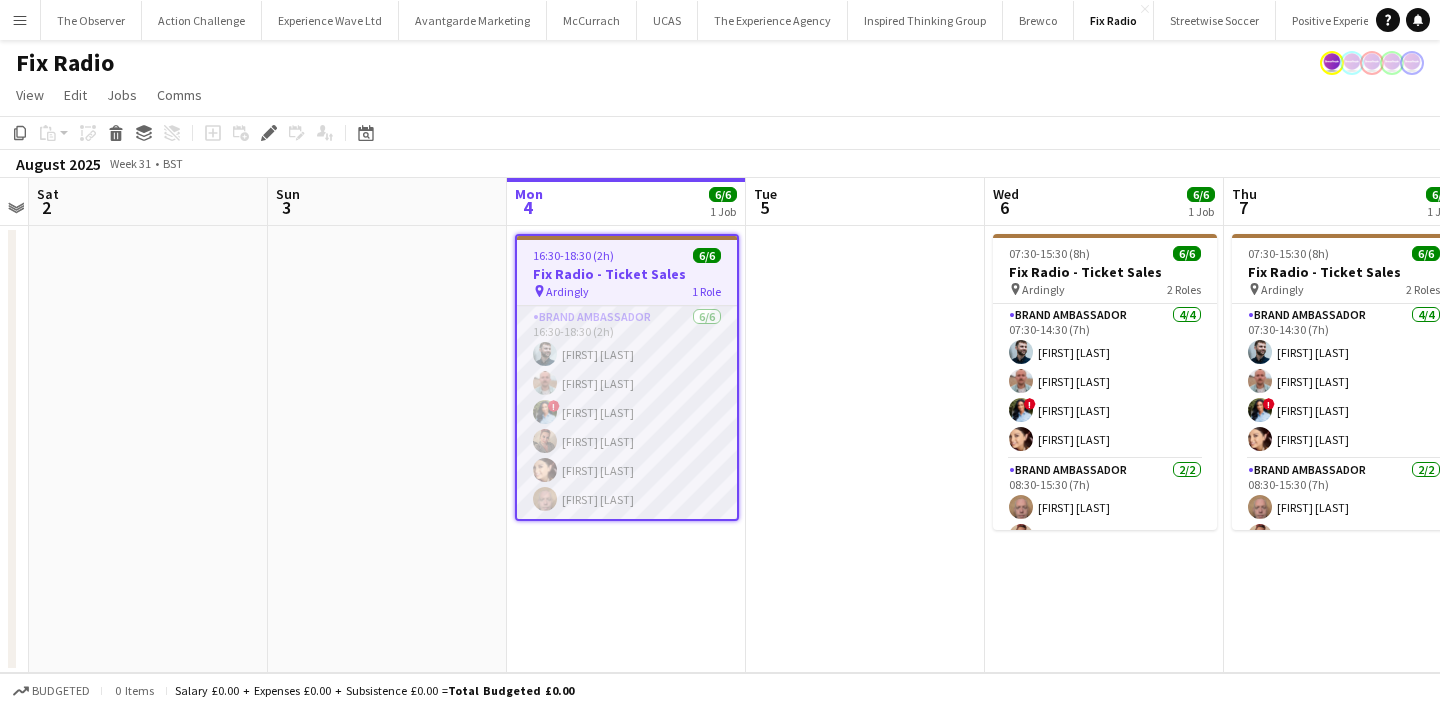 click on "Brand Ambassador   6/6   16:30-18:30 (2h)
Haydn Beardslee George Protheroe ! Kayleigh King Samantha Gloster Natasha Curtis Edward Carlin" at bounding box center [627, 412] 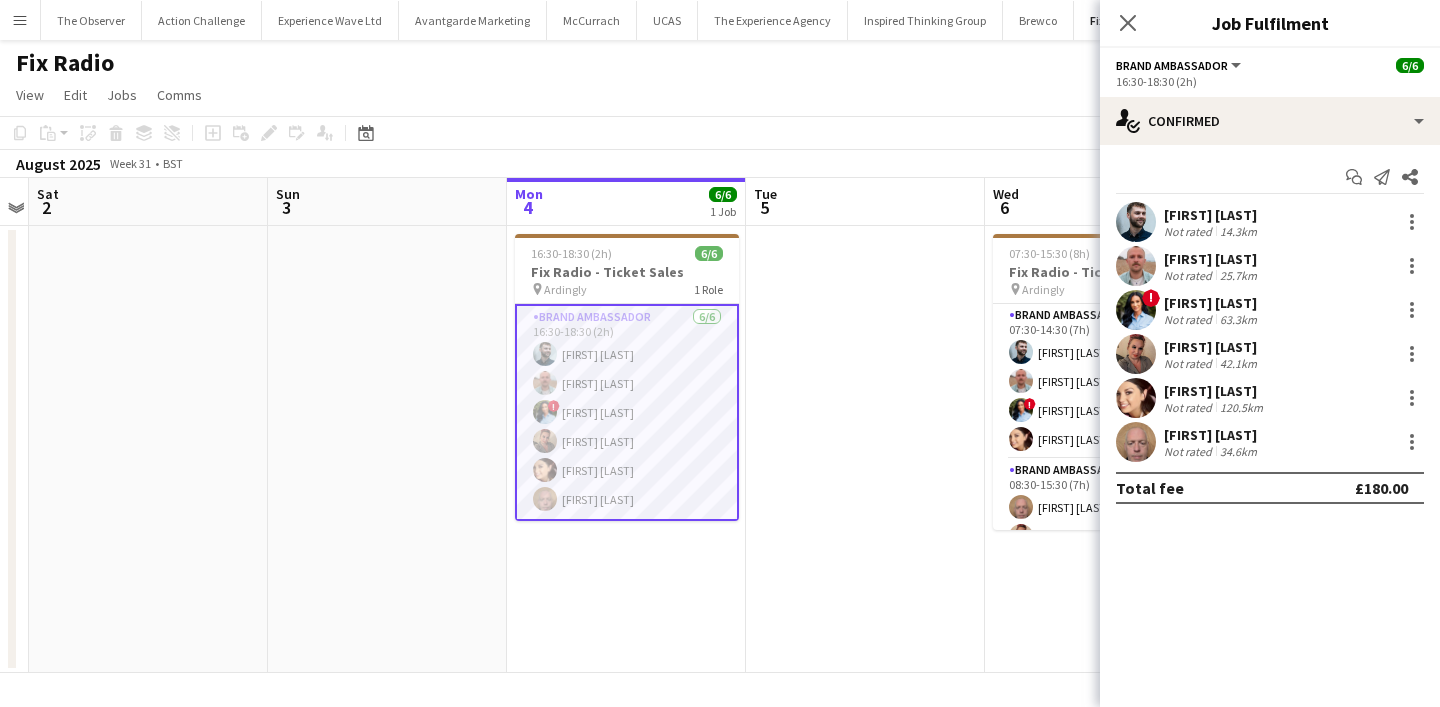 click on "!" at bounding box center [1151, 298] 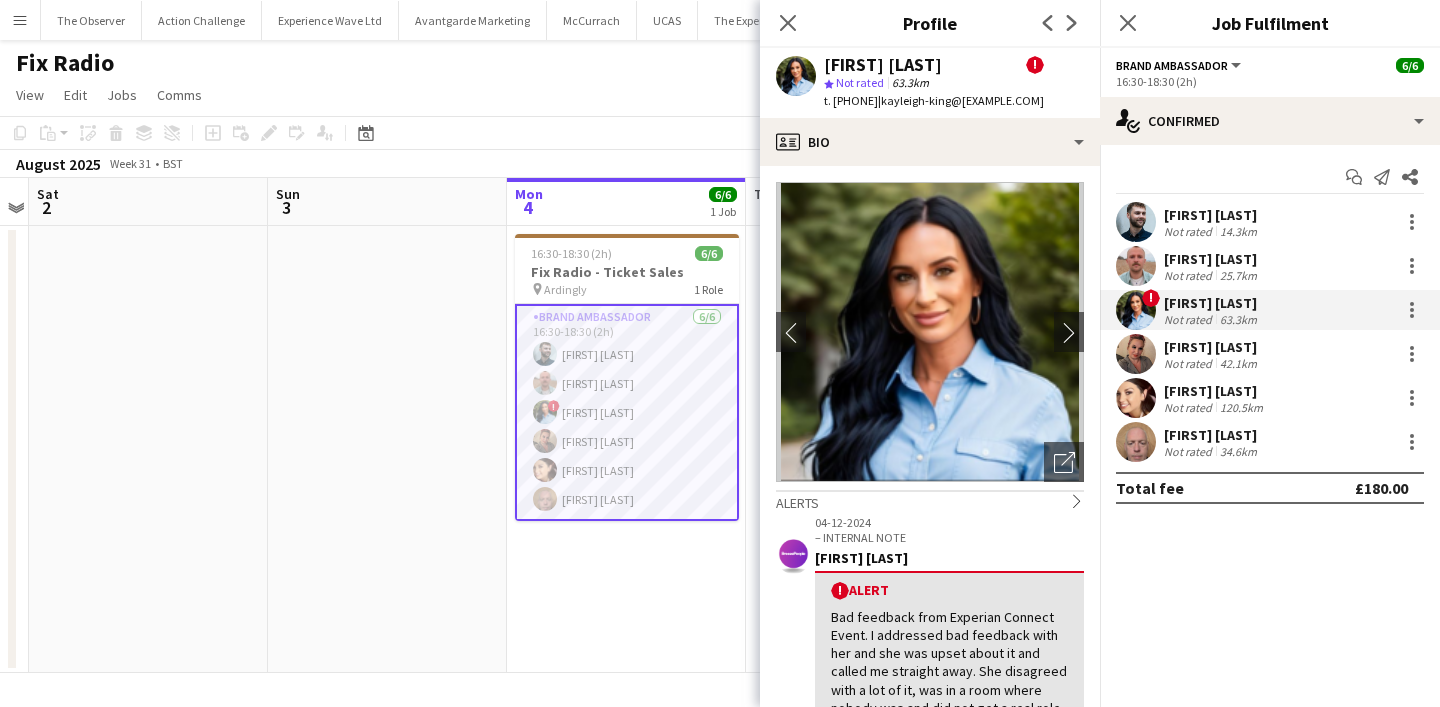 click on "|   kayleigh-king@hotmail.co.uk" 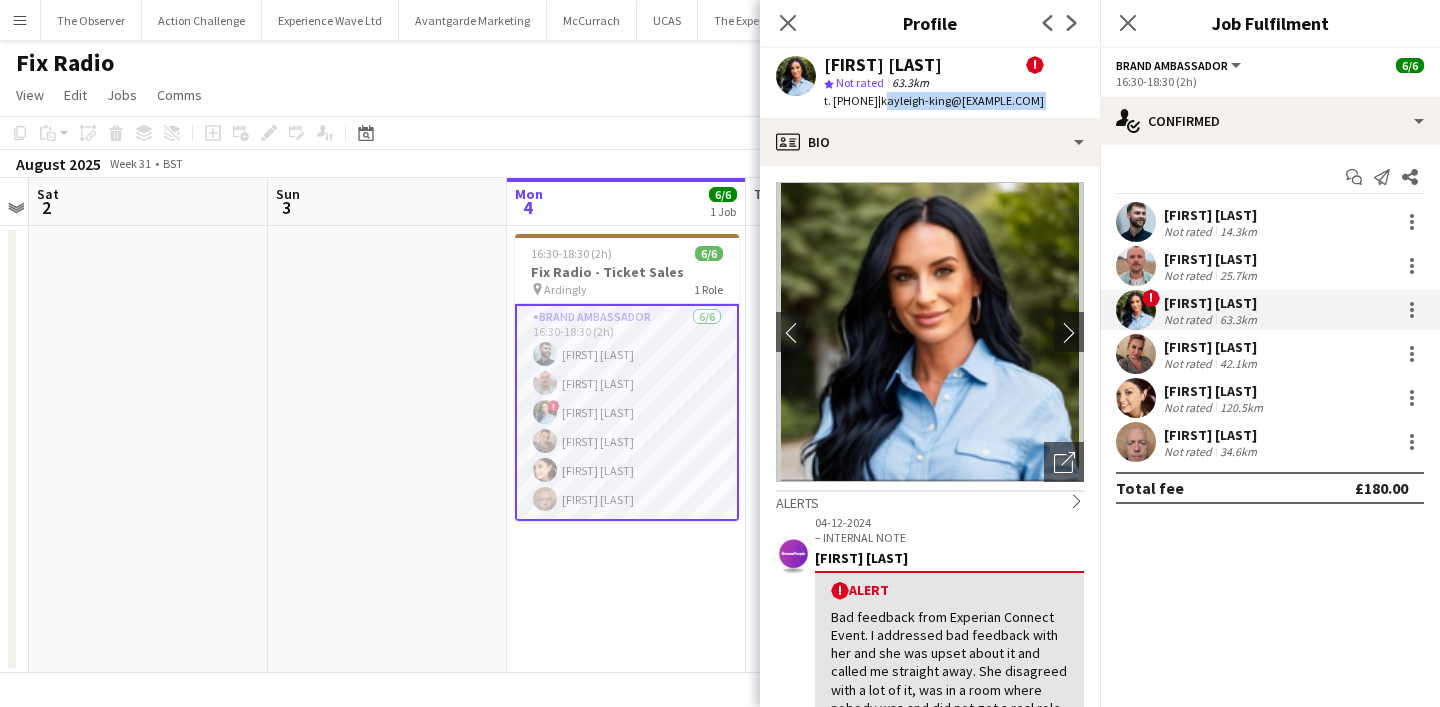 drag, startPoint x: 926, startPoint y: 102, endPoint x: 1065, endPoint y: 106, distance: 139.05754 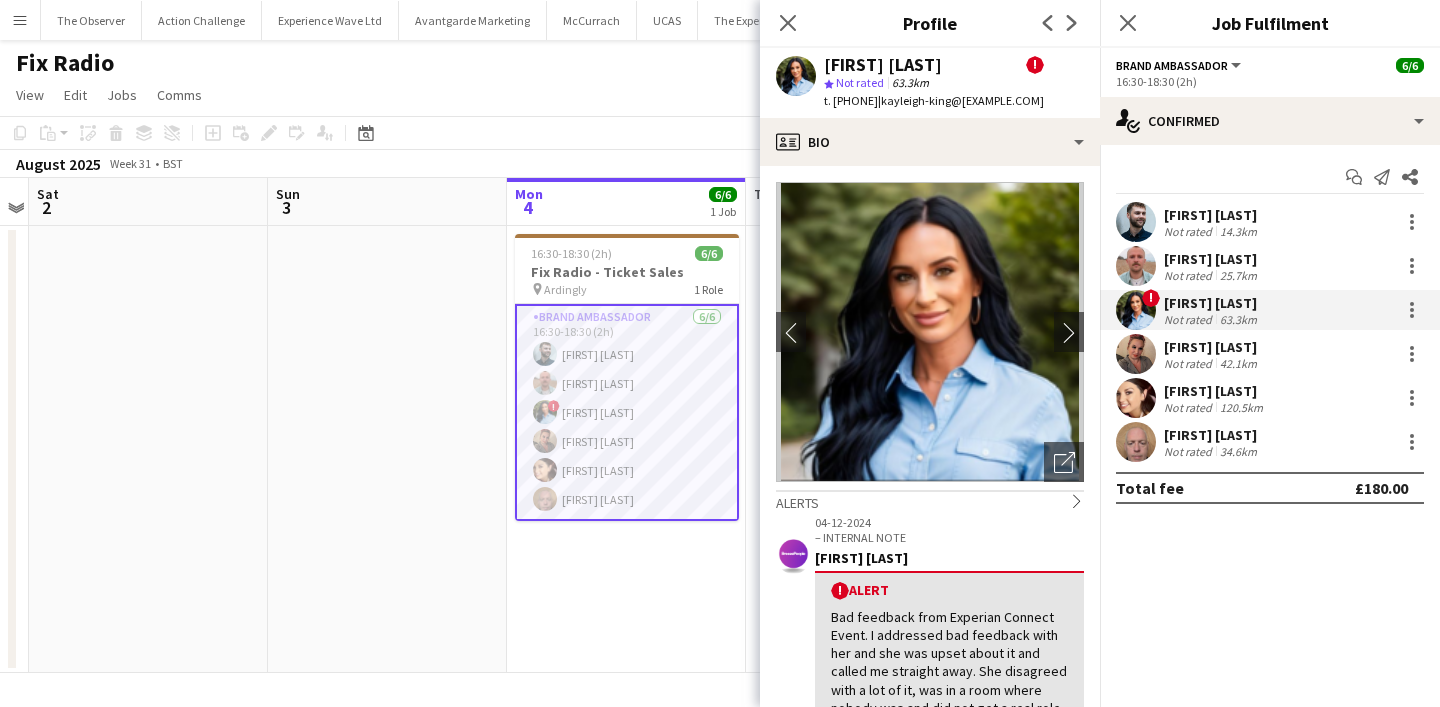 click on "Samantha Gloster   Not rated   42.1km" at bounding box center (1270, 354) 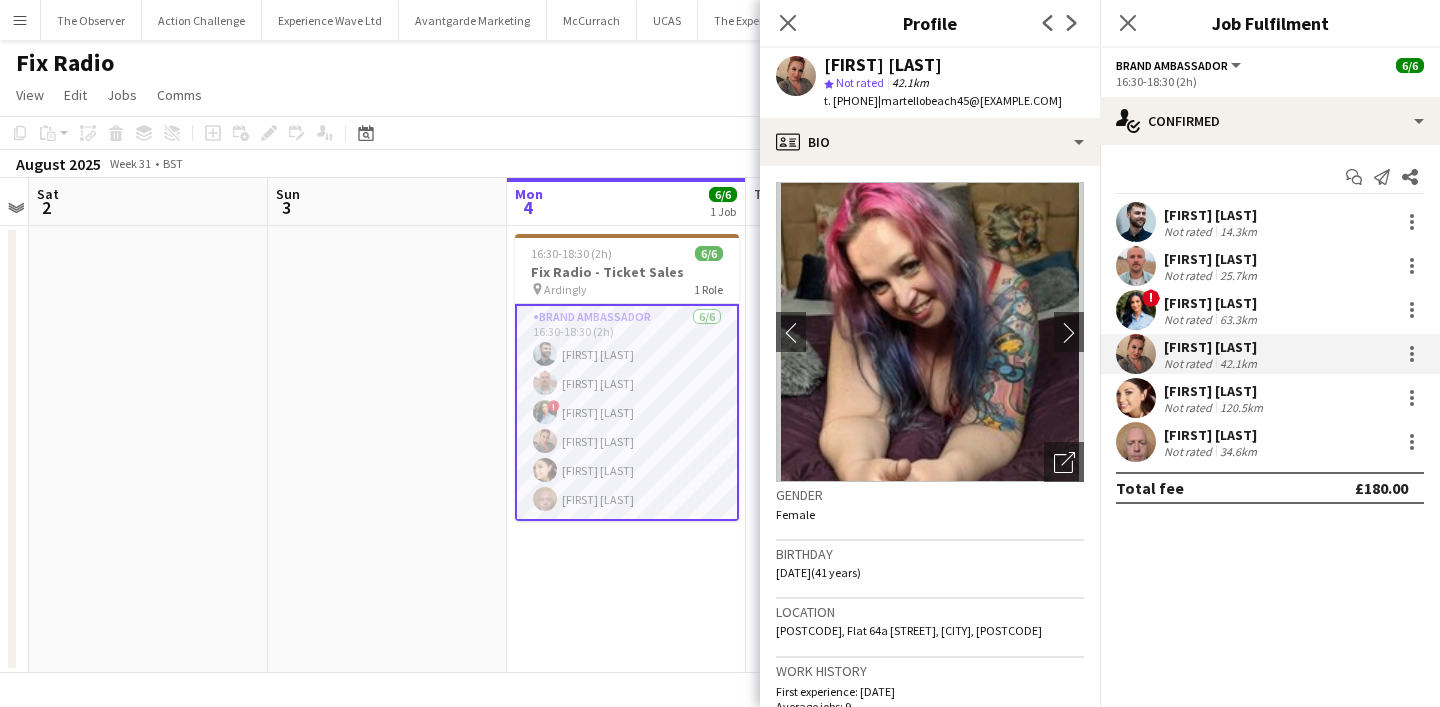 click on "|   martellobeach45@gmail.com" 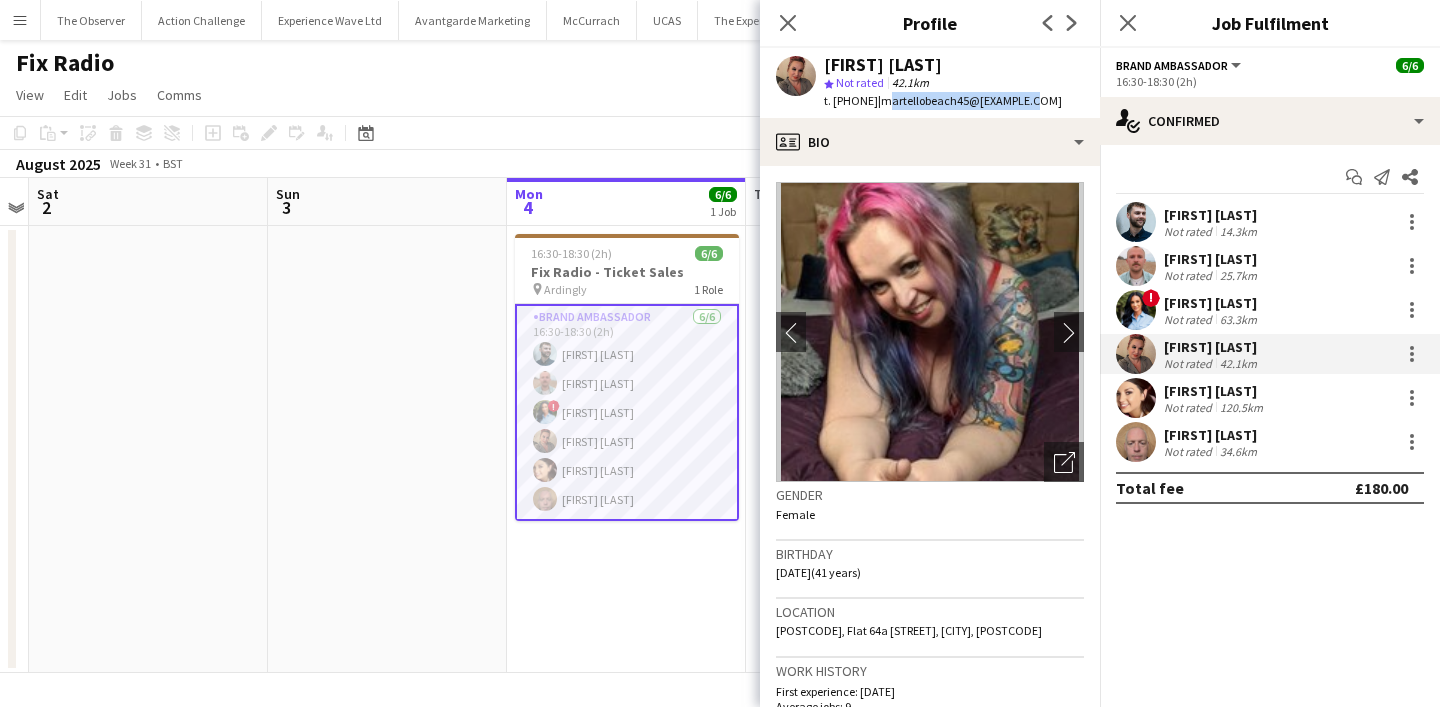drag, startPoint x: 934, startPoint y: 100, endPoint x: 1055, endPoint y: 102, distance: 121.016525 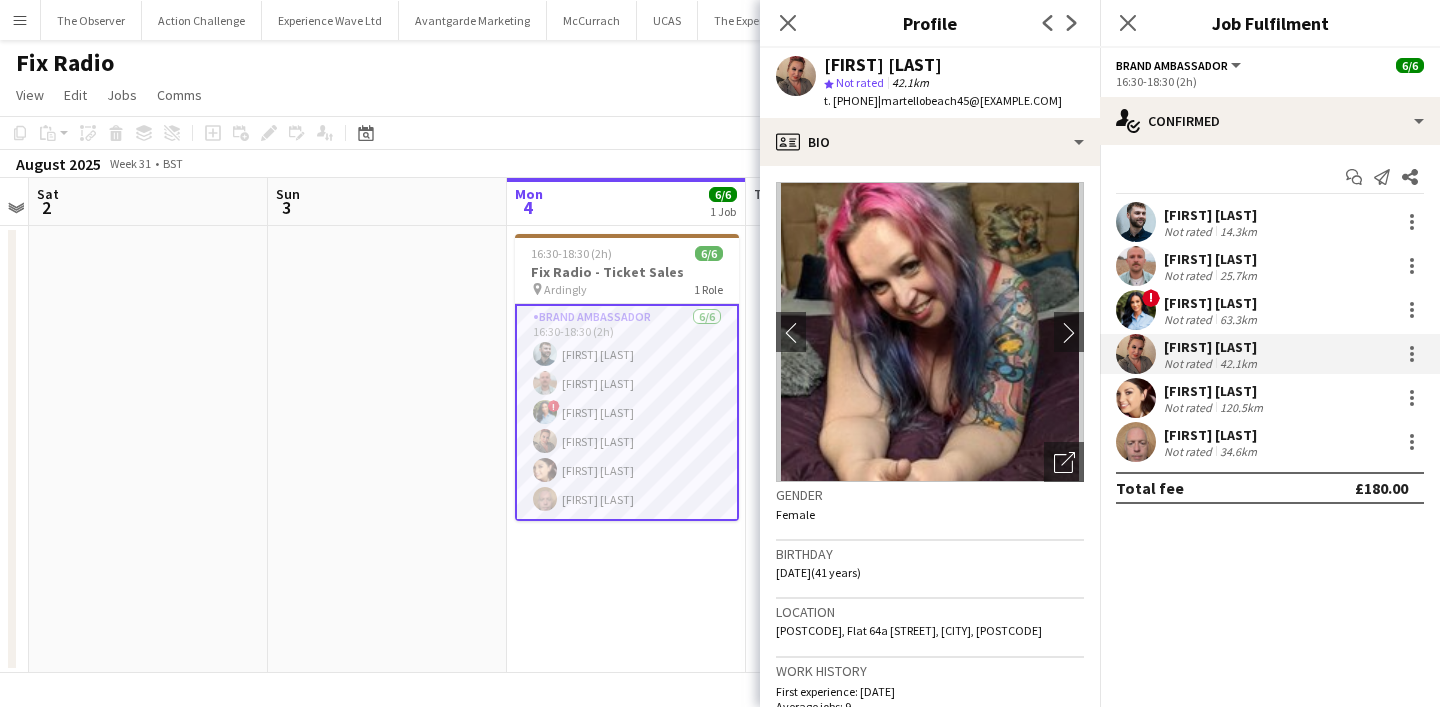 click at bounding box center (1136, 398) 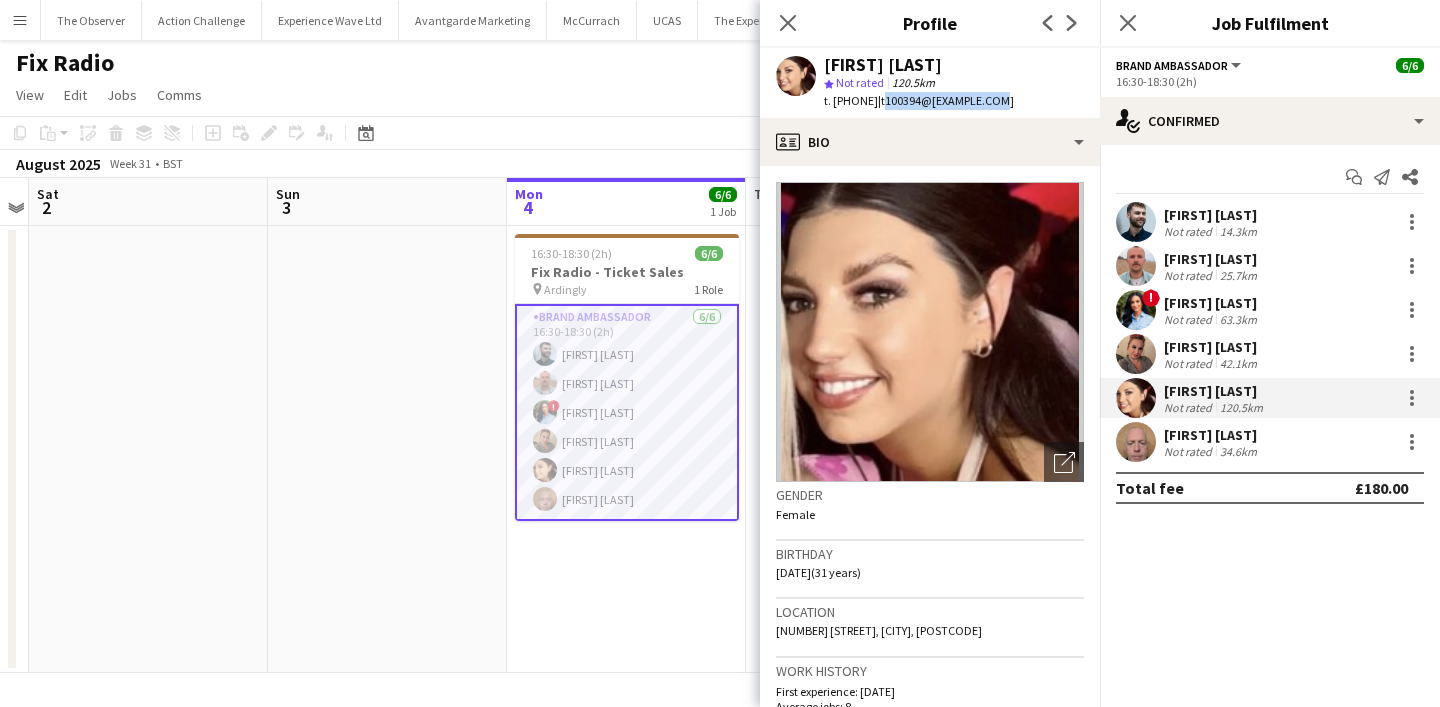 drag, startPoint x: 1036, startPoint y: 107, endPoint x: 920, endPoint y: 101, distance: 116.15507 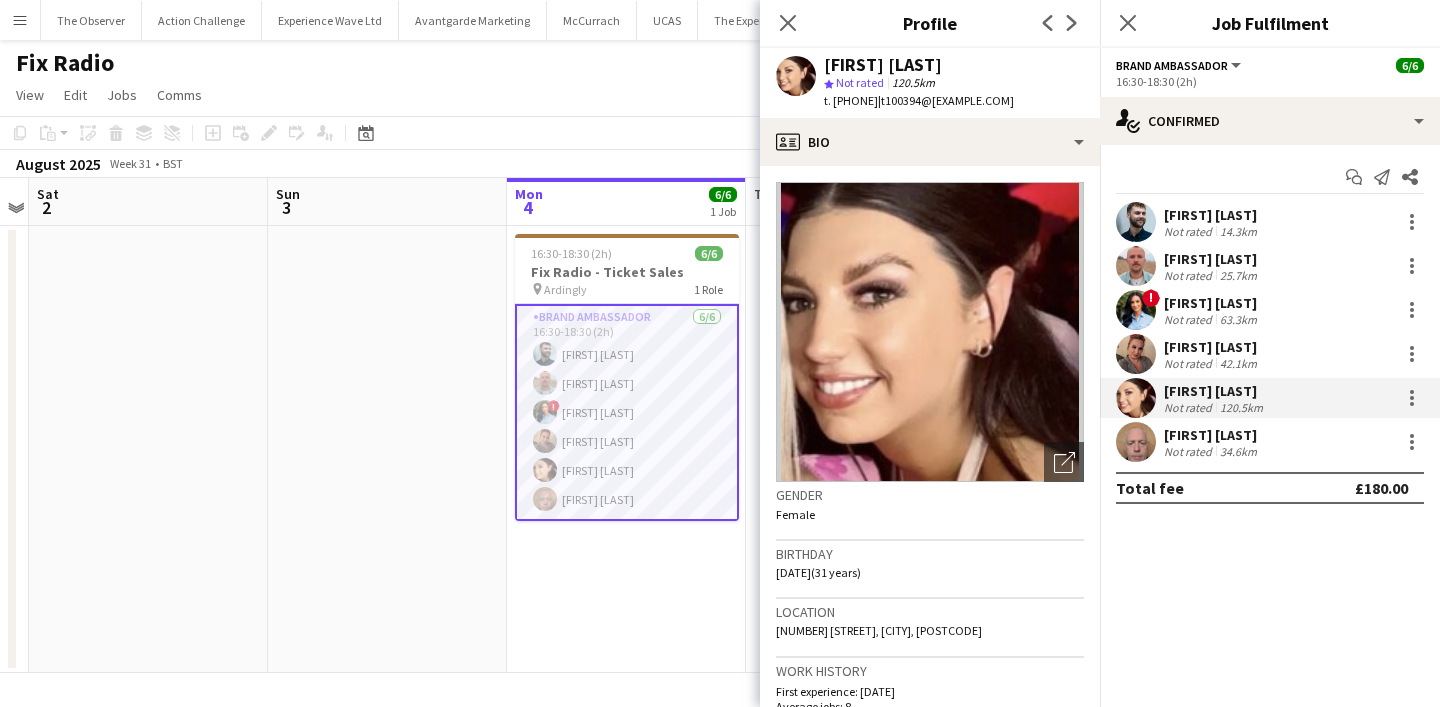click at bounding box center (1136, 442) 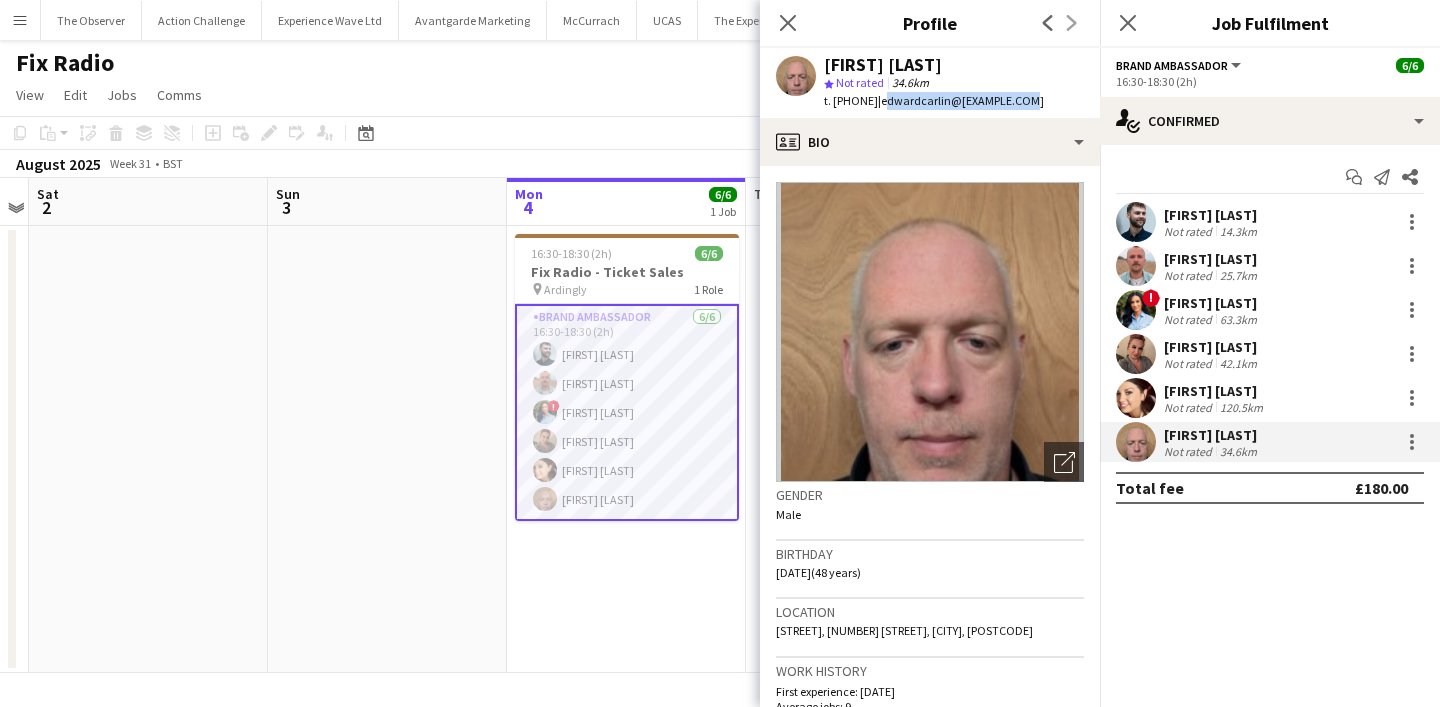 drag, startPoint x: 925, startPoint y: 102, endPoint x: 1060, endPoint y: 109, distance: 135.18137 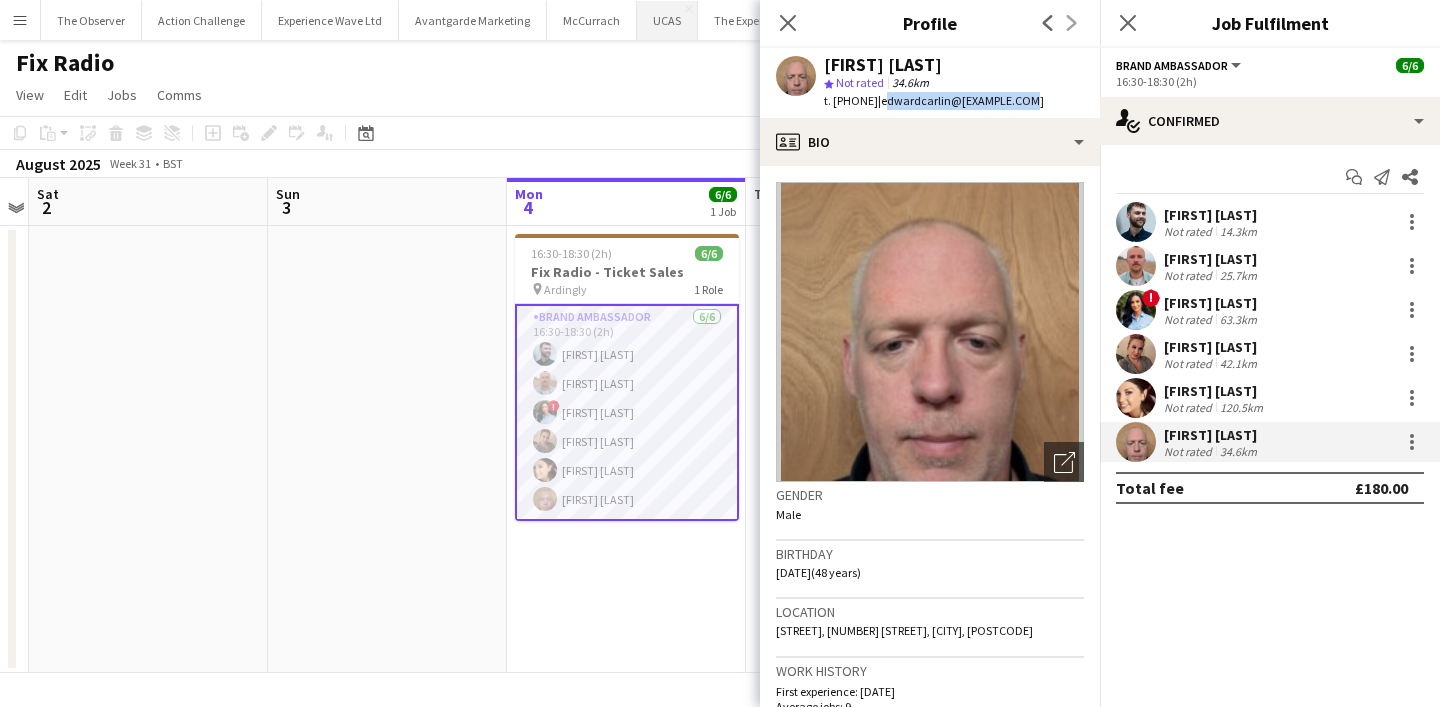 copy on "edwardcarlin62@gmail.com" 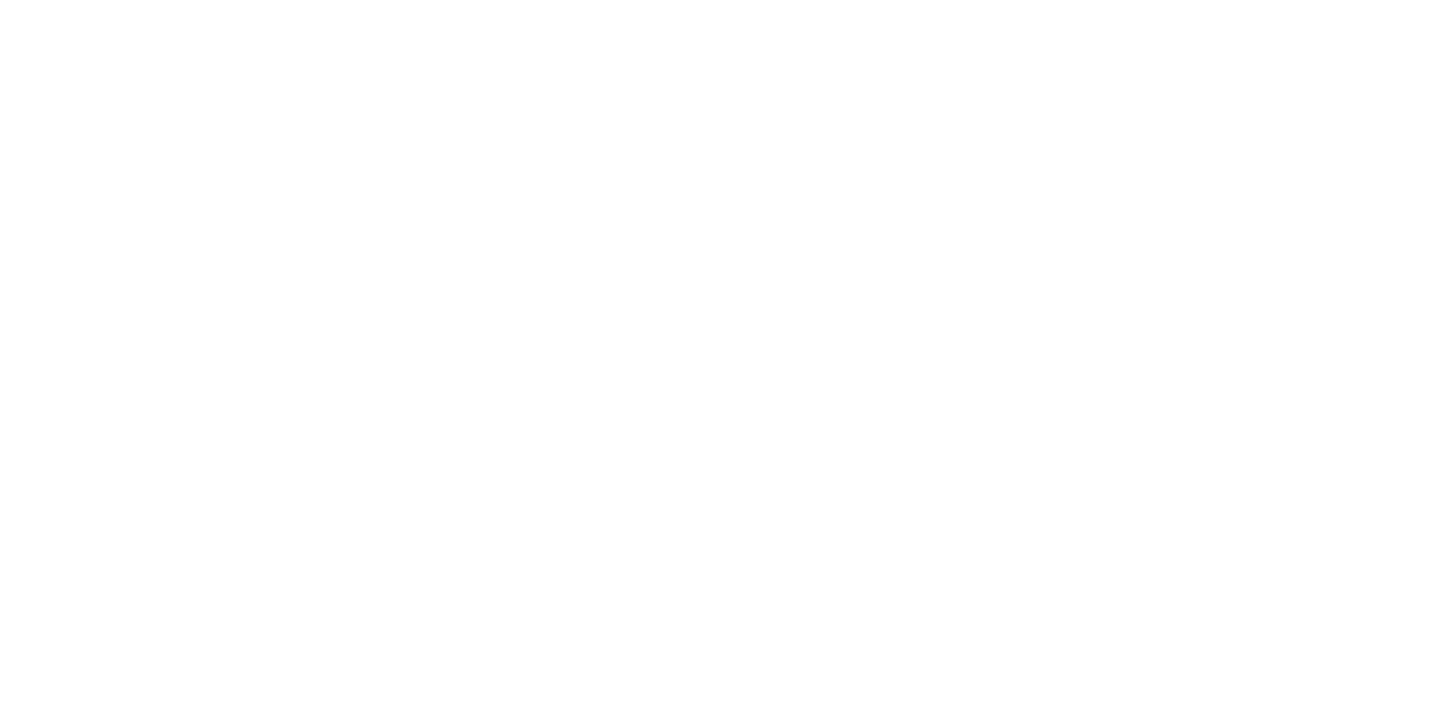 scroll, scrollTop: 0, scrollLeft: 0, axis: both 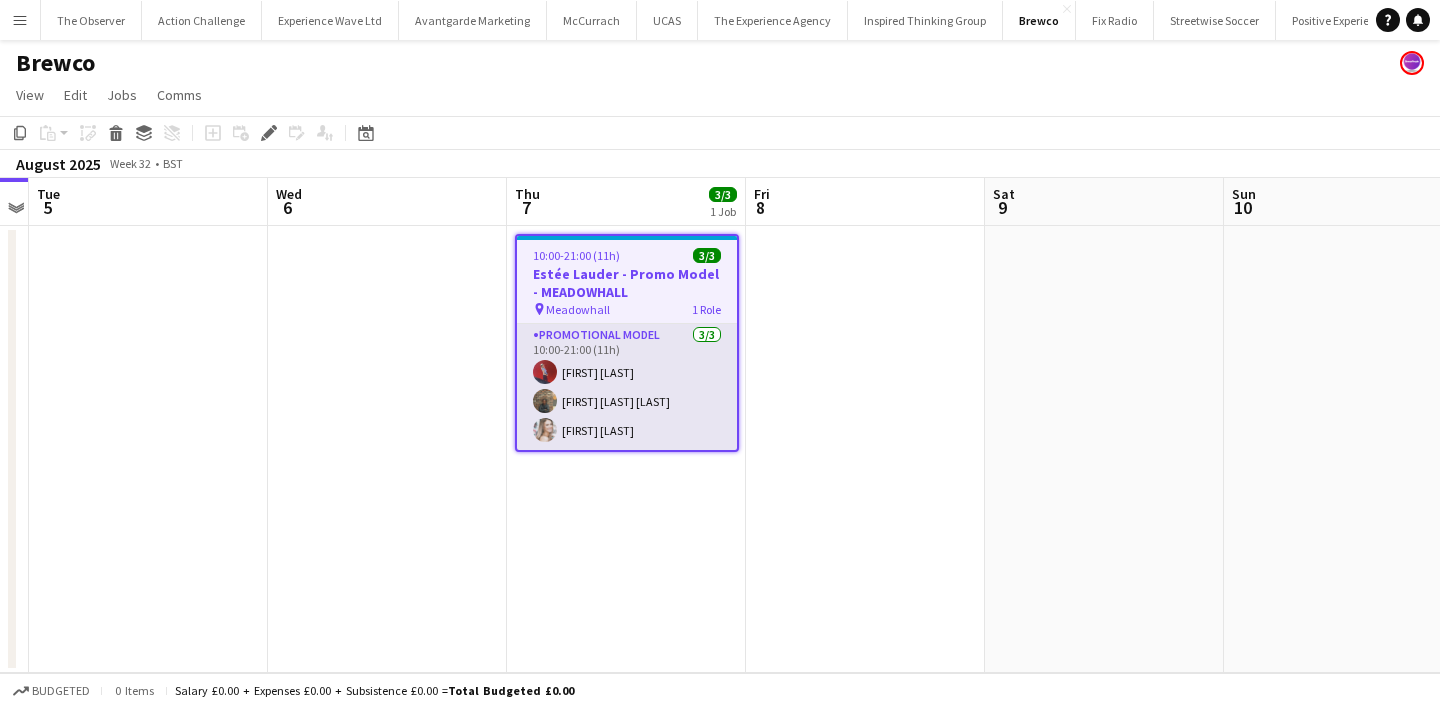 click on "Promotional Model   3/3   10:00-21:00 (11h)
[FIRST] [LAST] [FIRST] [LAST] [FIRST] [LAST]" at bounding box center [627, 387] 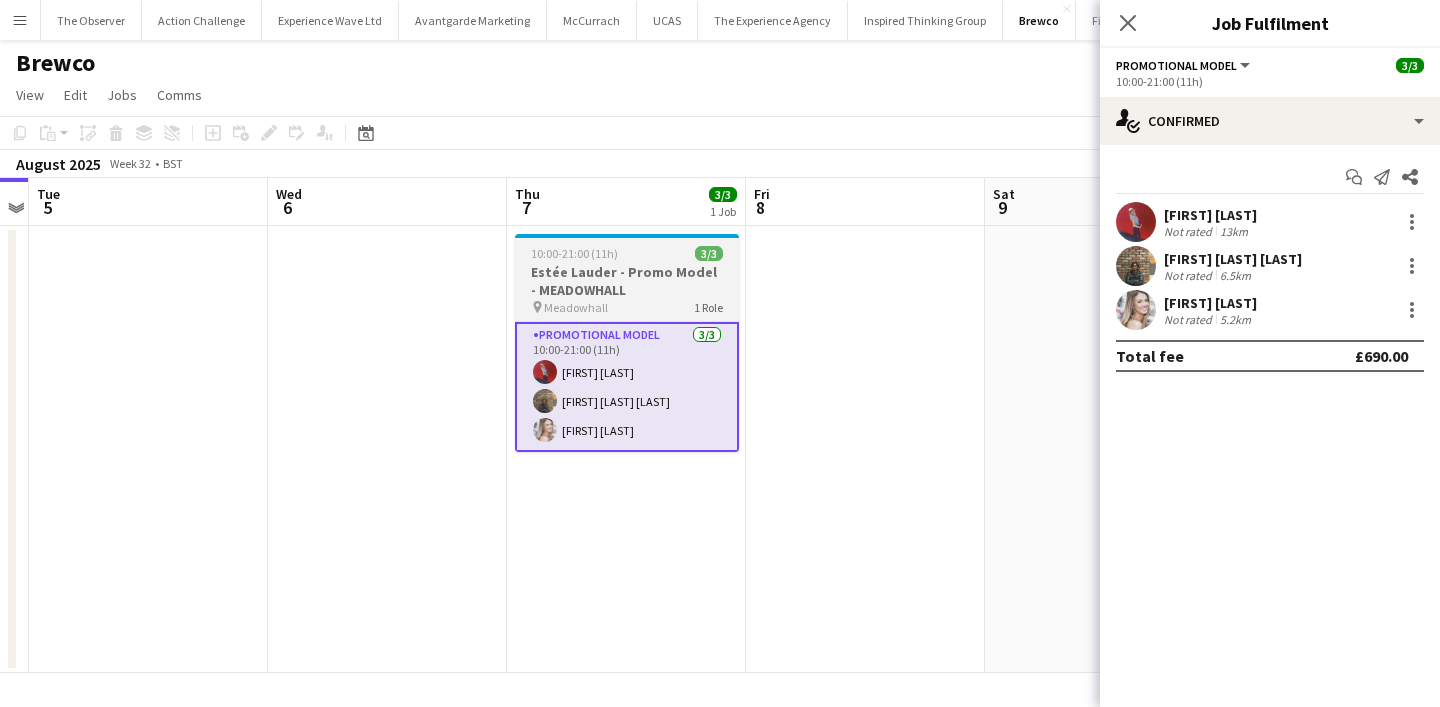 click on "pin
Meadowhall   1 Role" at bounding box center [627, 307] 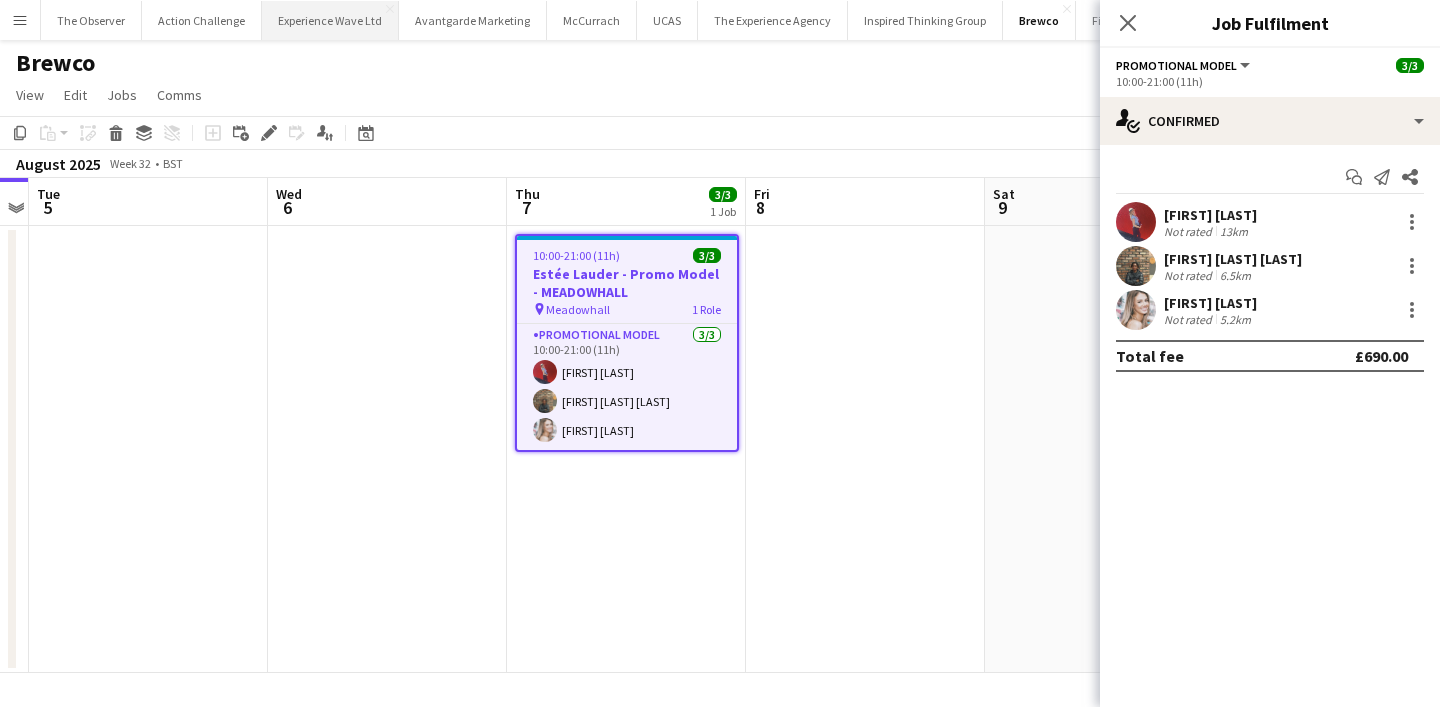 click on "Experience Wave Ltd
Close" at bounding box center (330, 20) 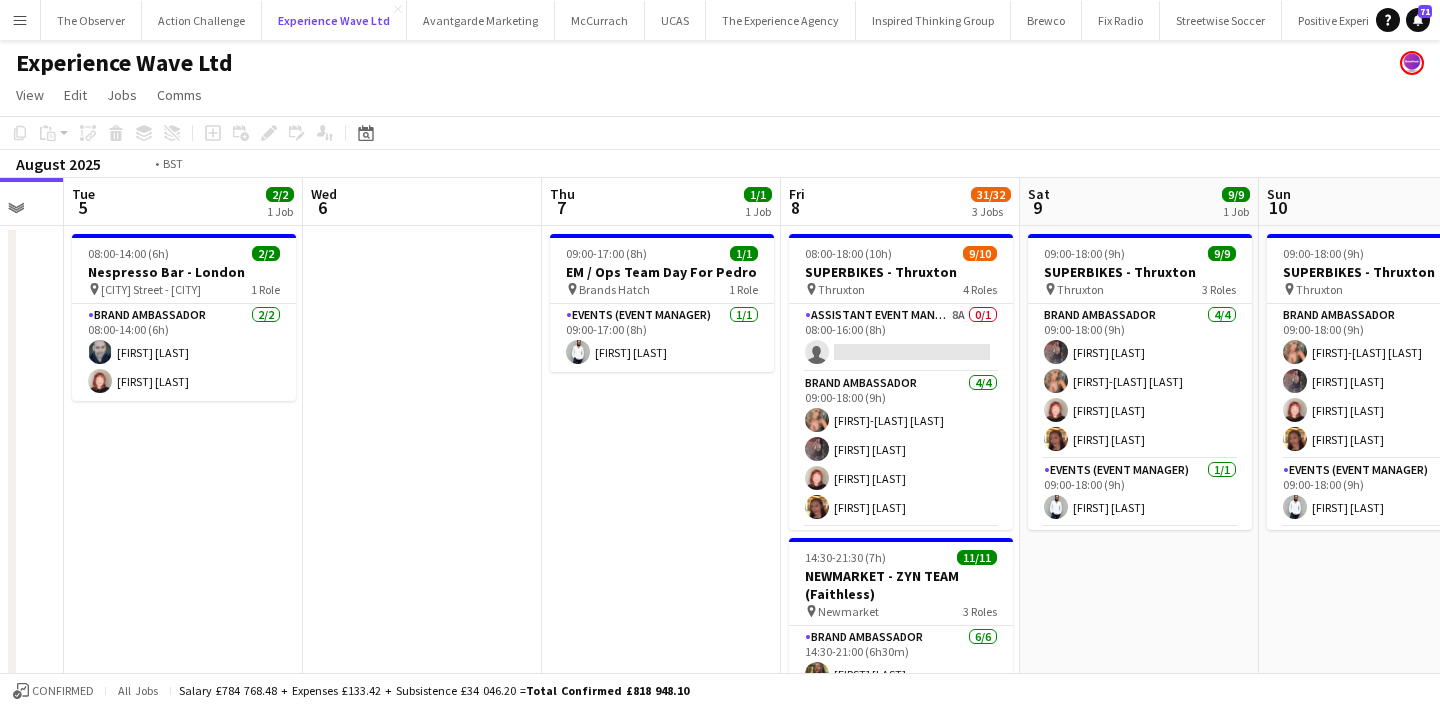 scroll, scrollTop: 0, scrollLeft: 560, axis: horizontal 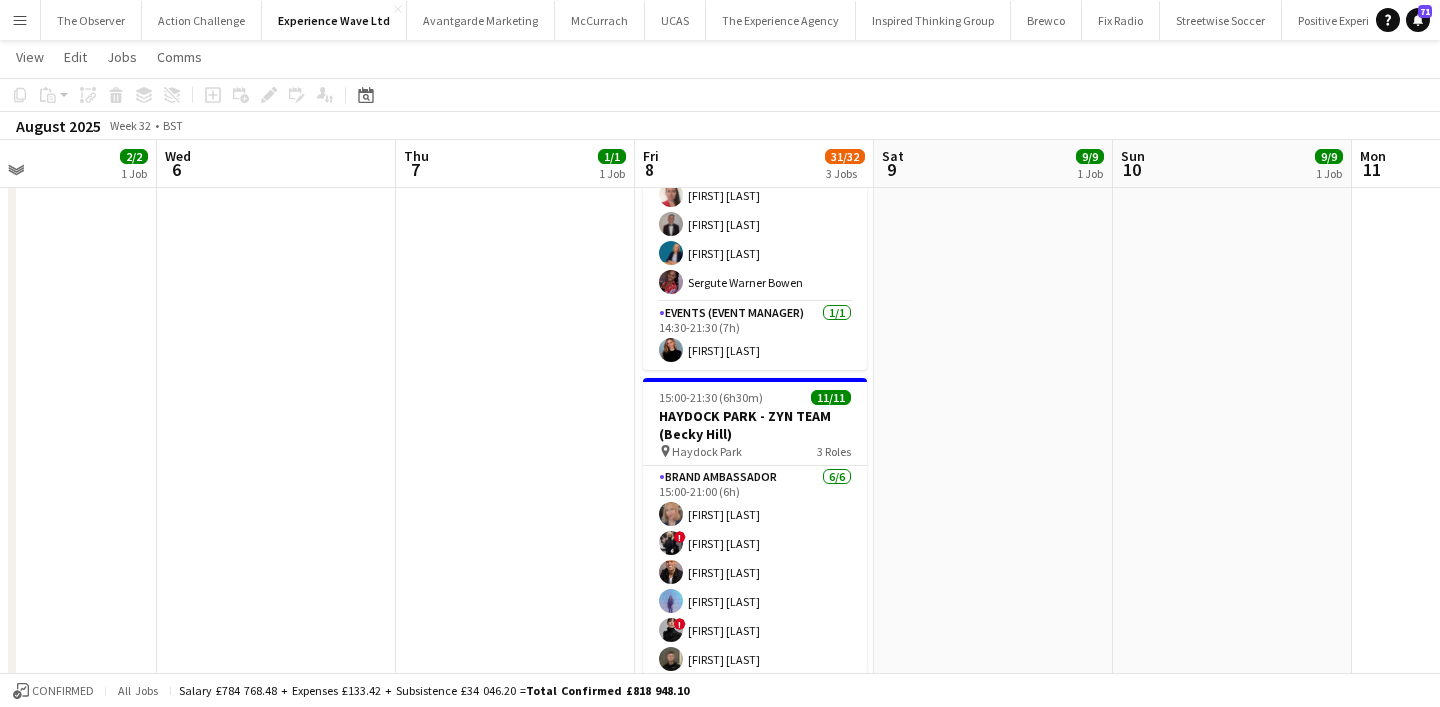 click on "Brand Ambassador   6/6   15:00-21:00 (6h)
Carol Lumsden ! Lynda Kremer Connor Horrigan Raquel Lee ! Angela Heenan David Lumsden" at bounding box center (755, 572) 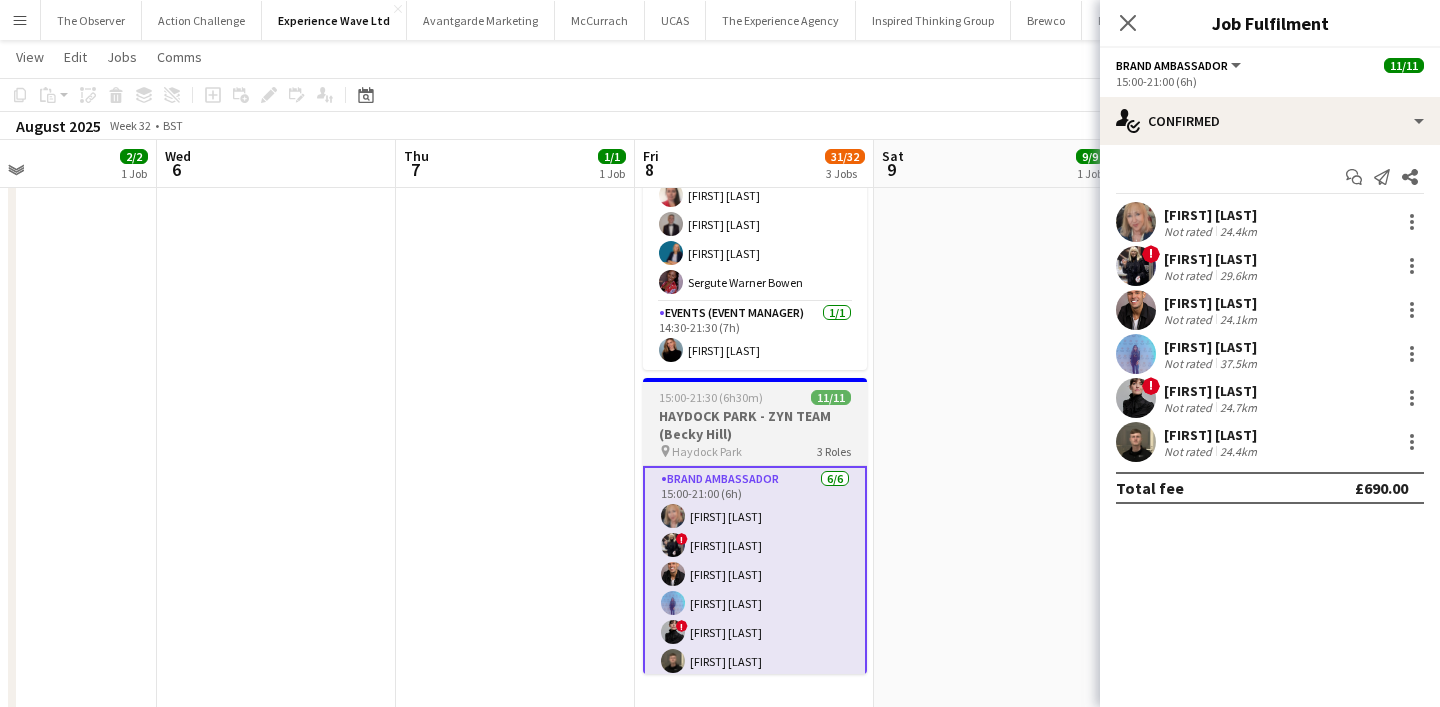click on "HAYDOCK PARK - ZYN TEAM (Becky Hill)" at bounding box center [755, 425] 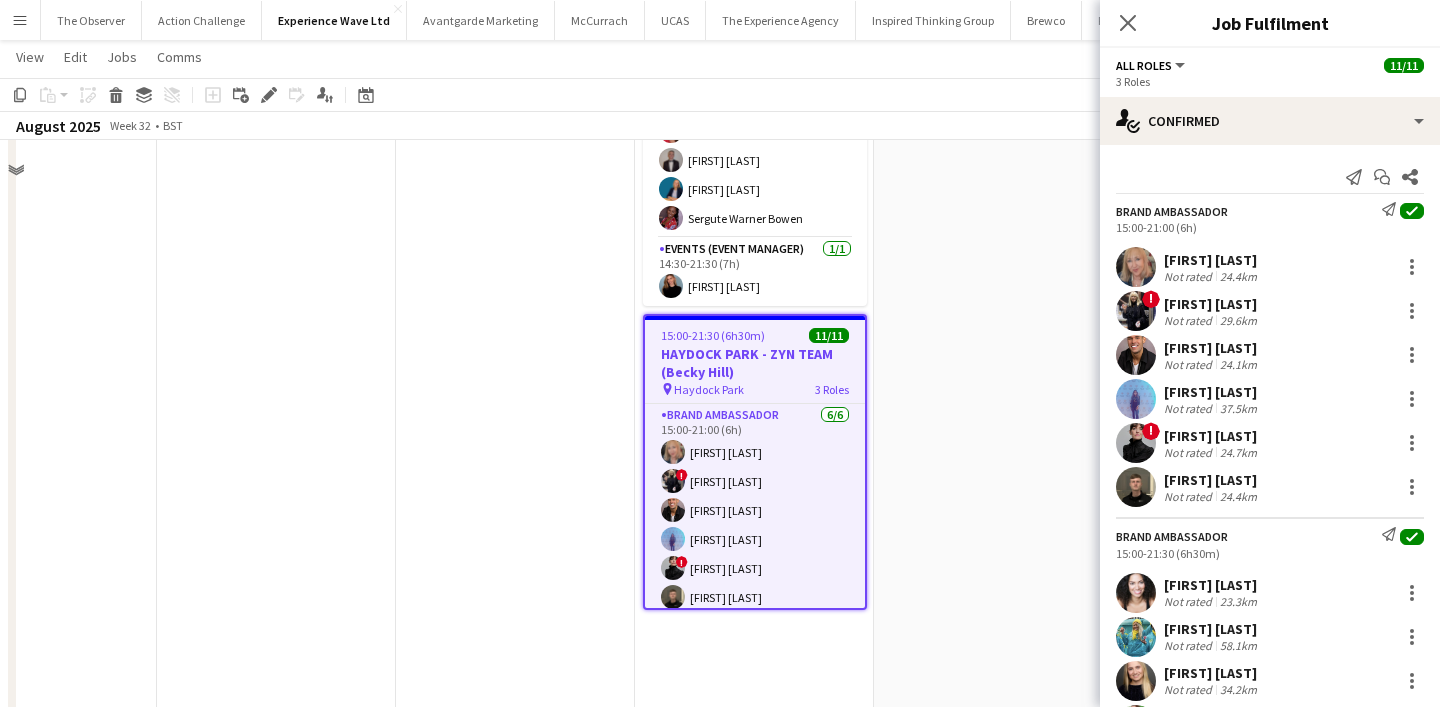 scroll, scrollTop: 550, scrollLeft: 0, axis: vertical 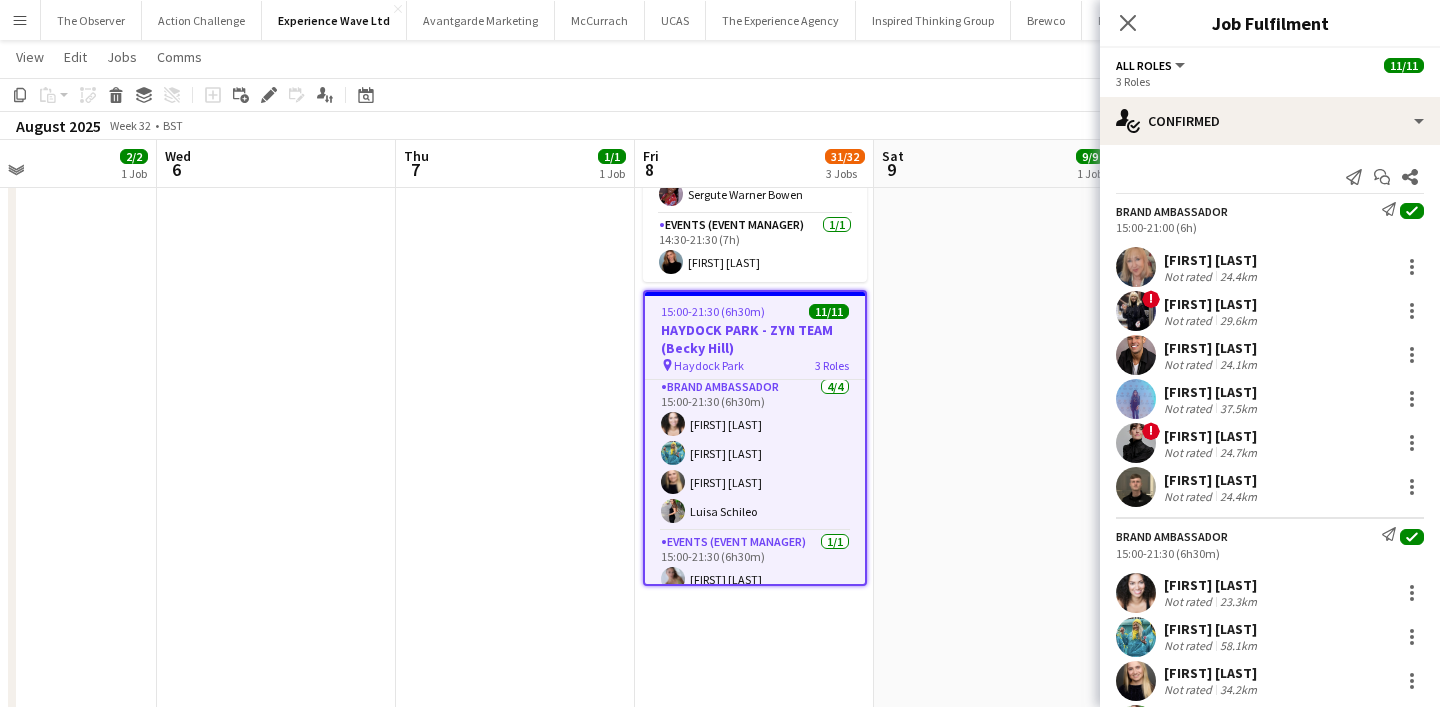 click on "Brand Ambassador   4/4   15:00-21:30 (6h30m)
Karina Omalley georgia komar Mary Shanker Luisa Schileo" at bounding box center [755, 453] 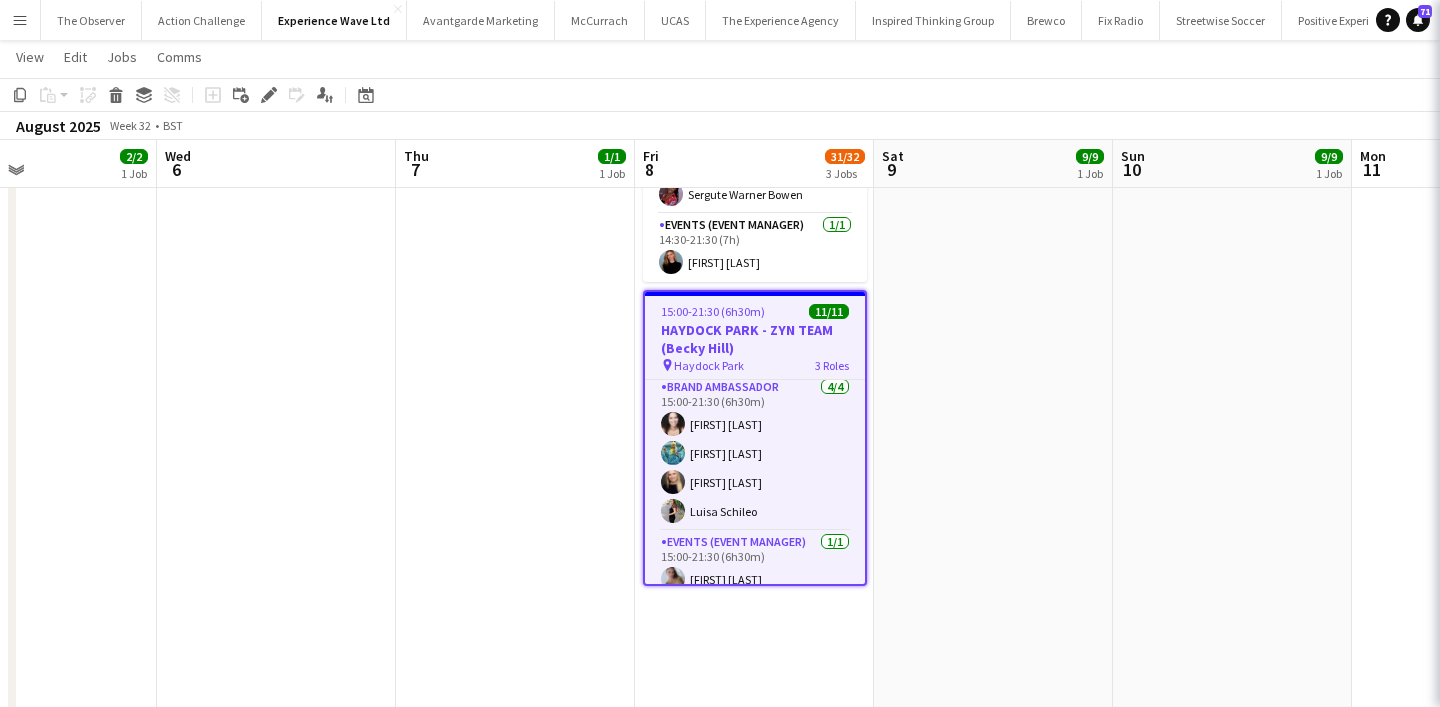 scroll, scrollTop: 219, scrollLeft: 0, axis: vertical 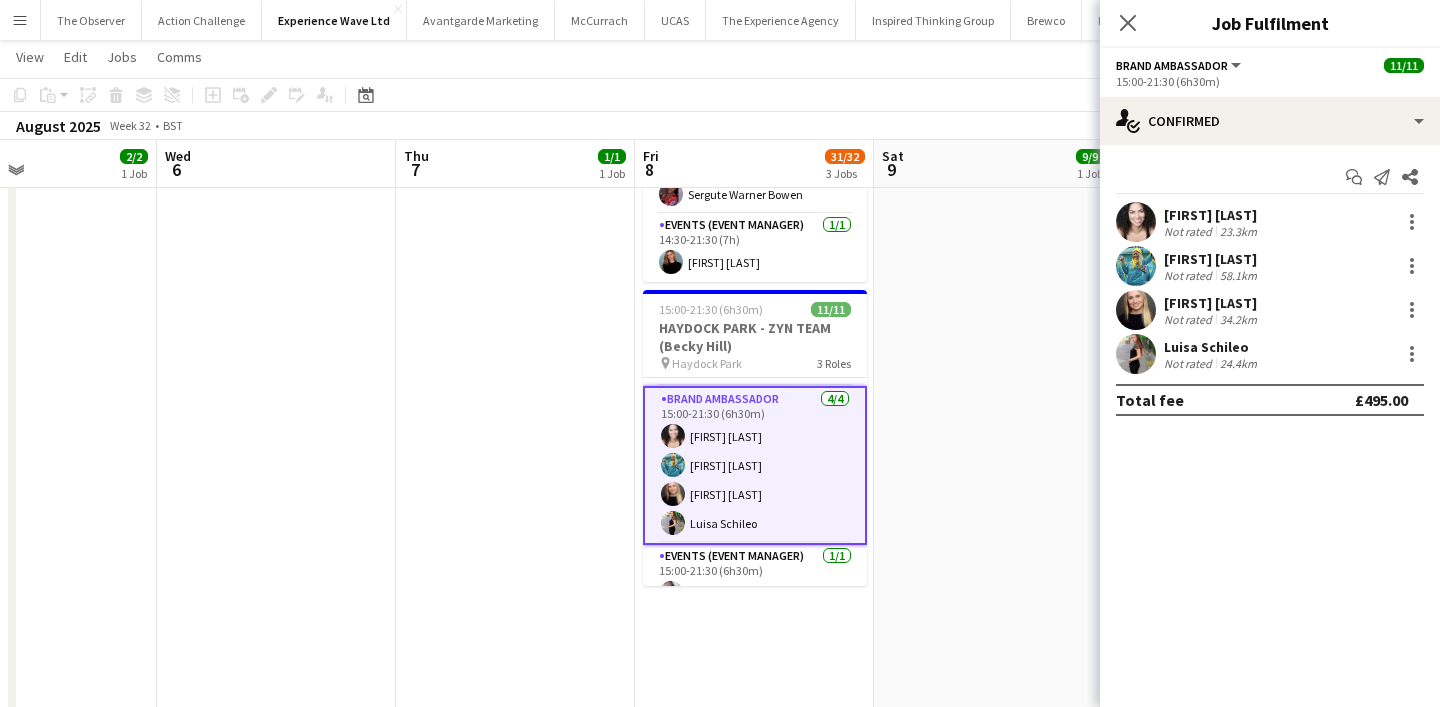 click on "Menu" at bounding box center [20, 20] 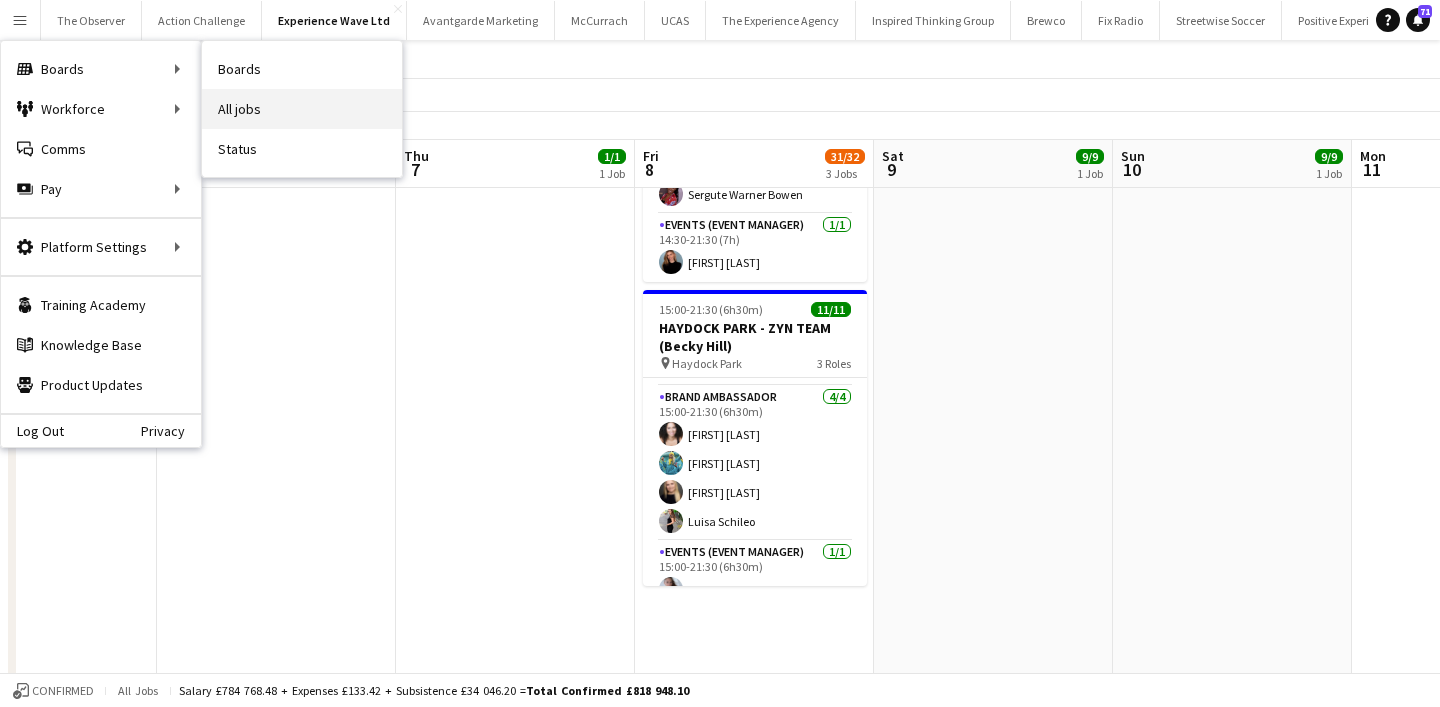click on "All jobs" at bounding box center (302, 109) 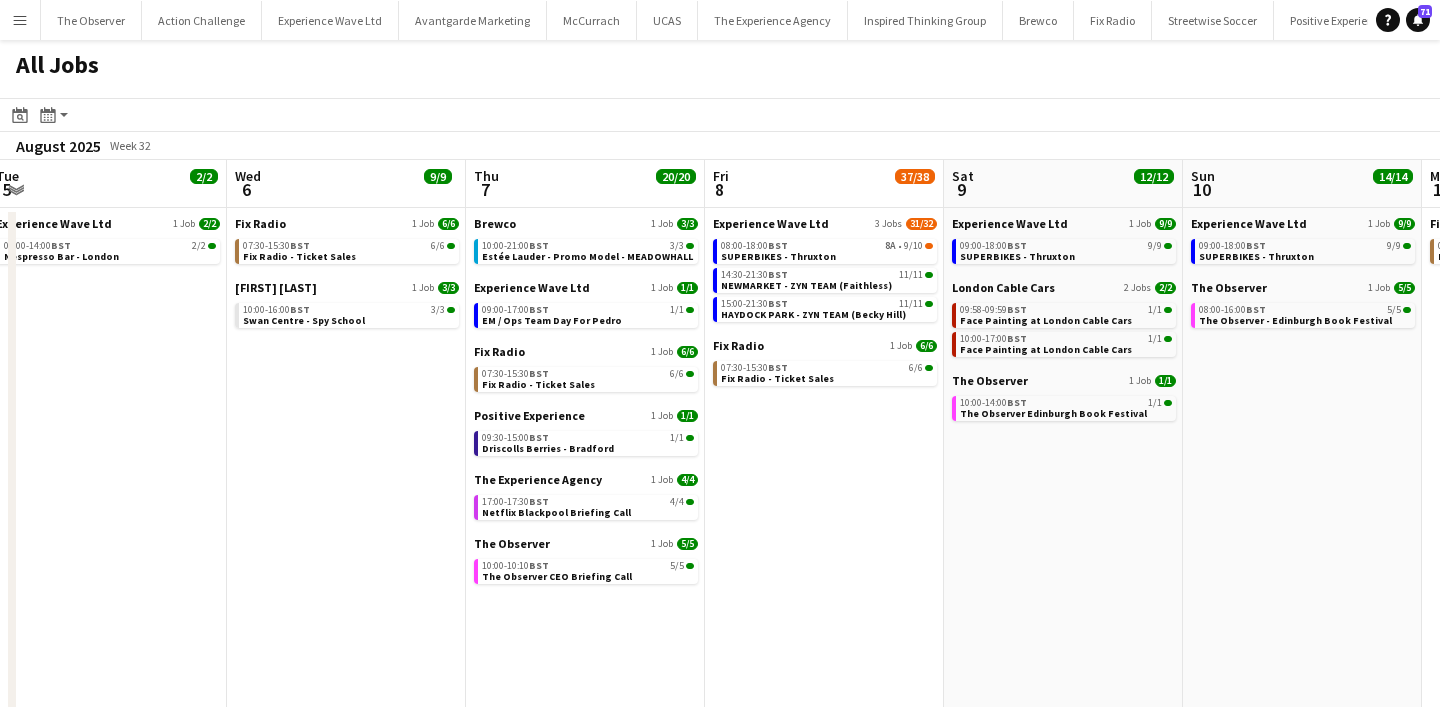 scroll, scrollTop: 0, scrollLeft: 477, axis: horizontal 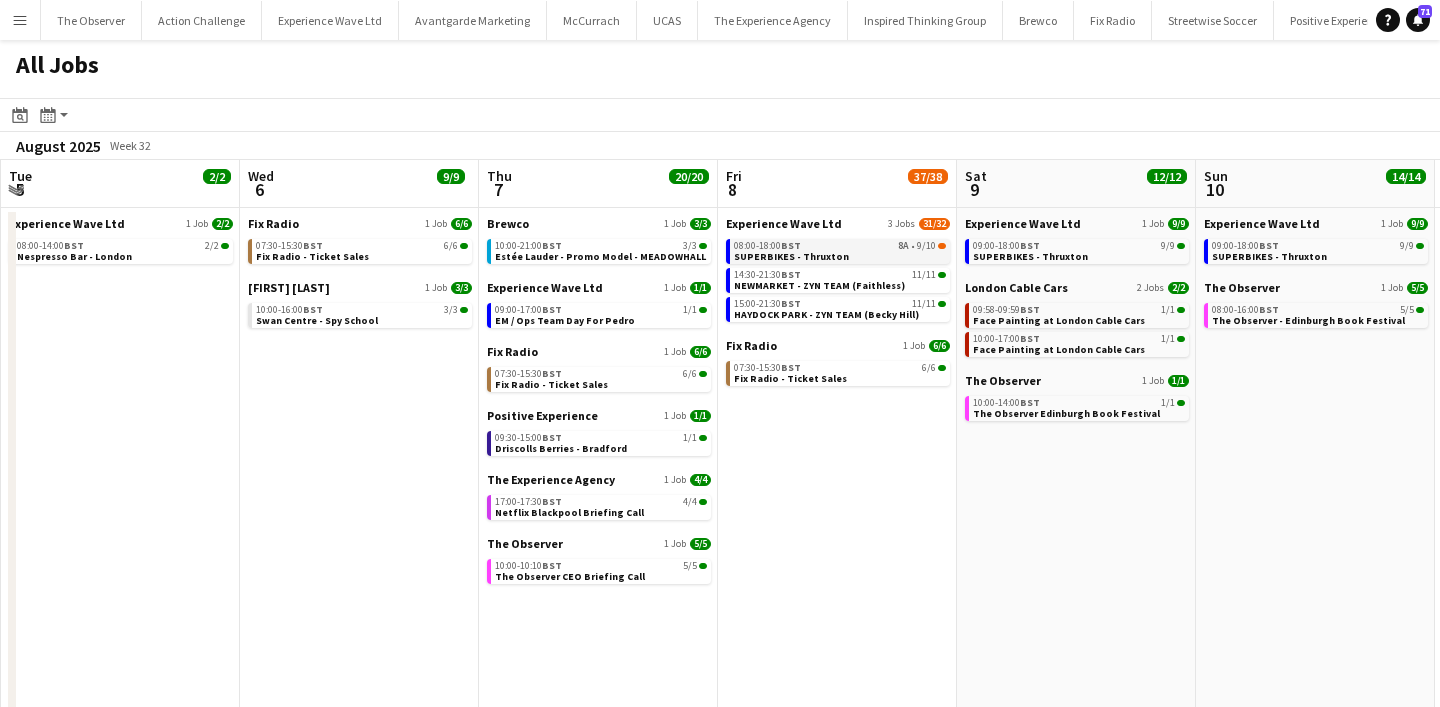 click on "08:00-18:00    BST   8A   •   9/10" at bounding box center [840, 246] 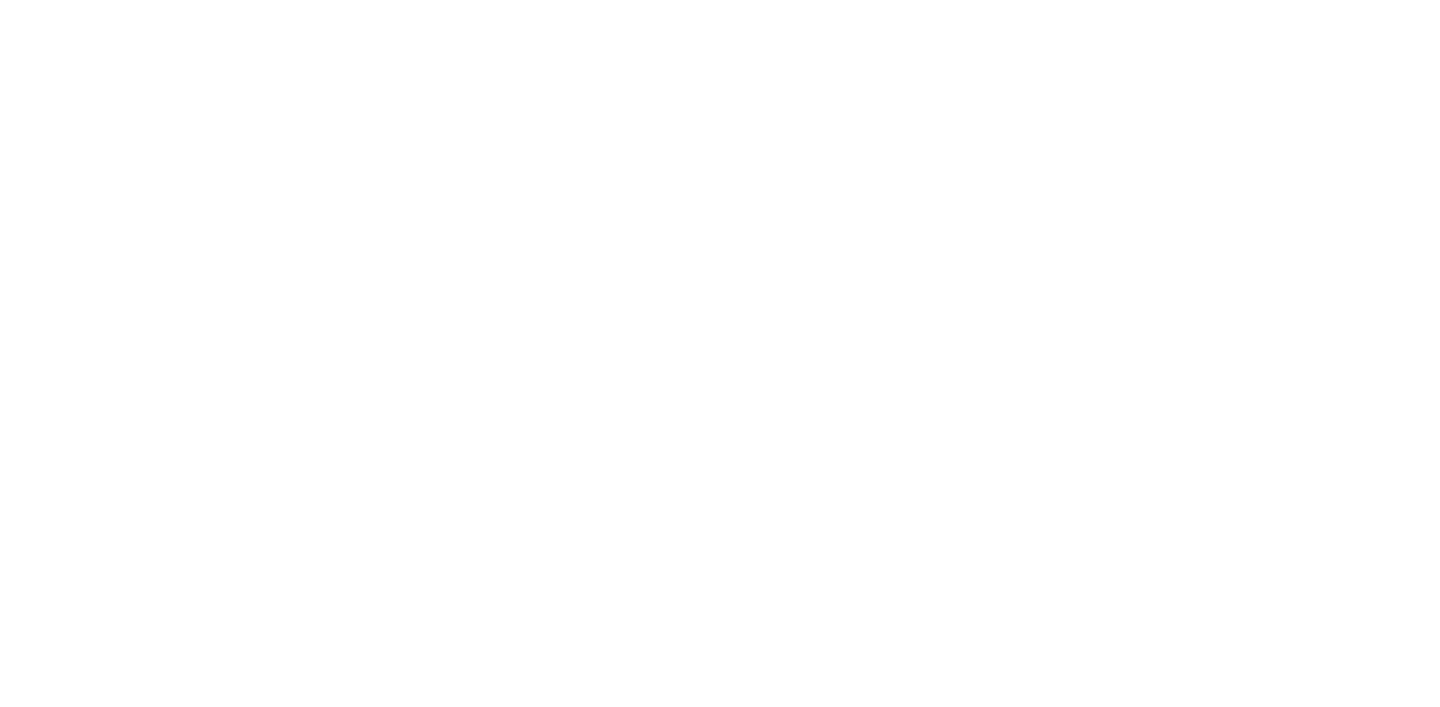 scroll, scrollTop: 0, scrollLeft: 0, axis: both 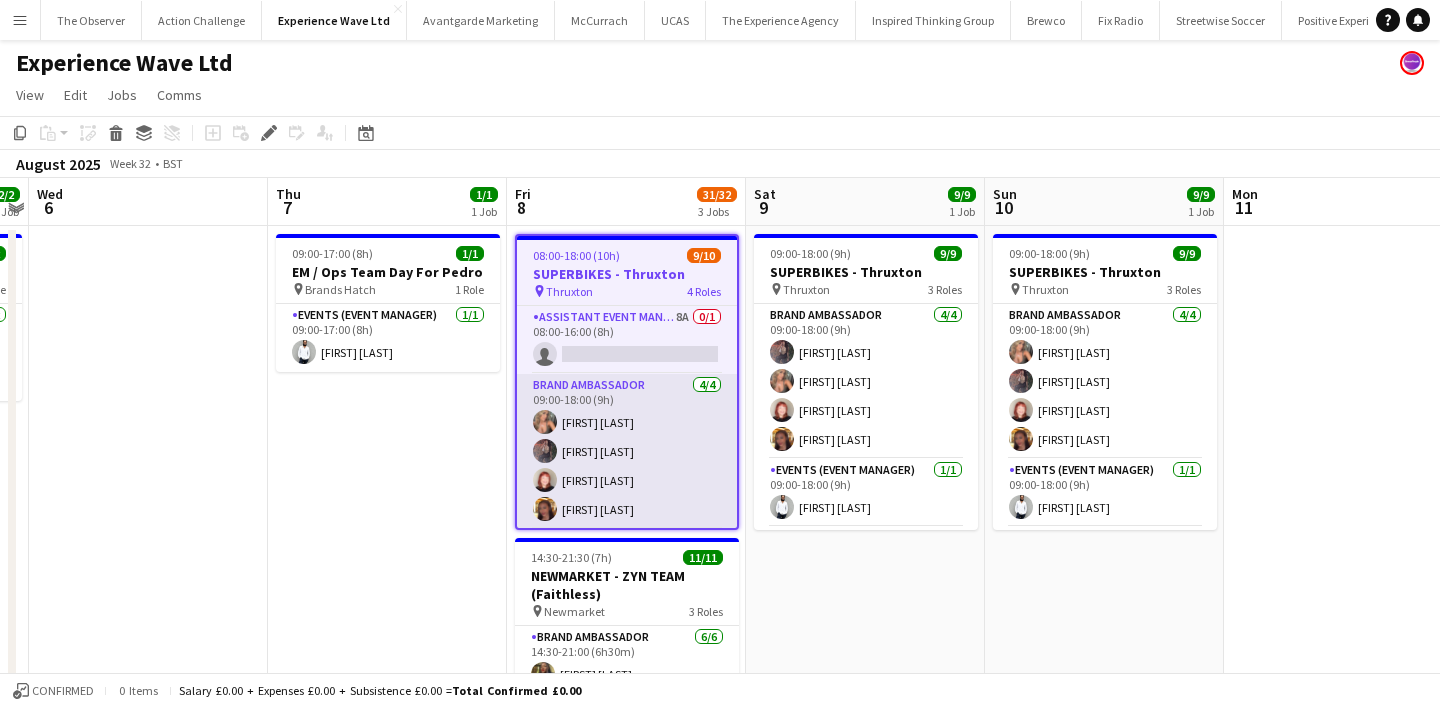 click on "Brand Ambassador   4/4   09:00-18:00 (9h)
[FIRST] [LAST] [FIRST] [LAST] [FIRST] [LAST] [FIRST] [LAST]" at bounding box center [627, 451] 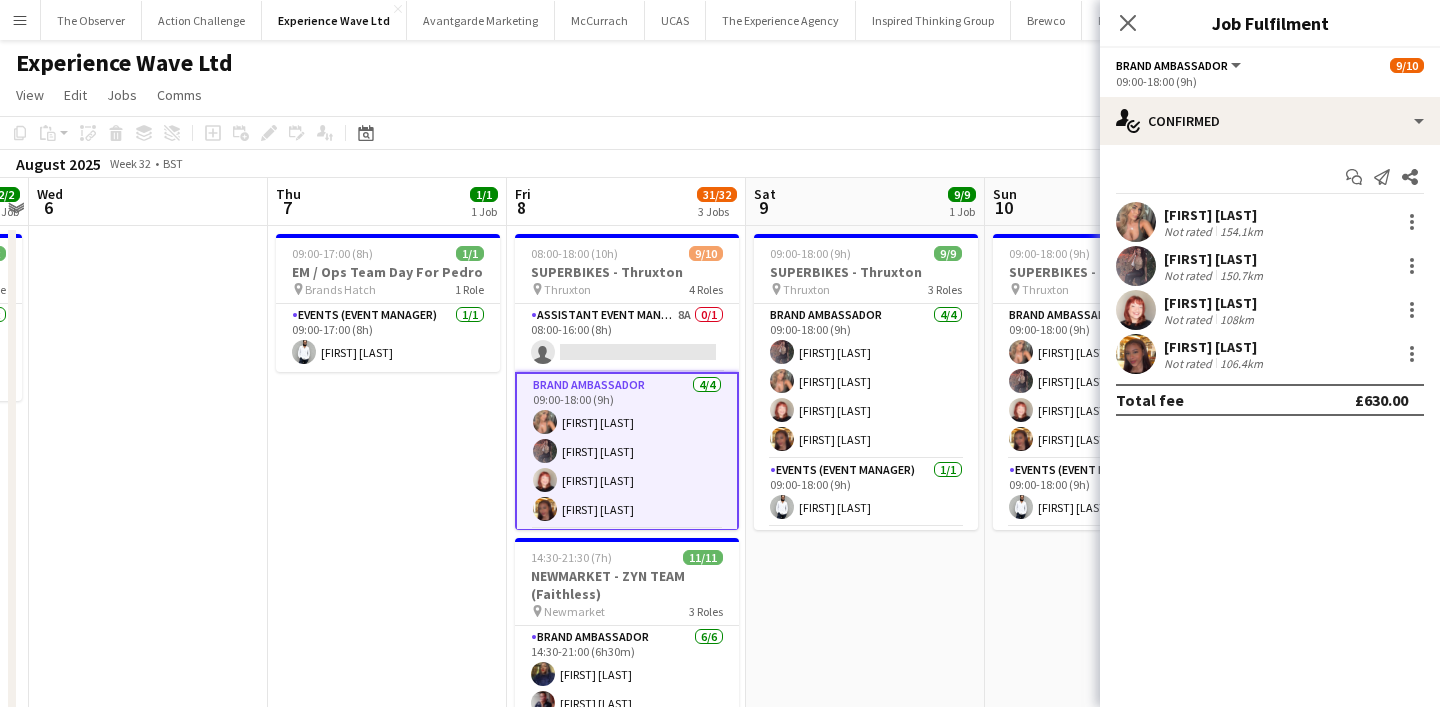 click on "[FIRST] [LAST]" at bounding box center [1215, 215] 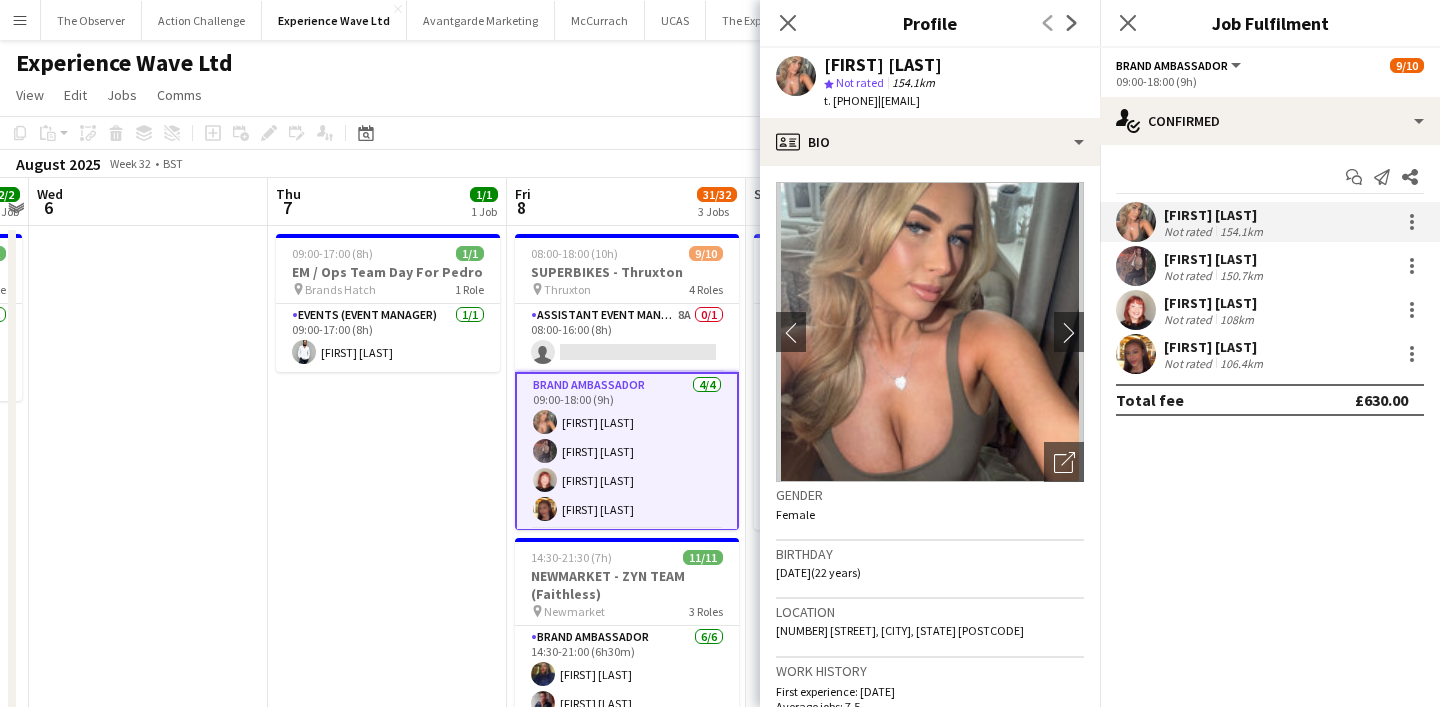 click on "[FIRST] [LAST]" 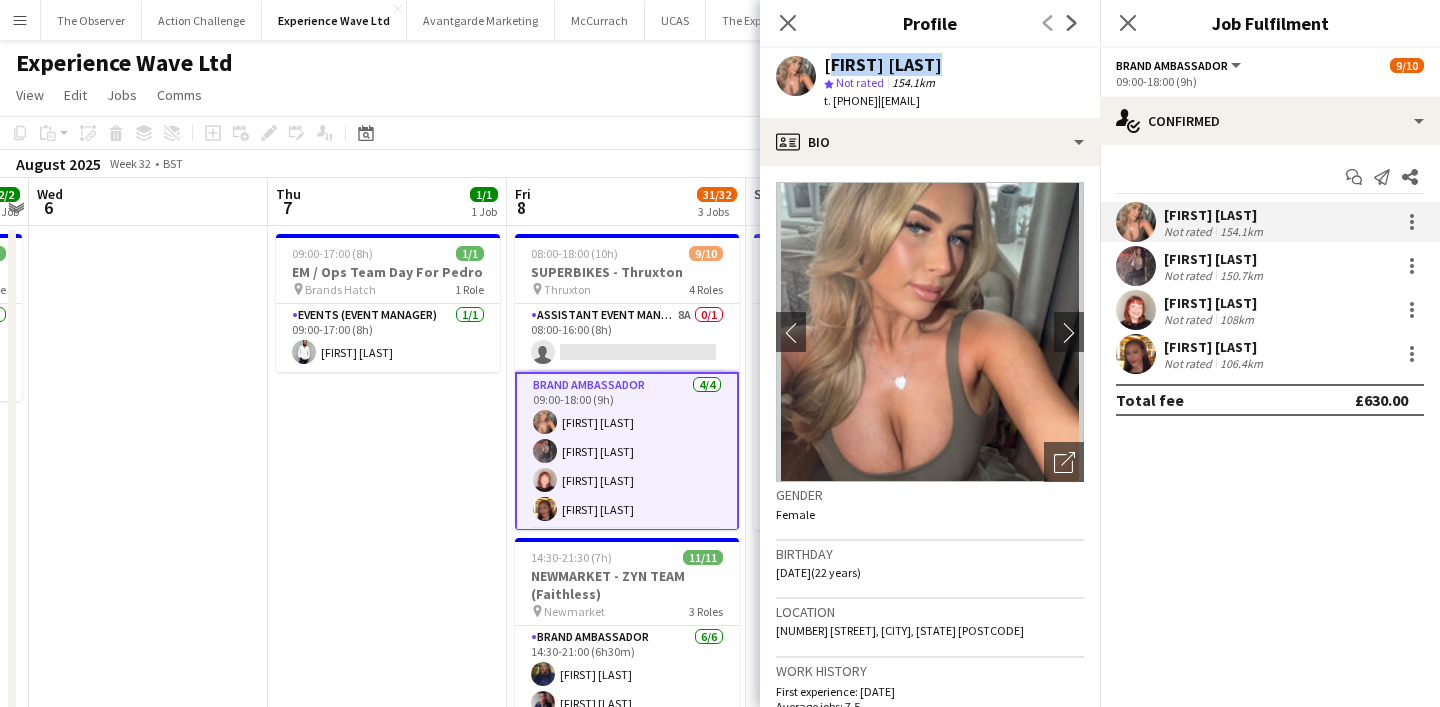 click on "[FIRST] [LAST]" 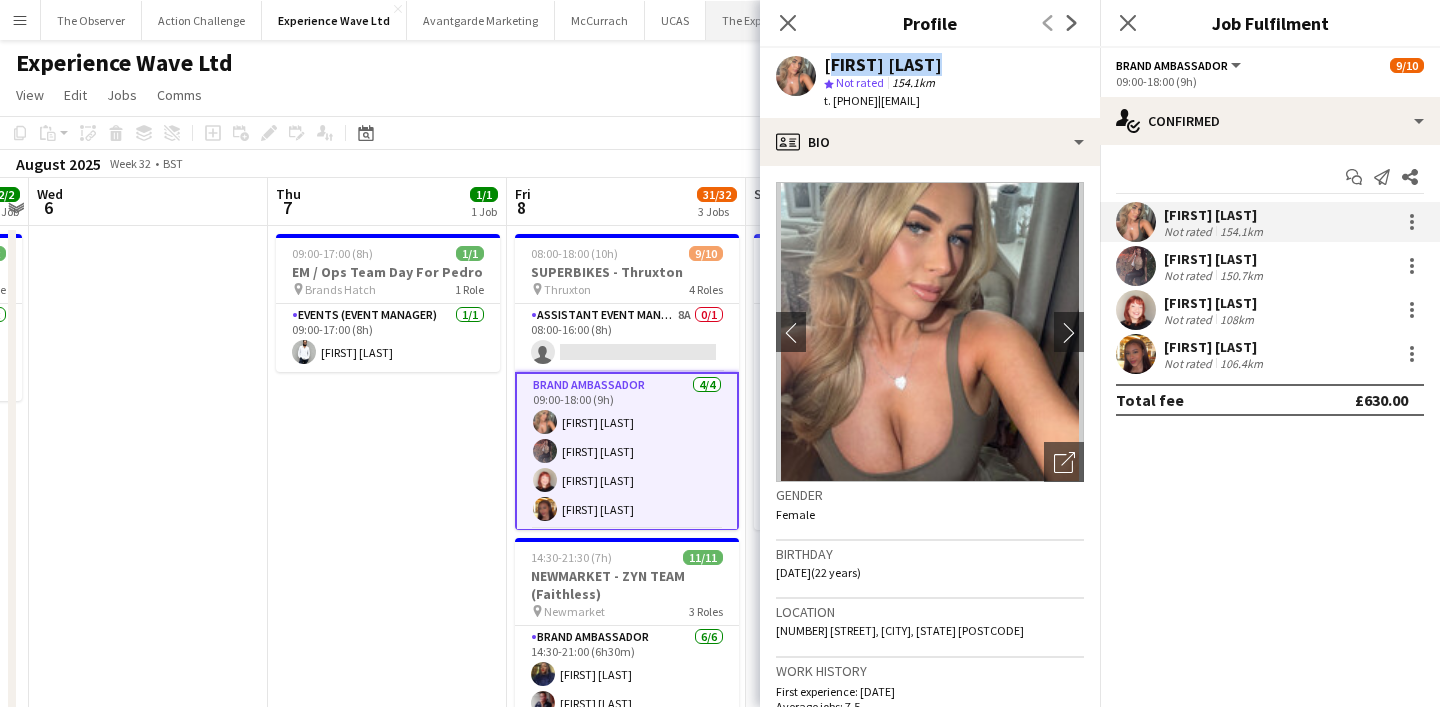 copy on "[FIRST] [LAST]" 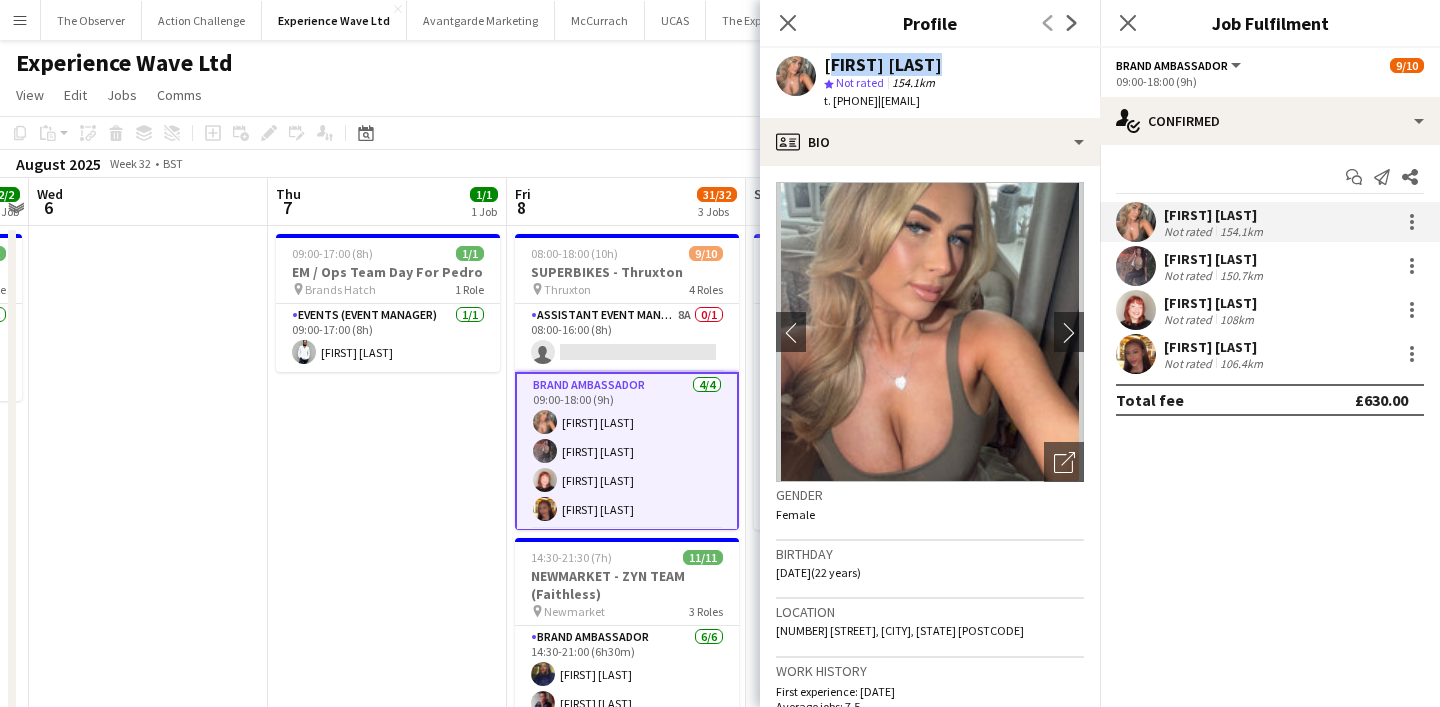click on "09:00-17:00 (8h)    1/1   EM / Ops Team Day For [FIRST]
pin
[LOCATION]   1 Role   Events (Event Manager)   1/1   09:00-17:00 (8h)
[FIRST] [LAST]" at bounding box center (387, 1680) 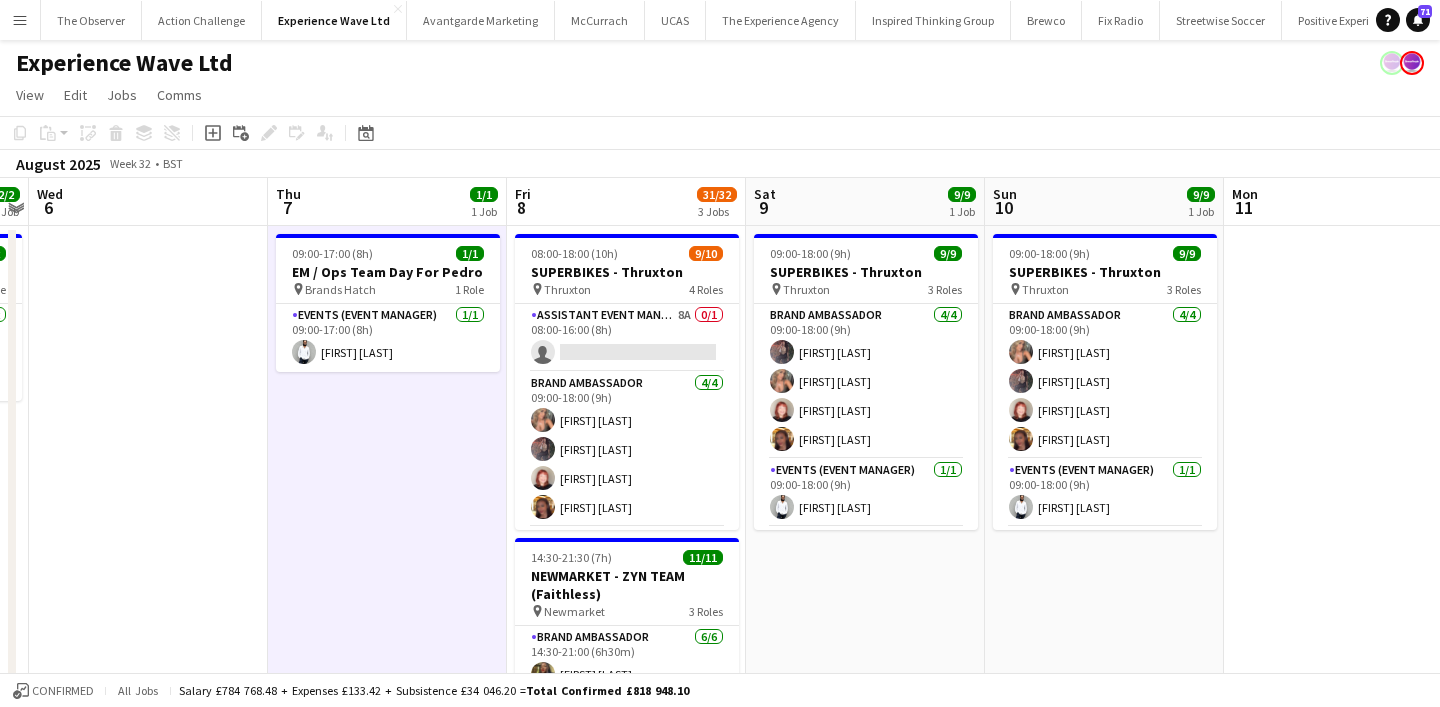 click on "Menu" at bounding box center (20, 20) 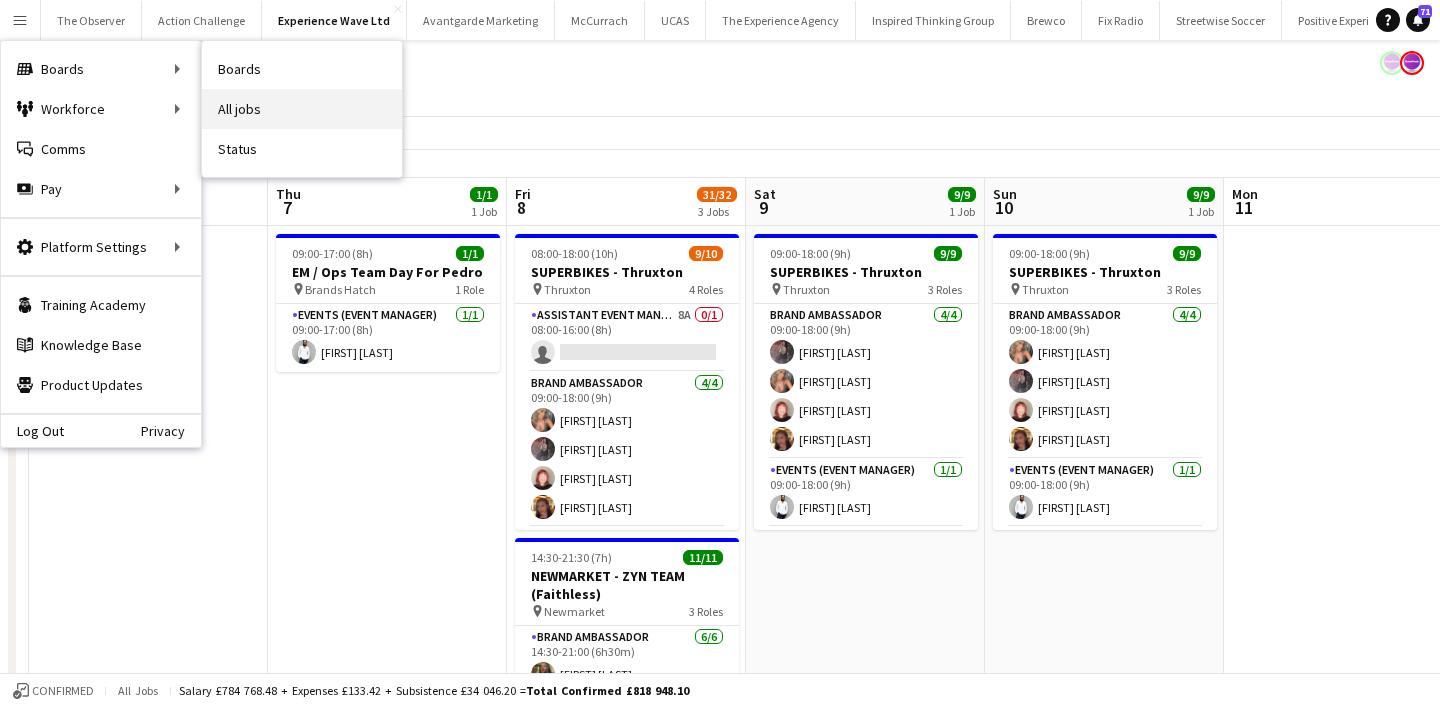 click on "All jobs" at bounding box center (302, 109) 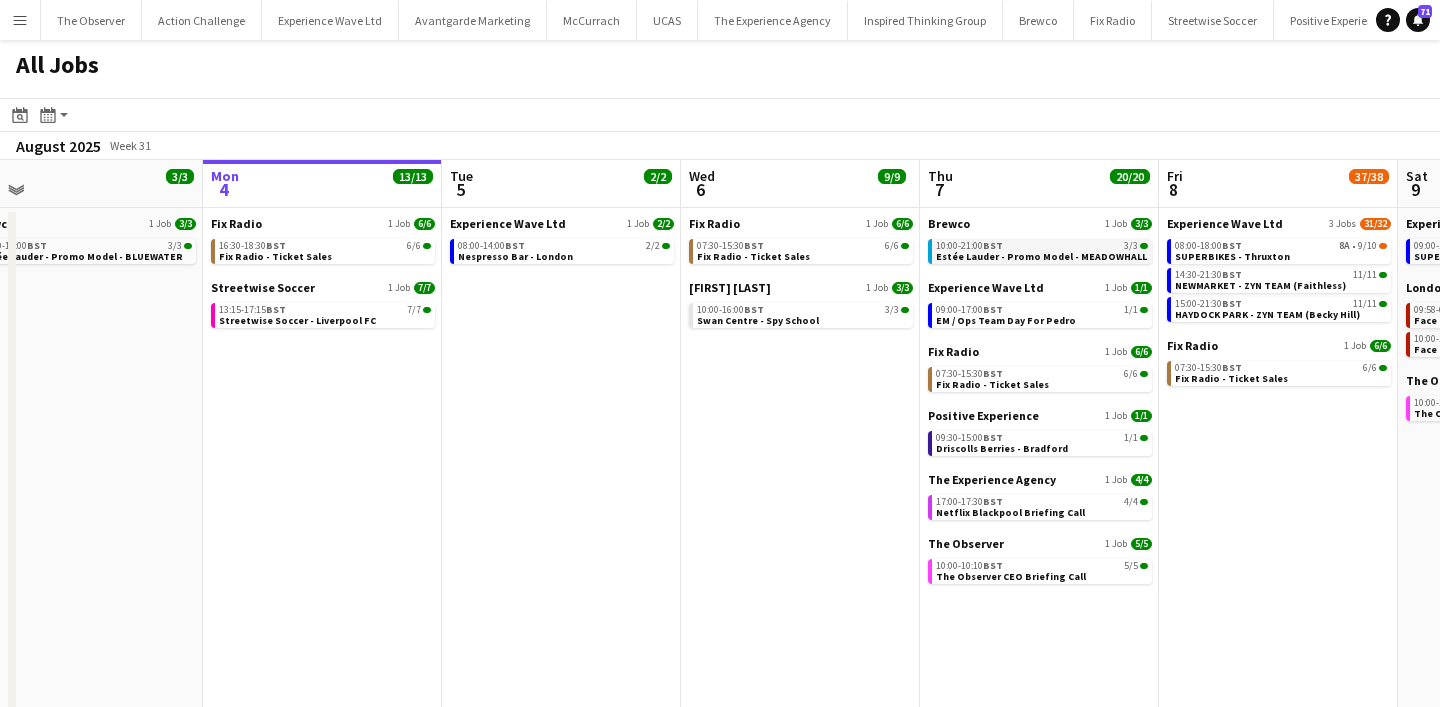 scroll, scrollTop: 0, scrollLeft: 517, axis: horizontal 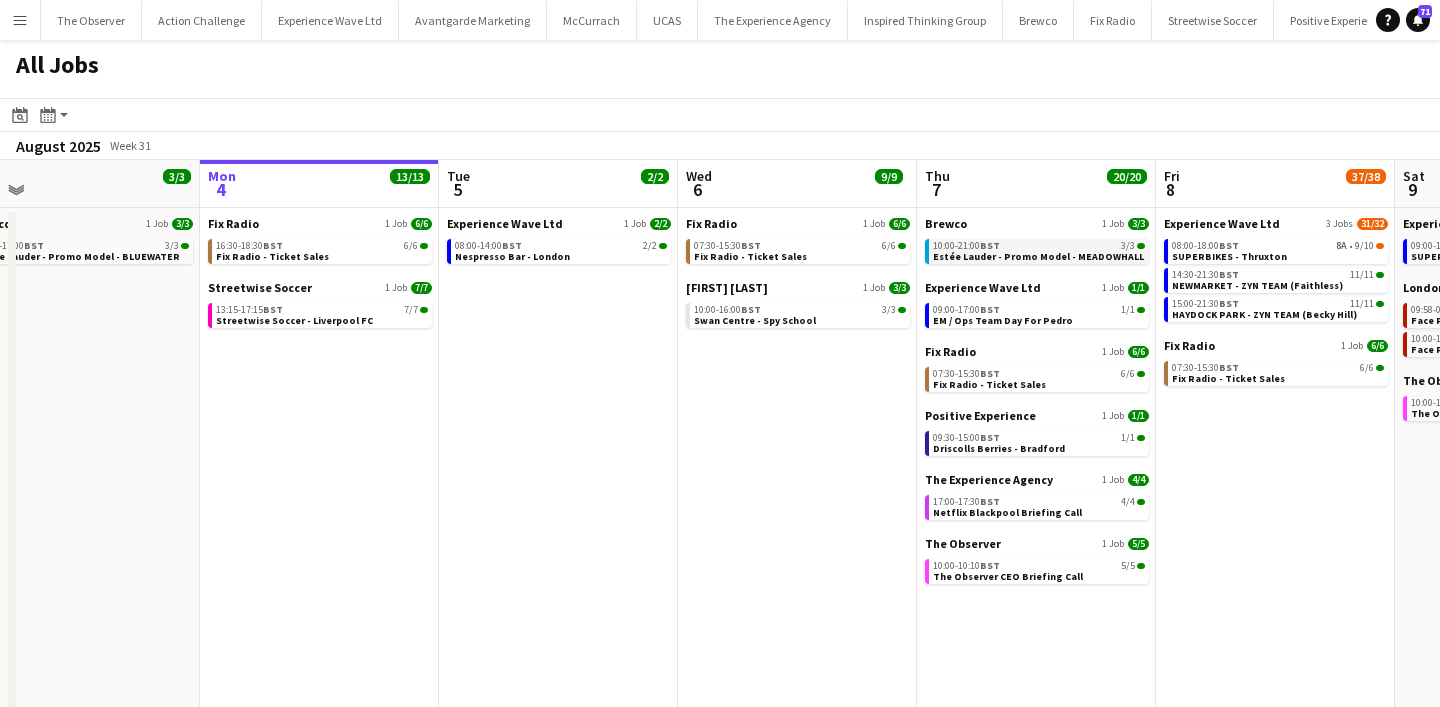 click on "BST" at bounding box center [990, 245] 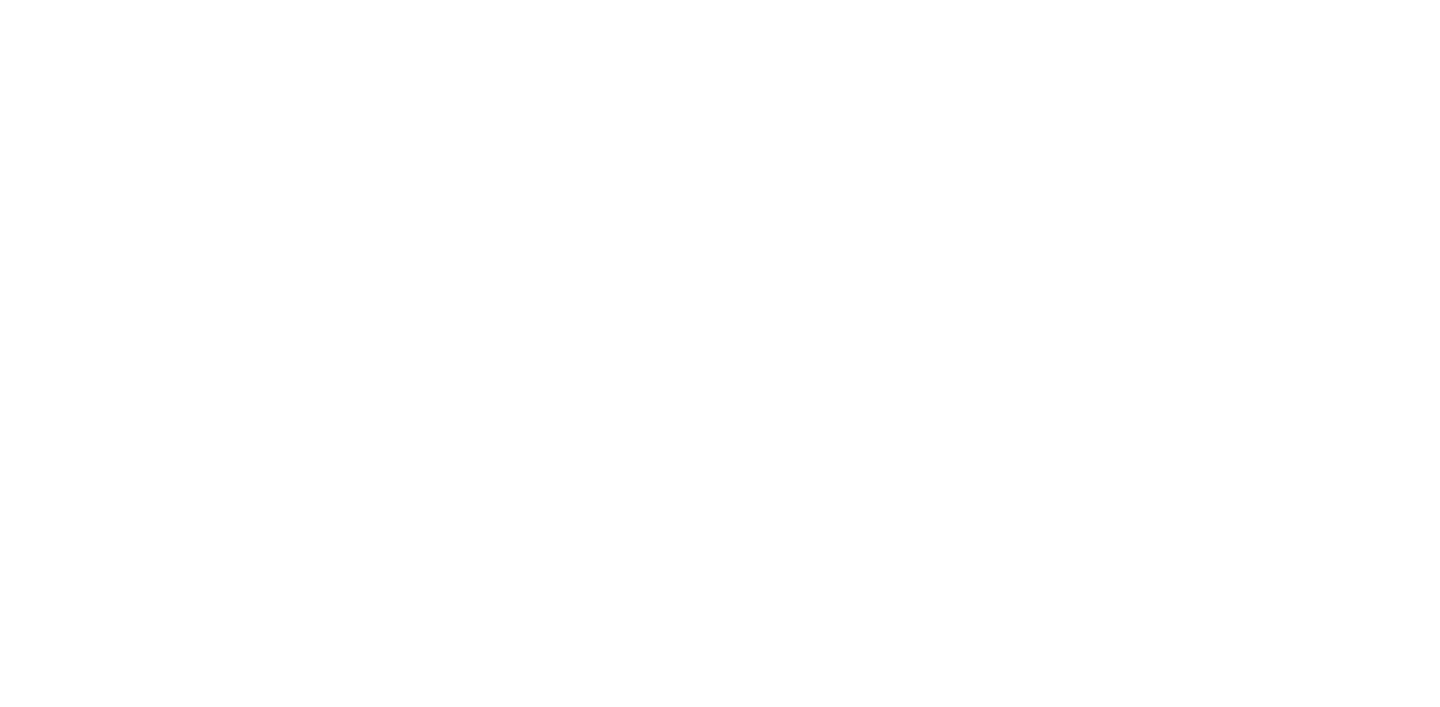 scroll, scrollTop: 0, scrollLeft: 0, axis: both 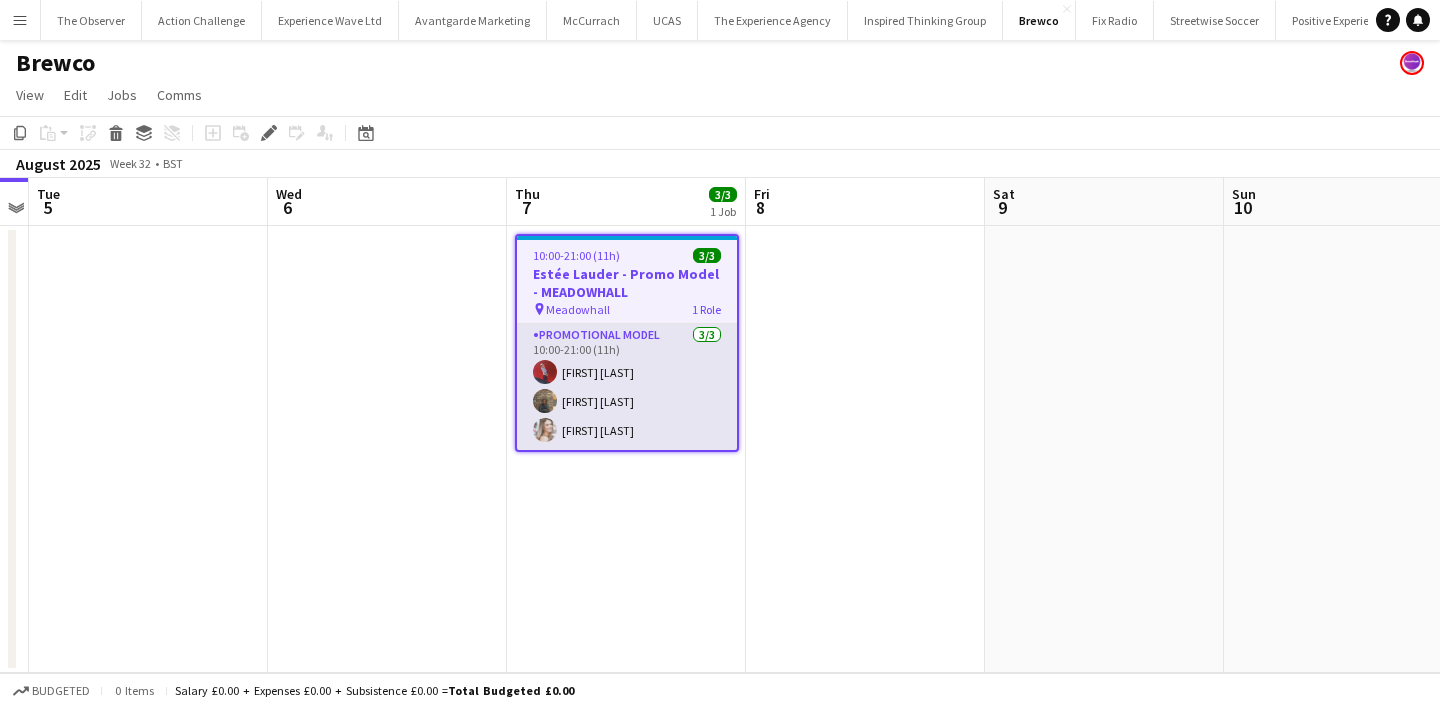 click on "Promotional Model   3/3   10:00-21:00 (11h)
Maisie Thearle Sijabuliso Paul Mpofu Amber Mitchell" at bounding box center (627, 387) 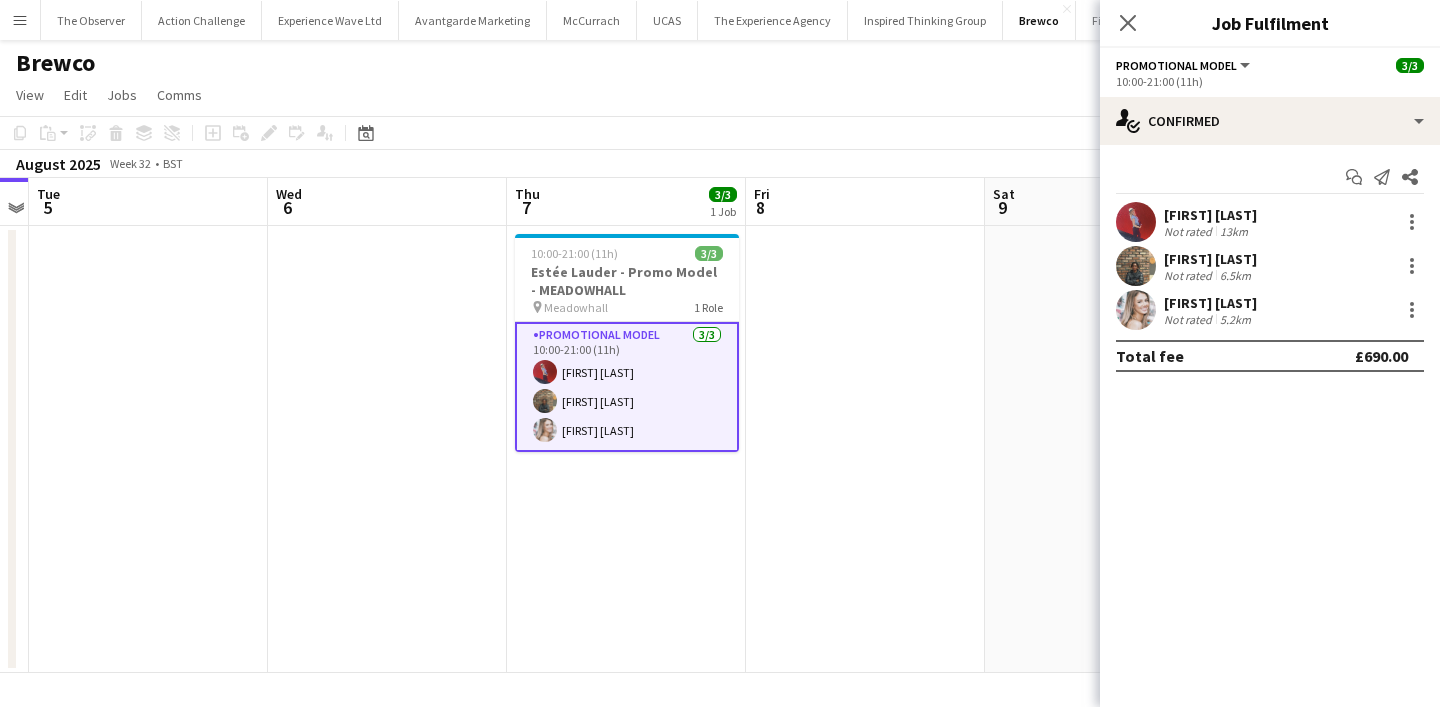 click at bounding box center (1136, 310) 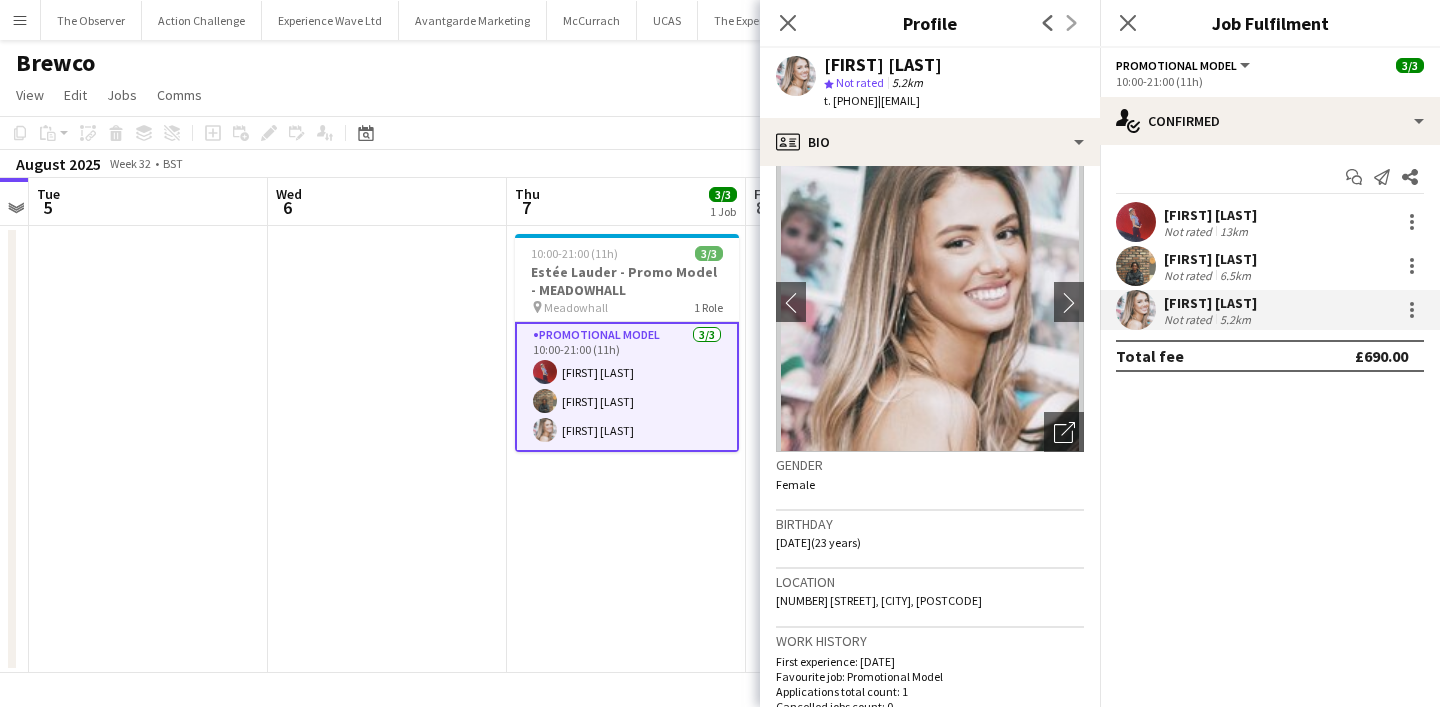 scroll, scrollTop: 0, scrollLeft: 0, axis: both 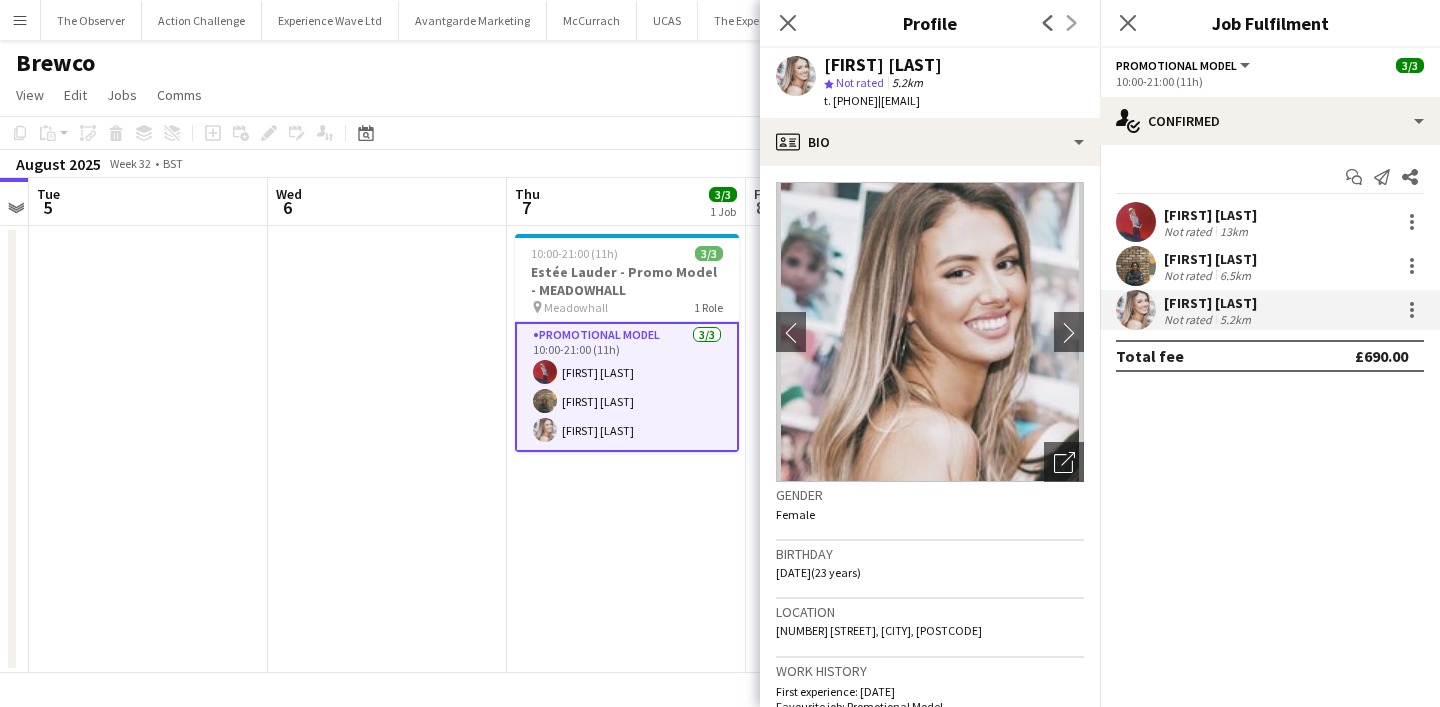 click at bounding box center [1136, 222] 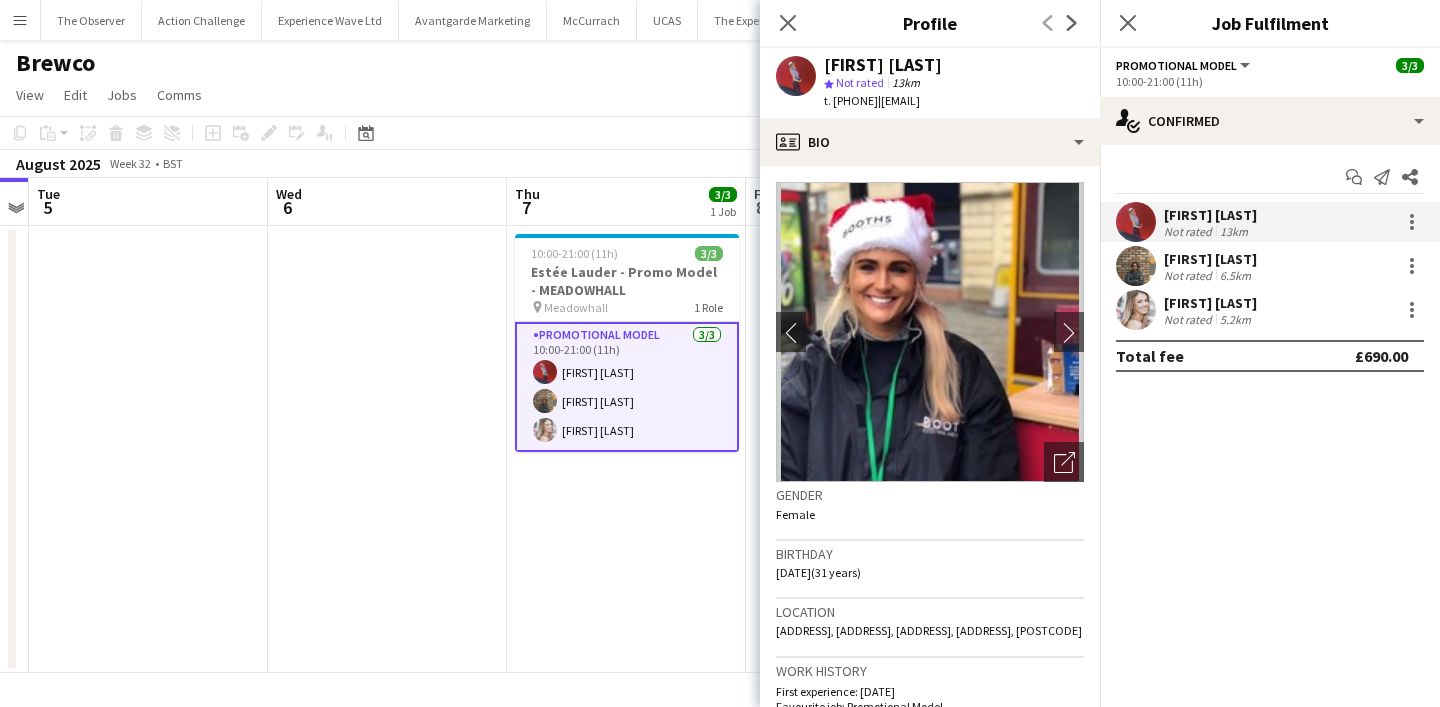click on "Amber Mitchell" at bounding box center (1210, 303) 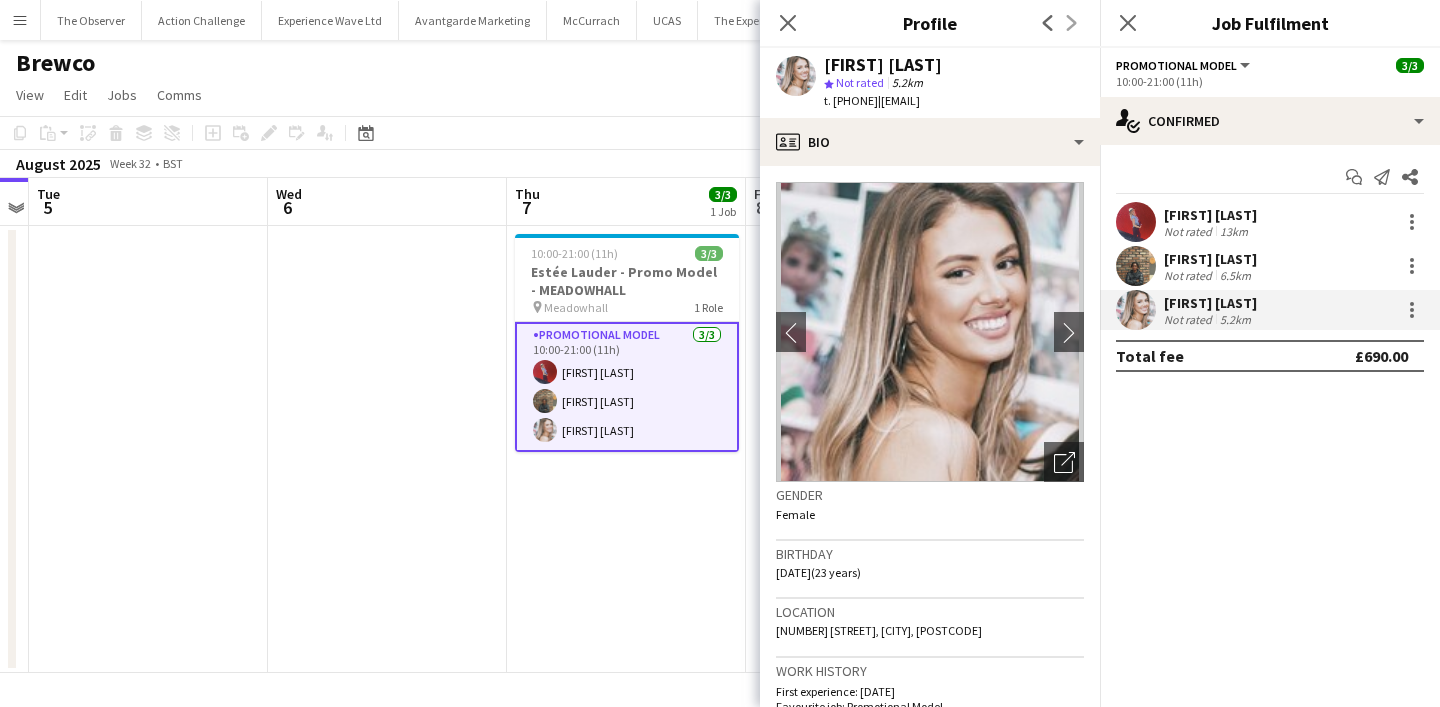click on "t. +447568936621" 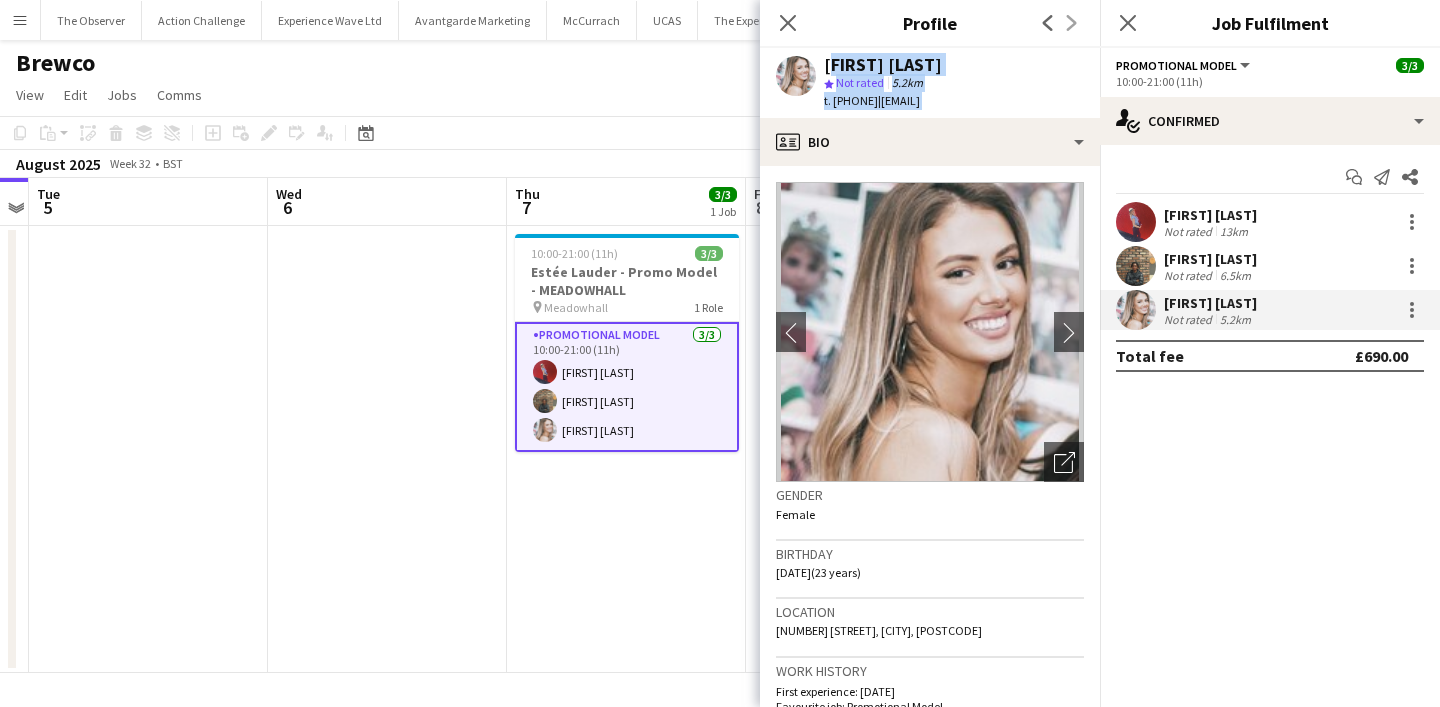 drag, startPoint x: 893, startPoint y: 113, endPoint x: 835, endPoint y: 66, distance: 74.65253 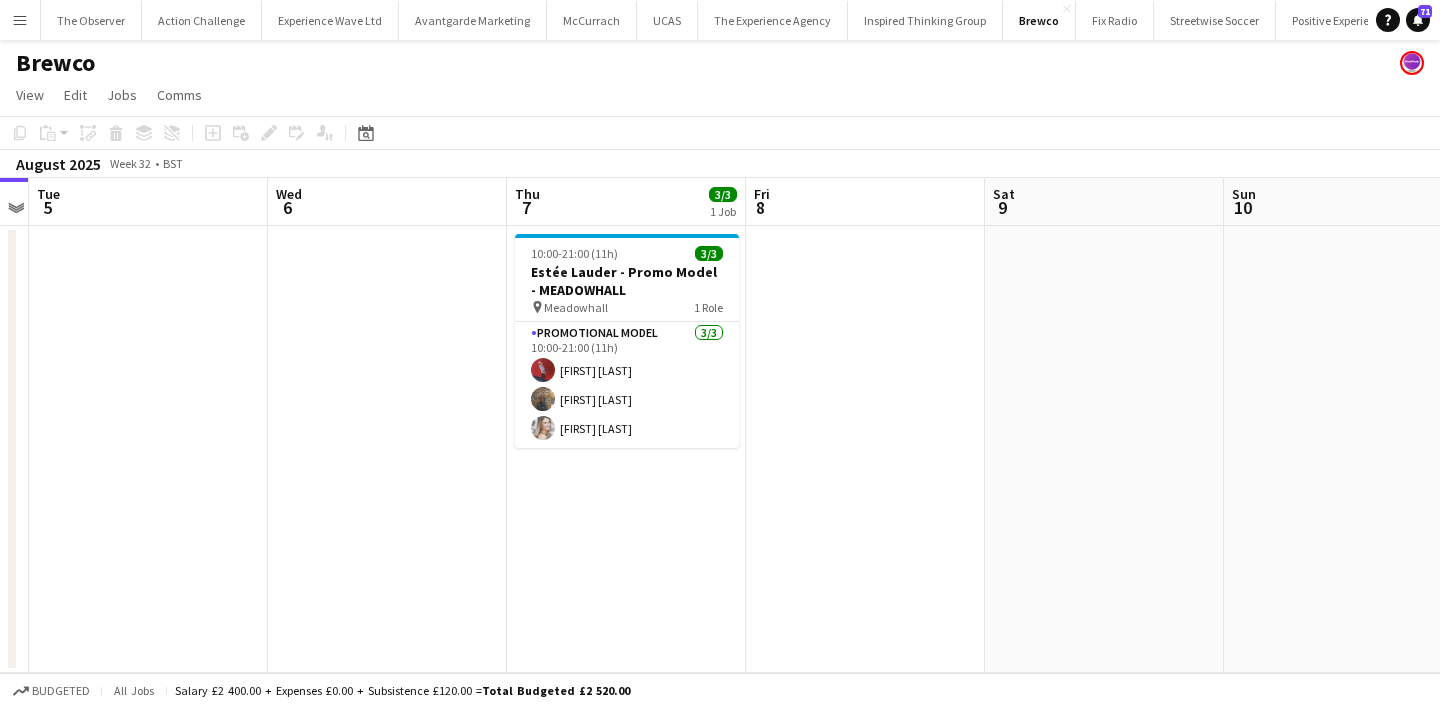 click on "Menu" at bounding box center [20, 20] 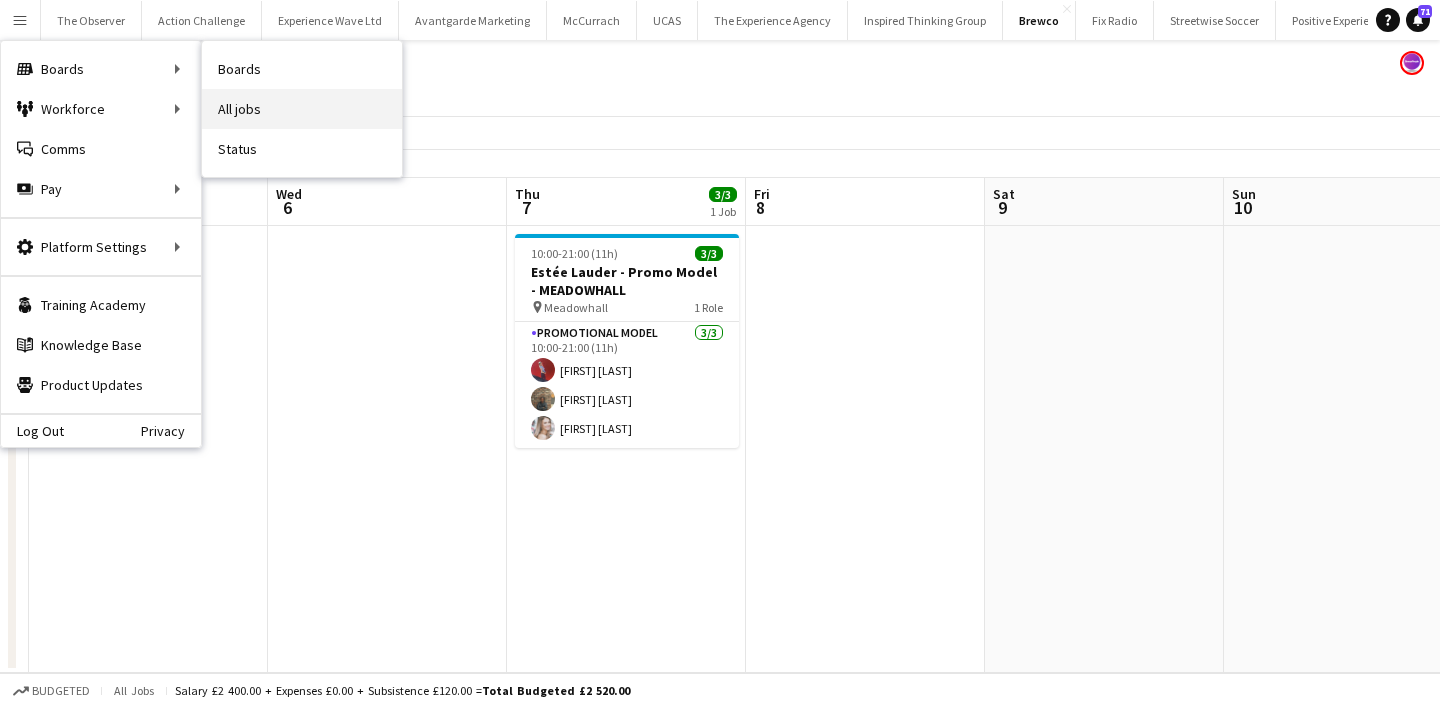 click on "All jobs" at bounding box center (302, 109) 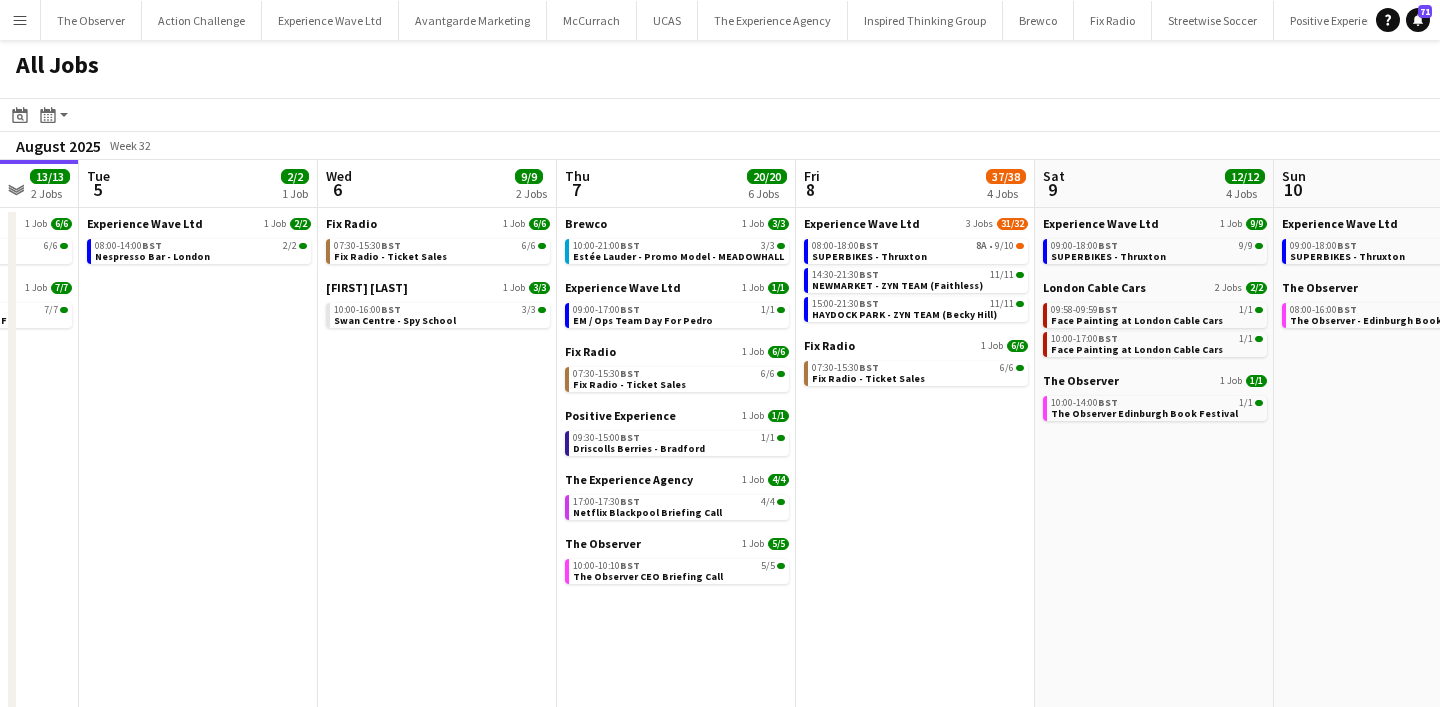 scroll, scrollTop: 0, scrollLeft: 944, axis: horizontal 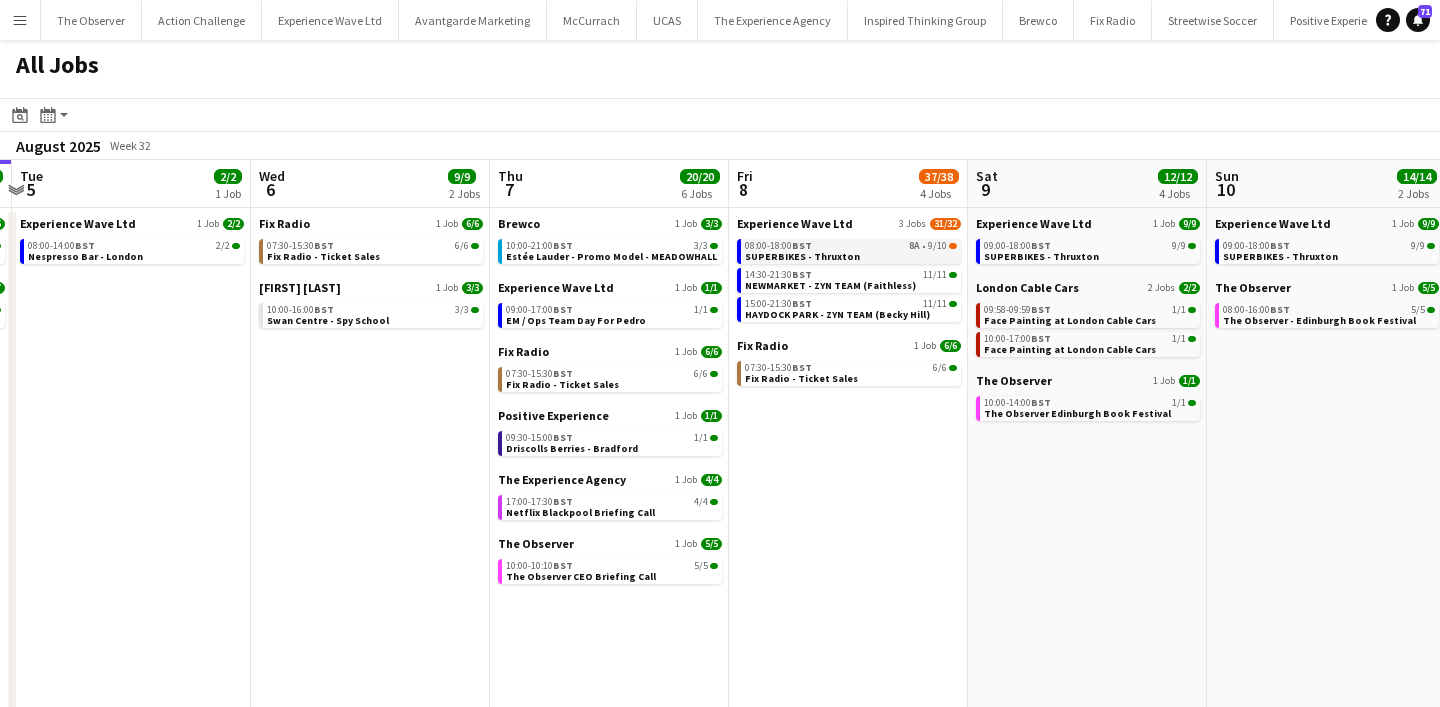 click on "08:00-18:00    BST   8A   •   9/10   SUPERBIKES - Thruxton" at bounding box center [851, 250] 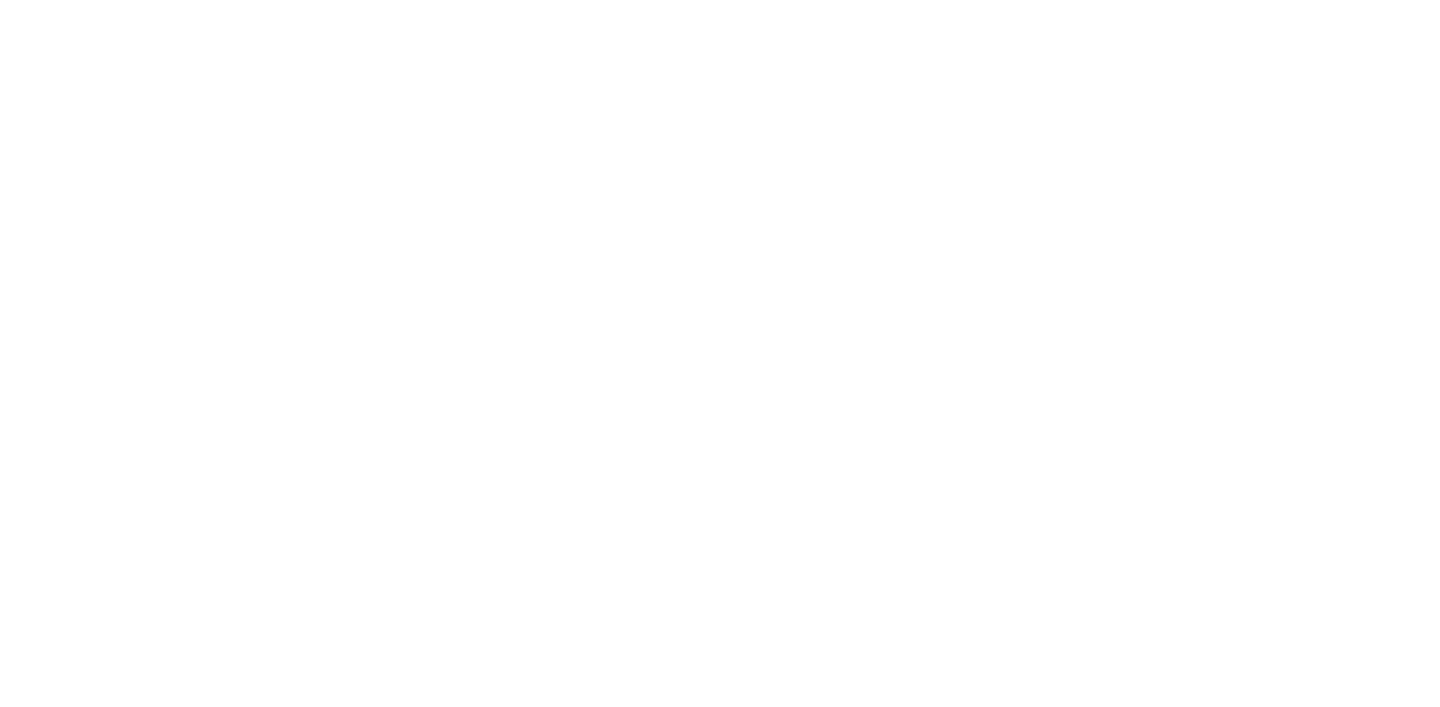 scroll, scrollTop: 0, scrollLeft: 0, axis: both 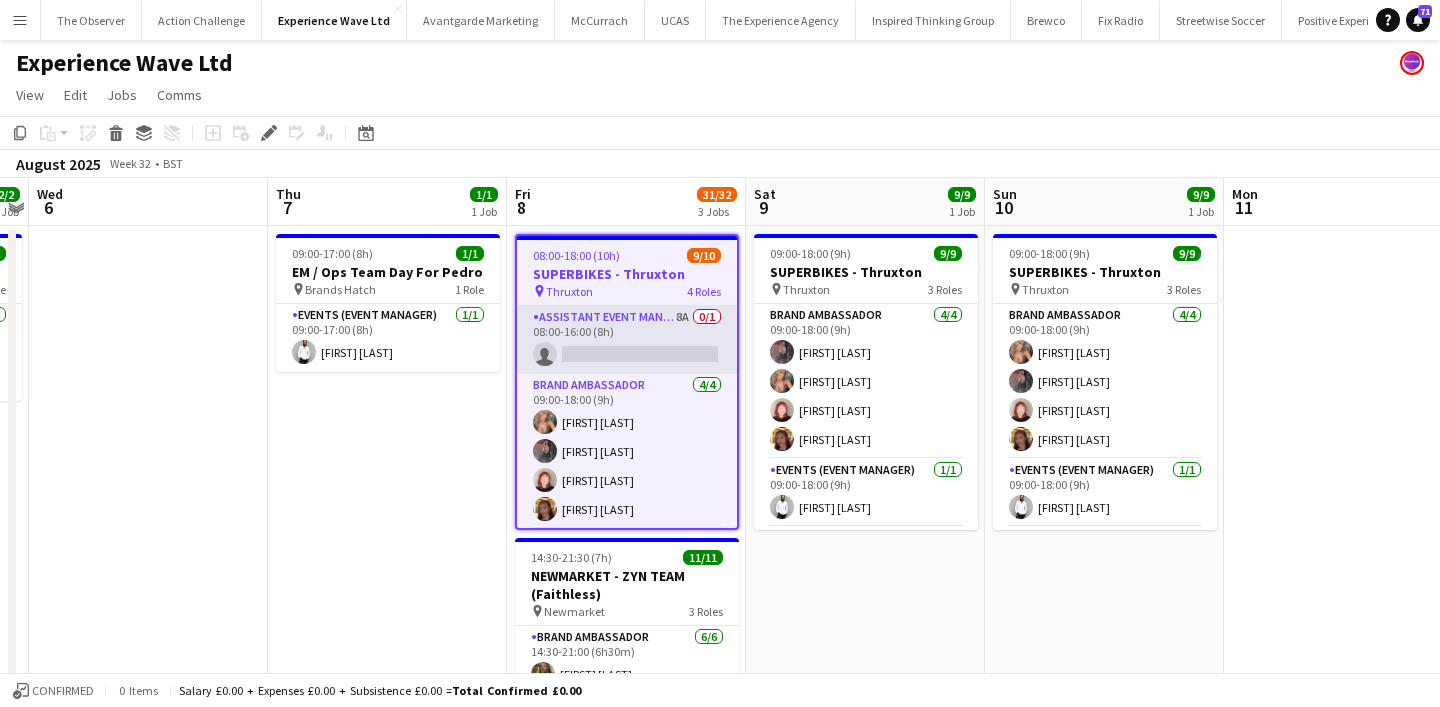 click on "Assistant Event Manager 8A 0/1 [TIME] ([DURATION])
single-neutral-actions" at bounding box center (627, 340) 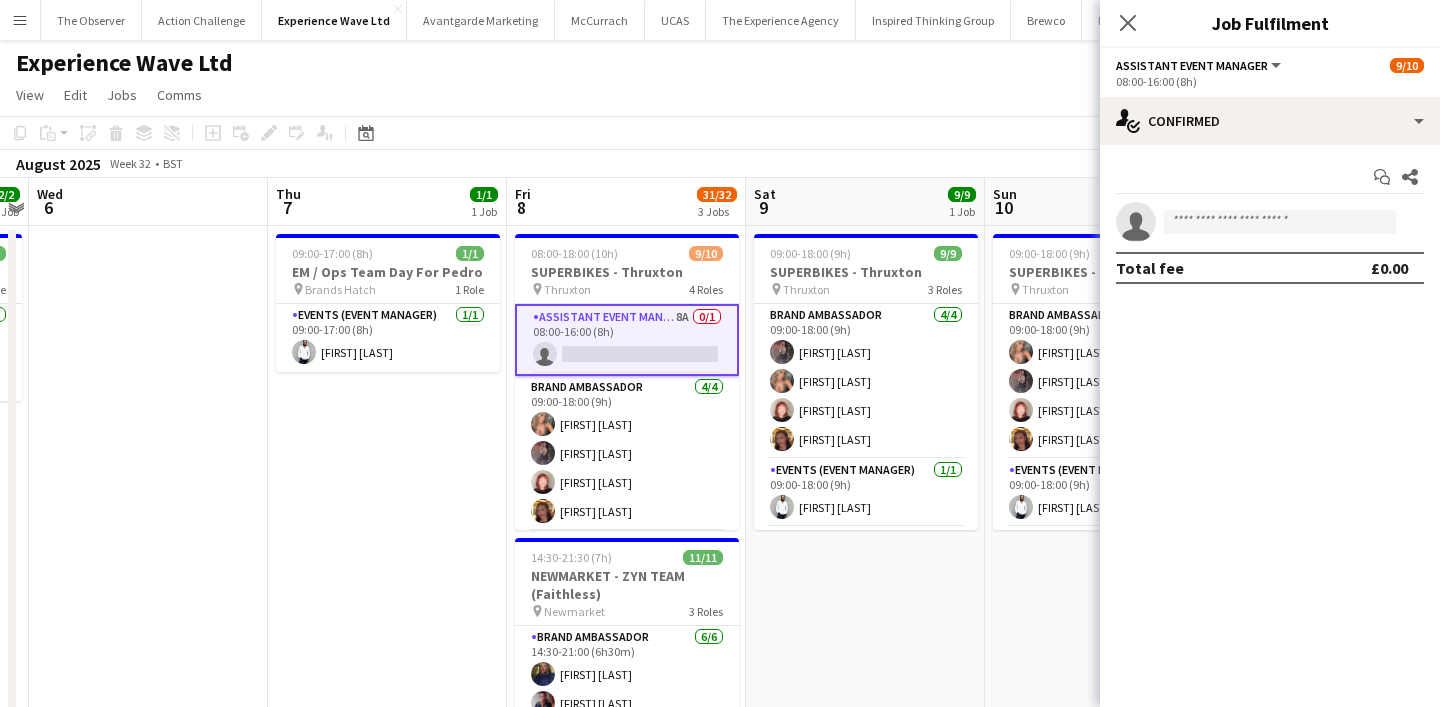 click on "Start chat
Share
single-neutral-actions
Total fee   £0.00" at bounding box center [1270, 222] 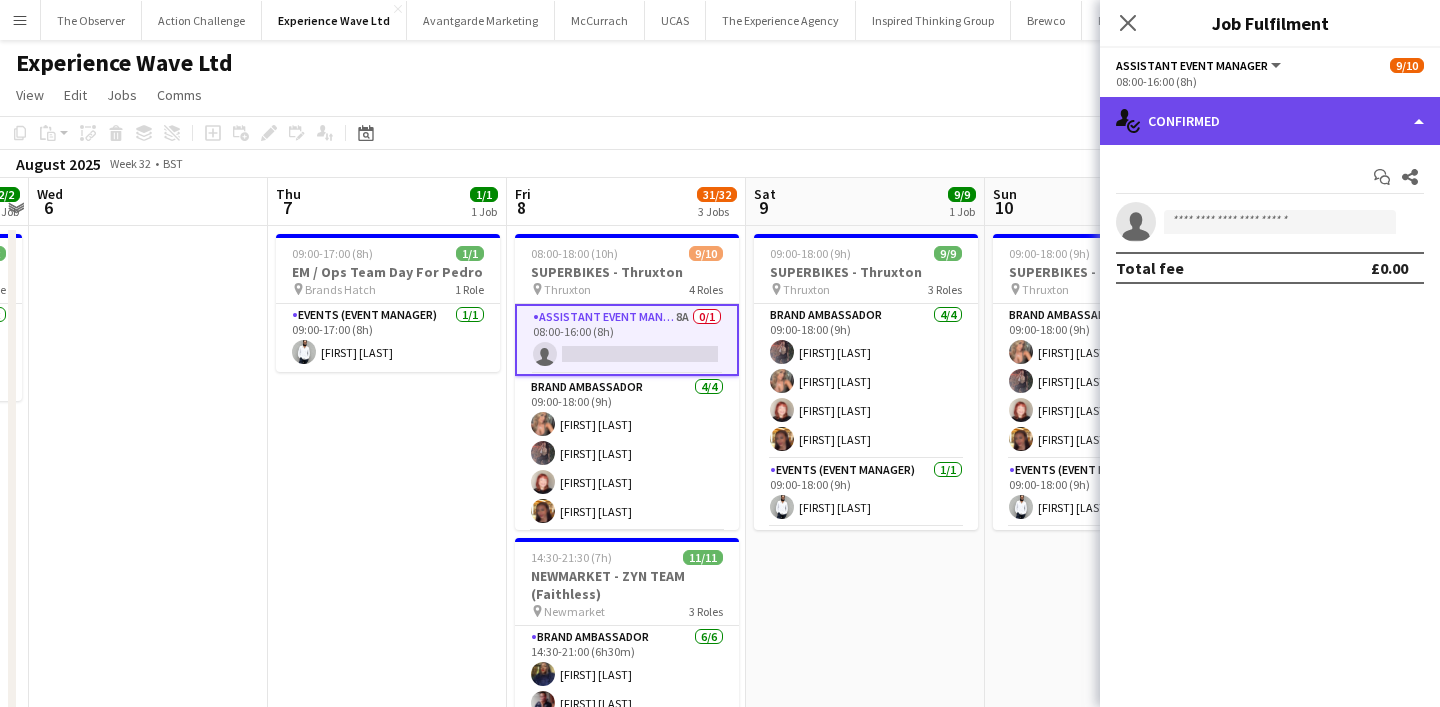 click on "single-neutral-actions-check-2
Confirmed" 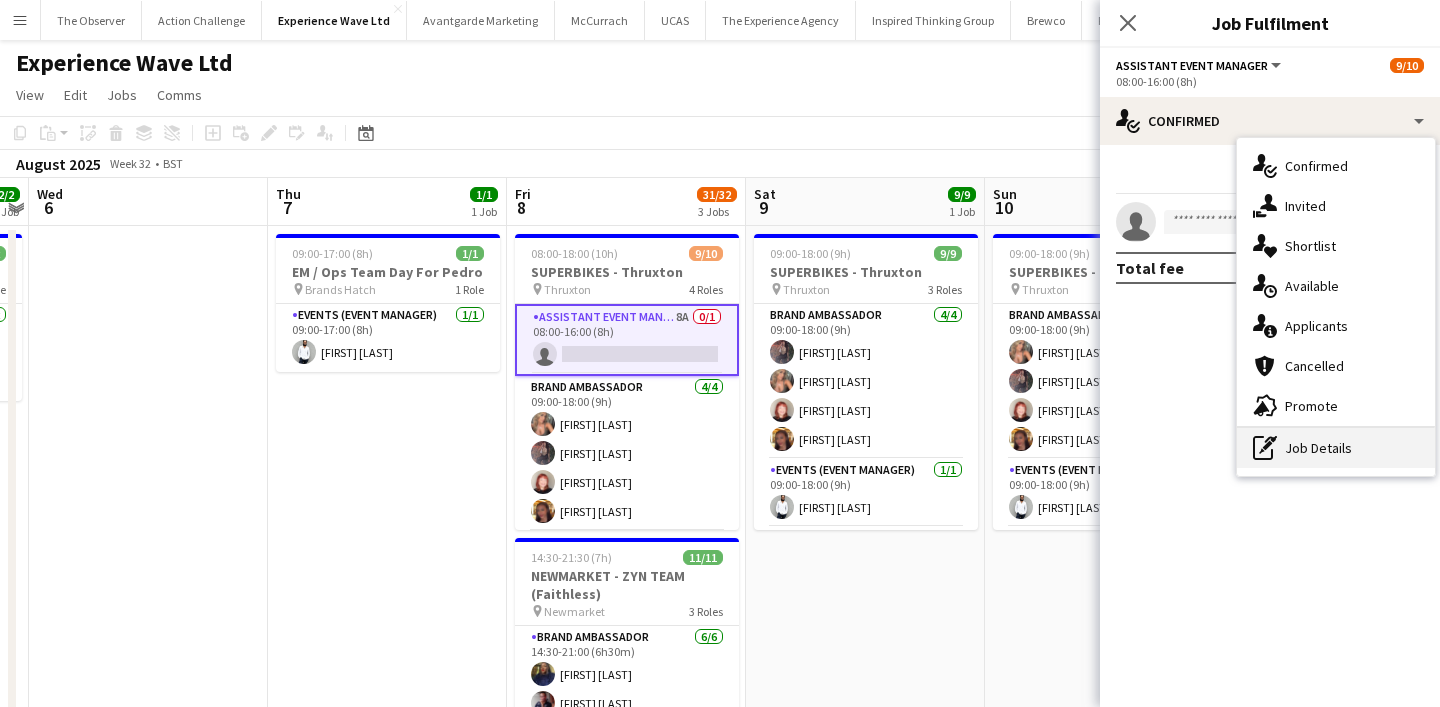click on "pen-write
Job Details" at bounding box center (1336, 448) 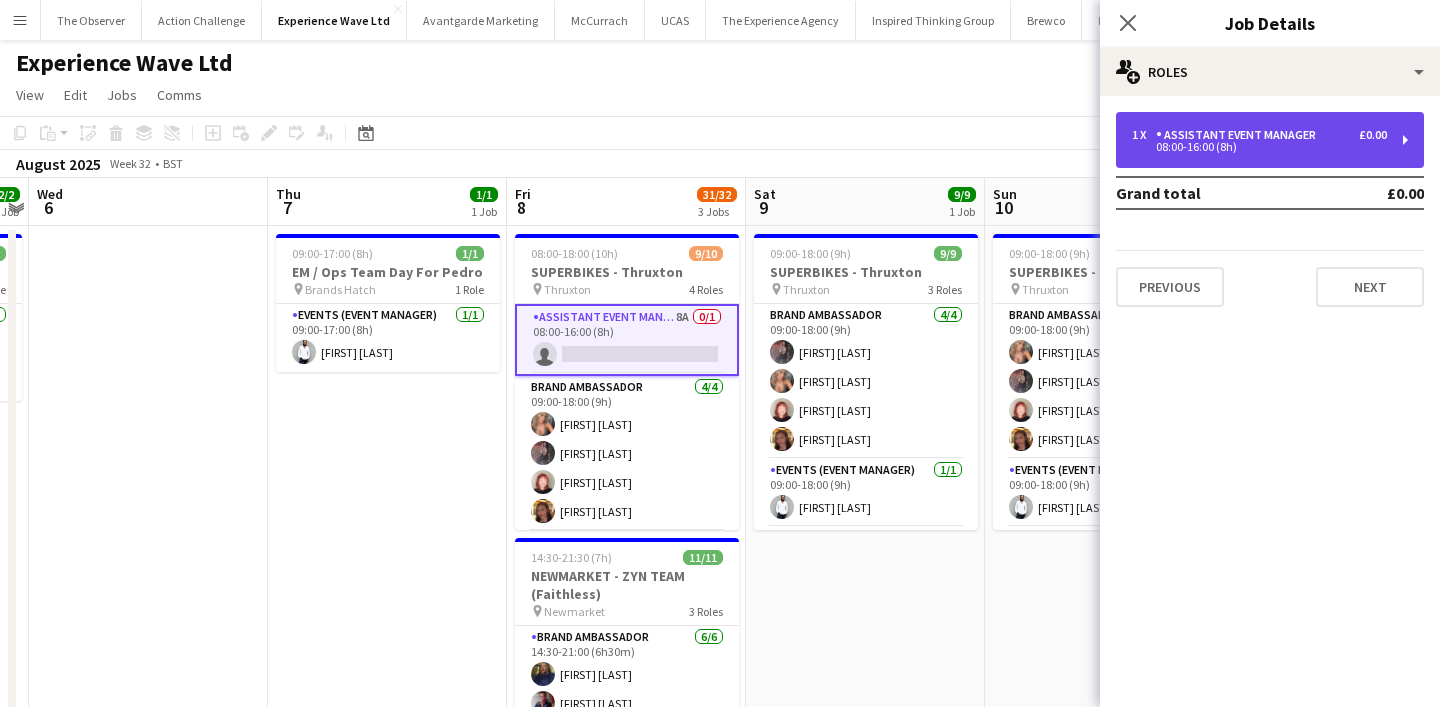 click on "1 x Assistant Event Manager £0.00" at bounding box center [1259, 135] 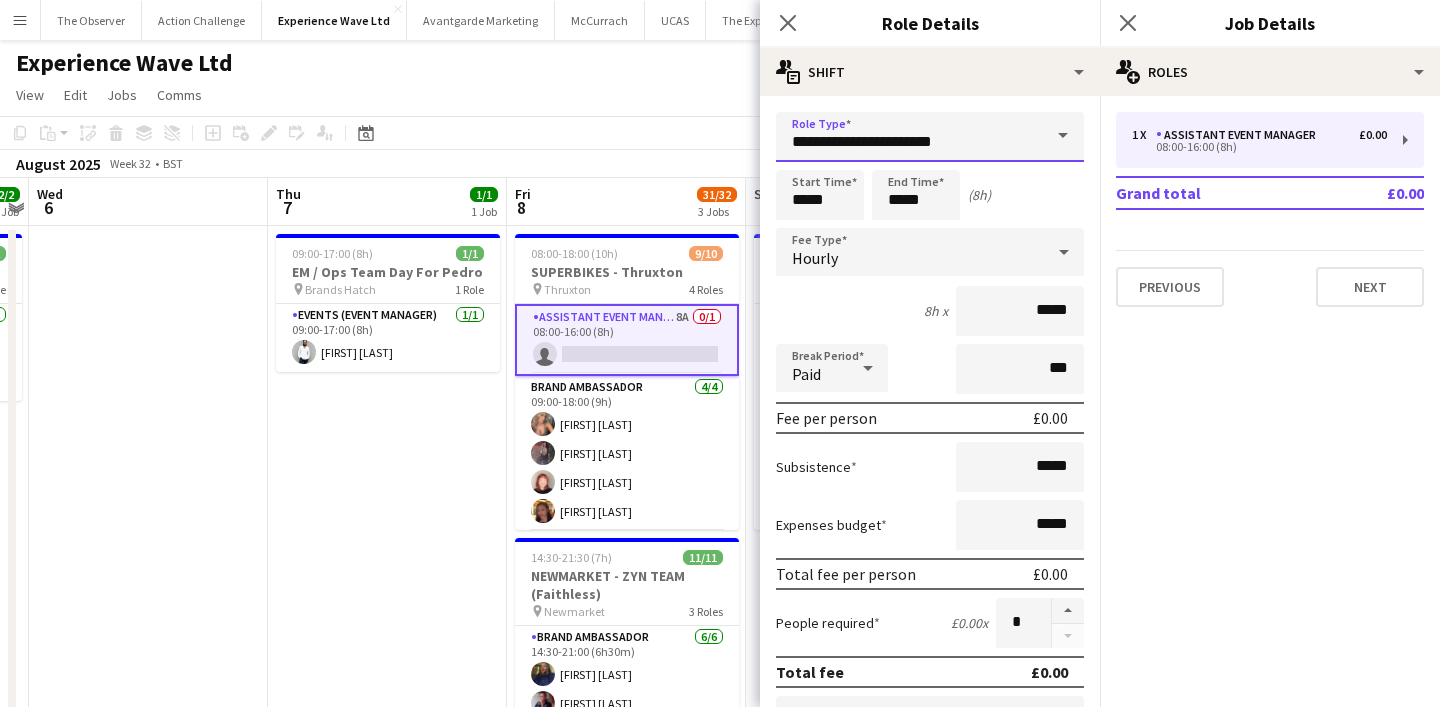 click on "**********" at bounding box center (930, 137) 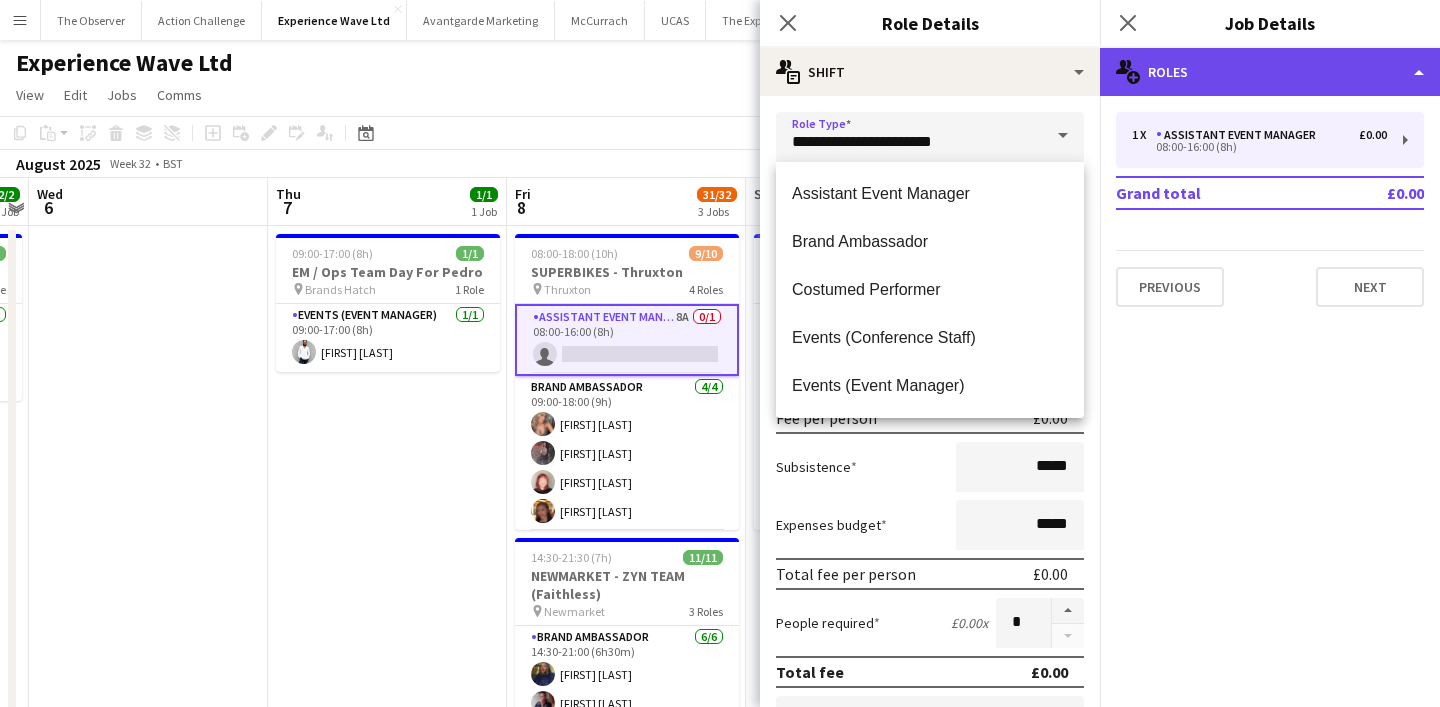 click 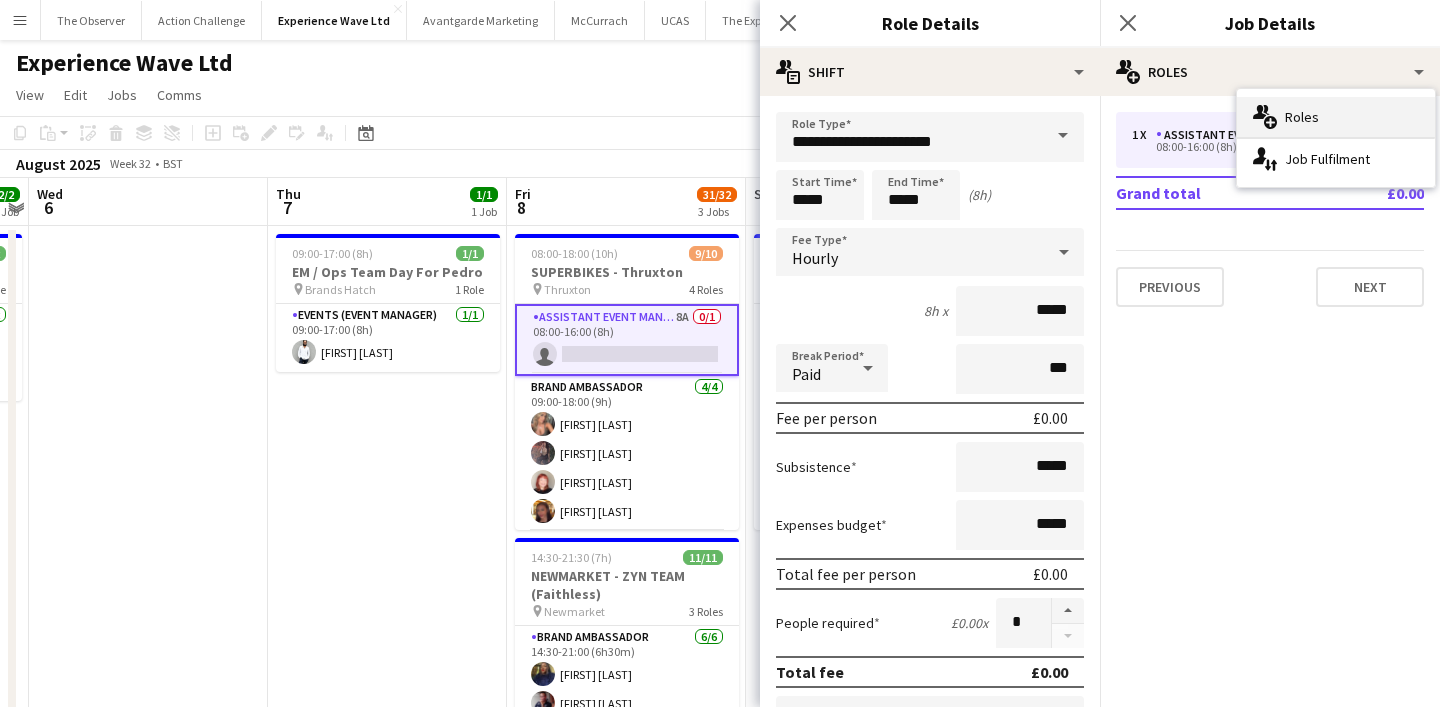 click on "multiple-users-add
Roles" at bounding box center (1336, 117) 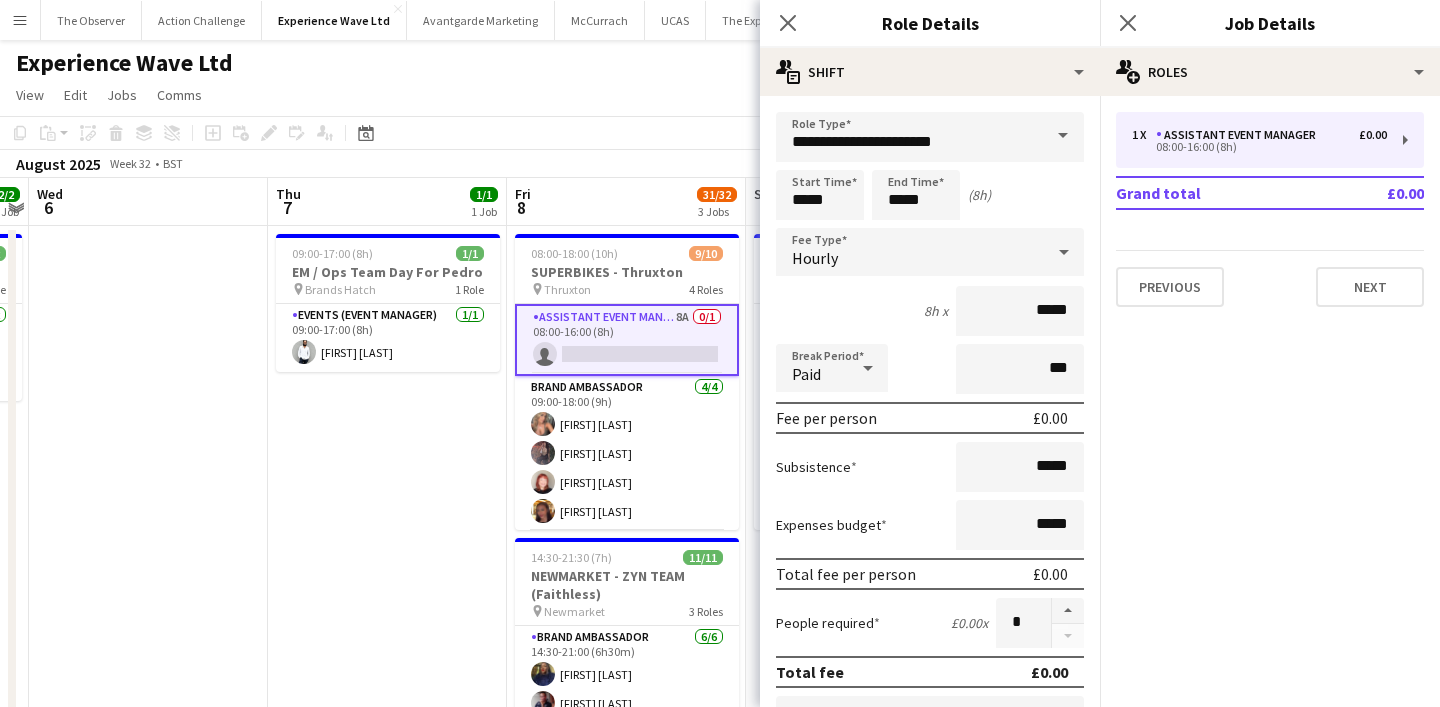 click on "[TIME] ([DURATION]) [DATE] [ACRONYM] / Ops Team Day For [FIRST]
pin
[LOCATION] 1 Role Events (Event Manager) [DATE] [TIME] ([DURATION])
[FIRST] [LAST]" at bounding box center [387, 1680] 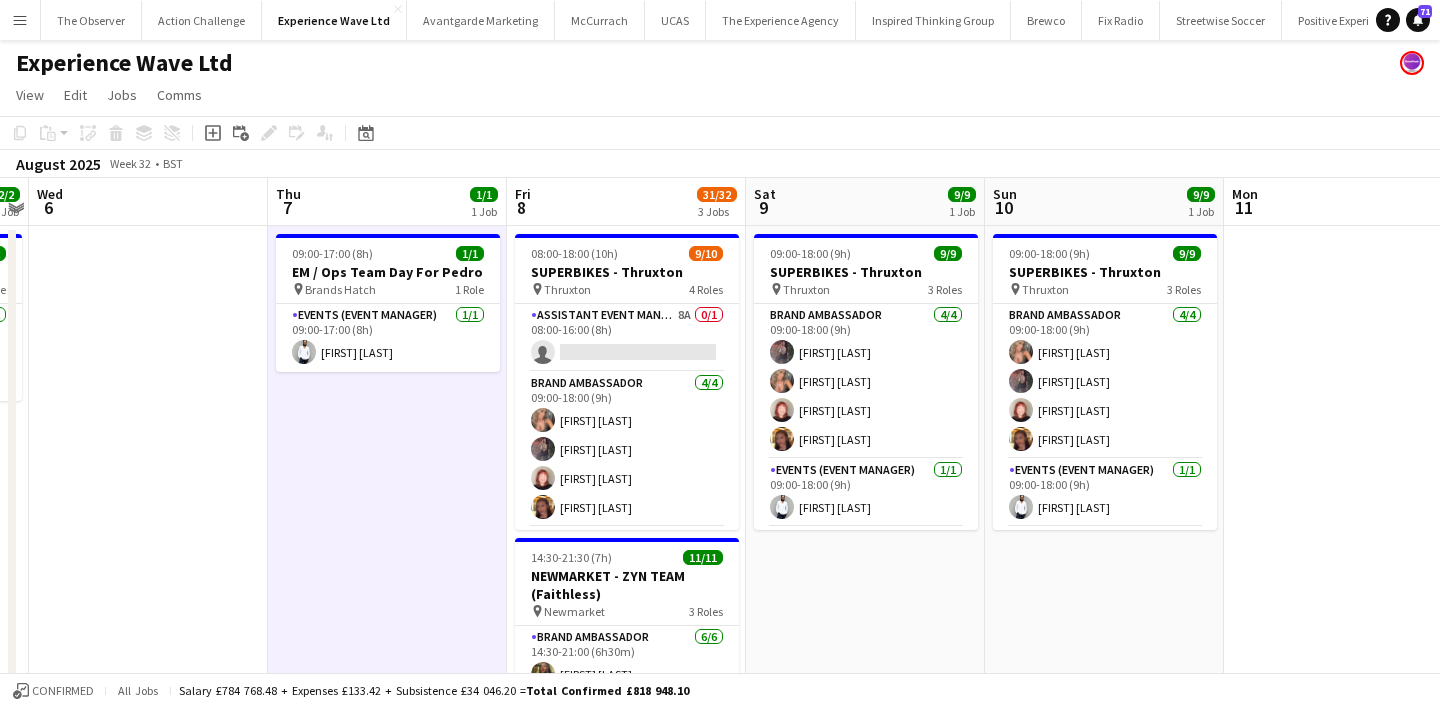 click on "Menu" at bounding box center (20, 20) 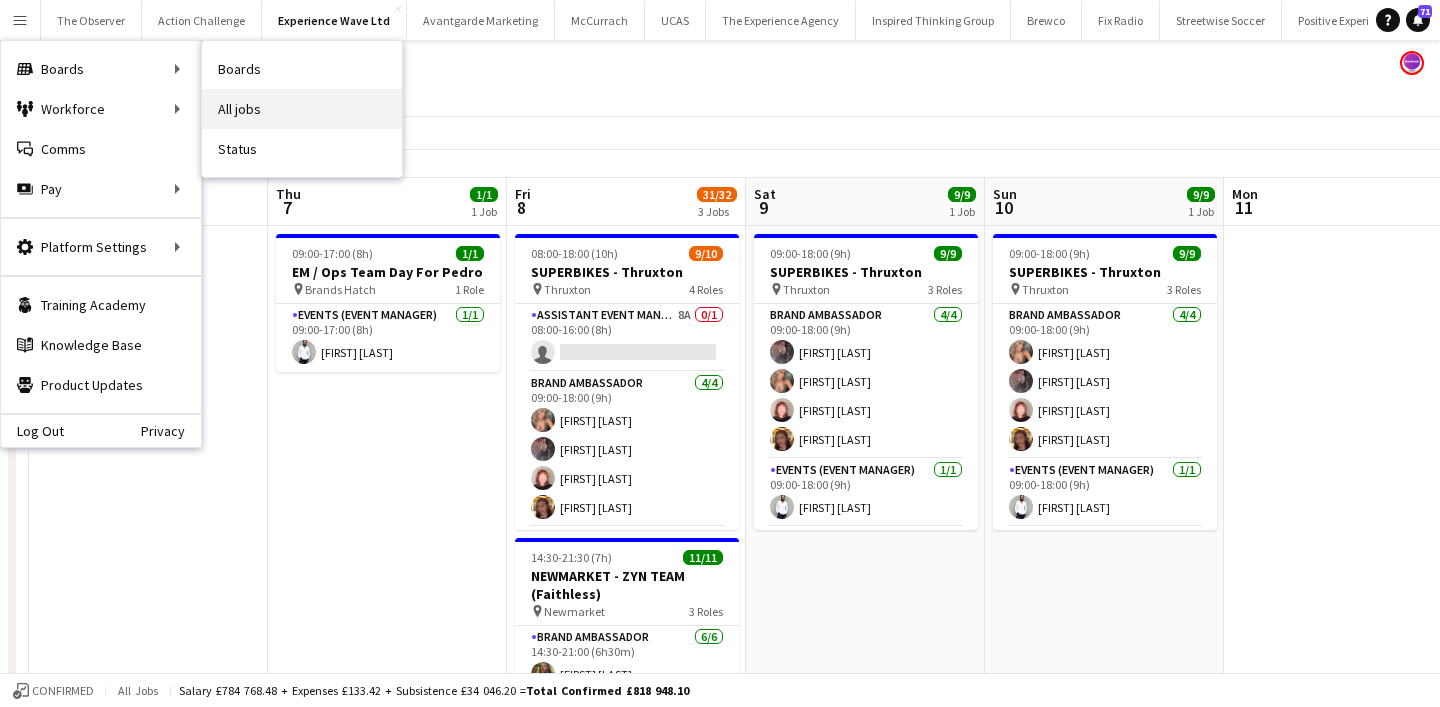 click on "All jobs" at bounding box center [302, 109] 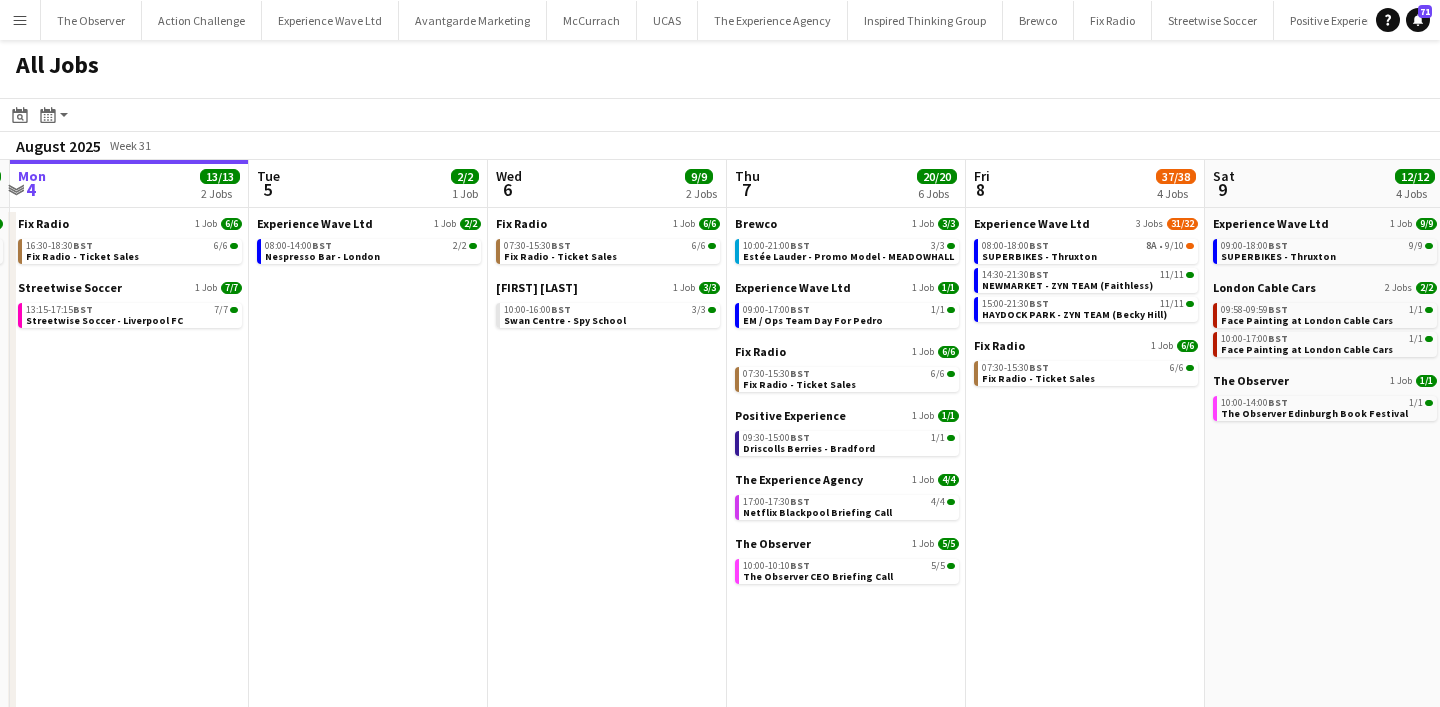 scroll, scrollTop: 0, scrollLeft: 709, axis: horizontal 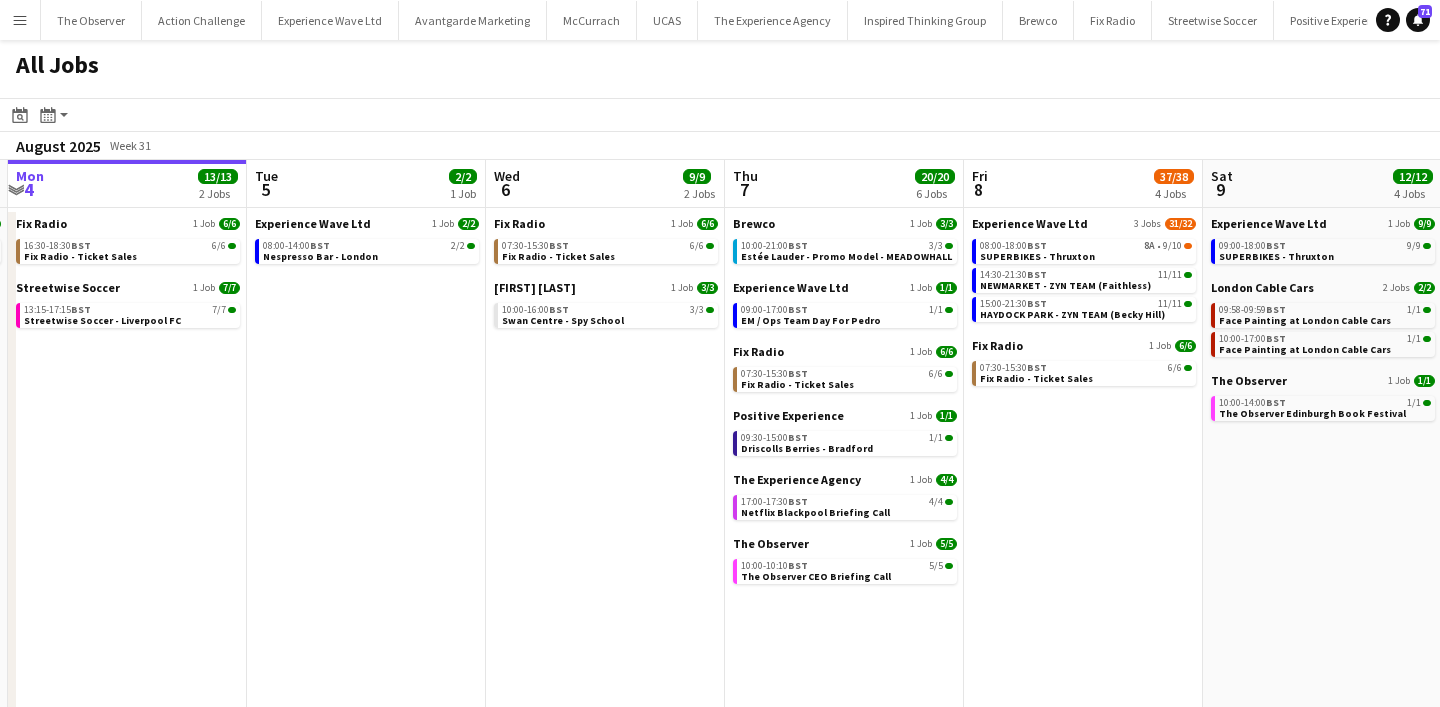 click on "Menu" at bounding box center (20, 20) 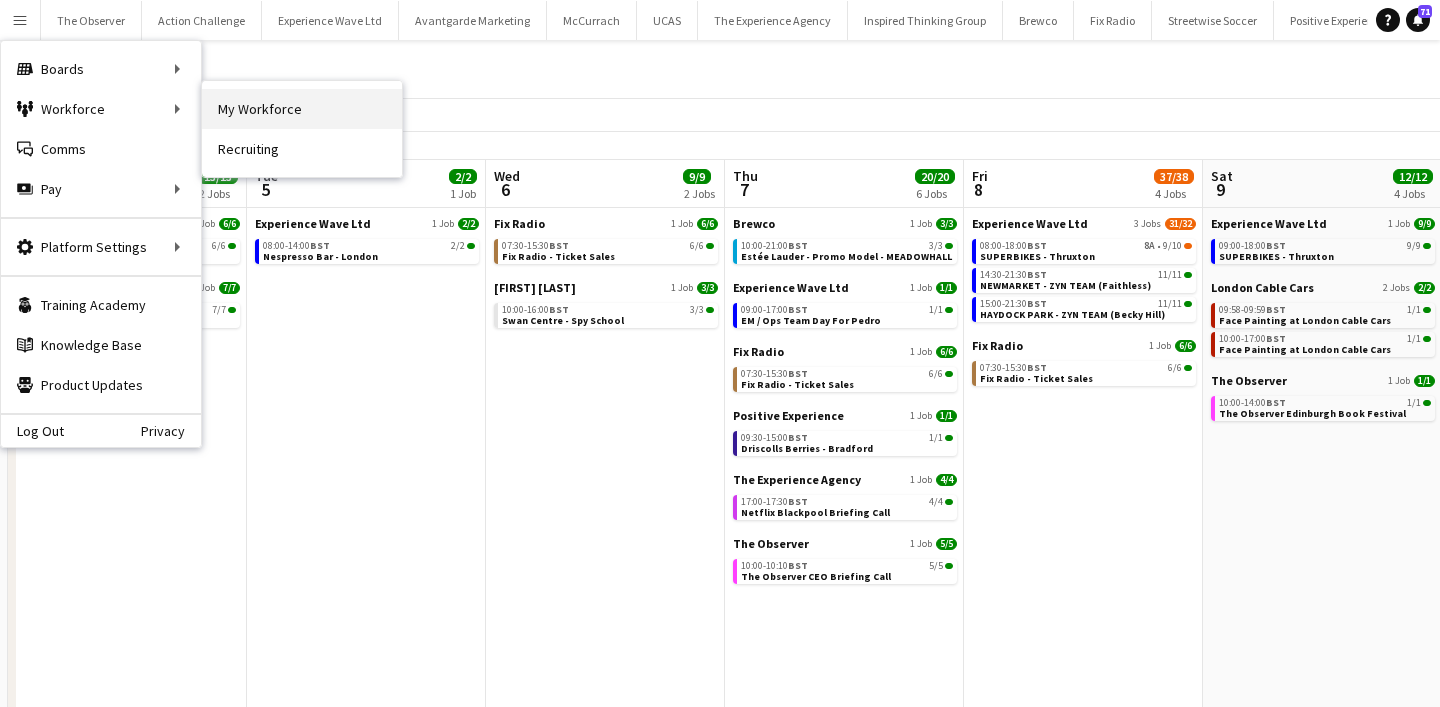 click on "My Workforce" at bounding box center (302, 109) 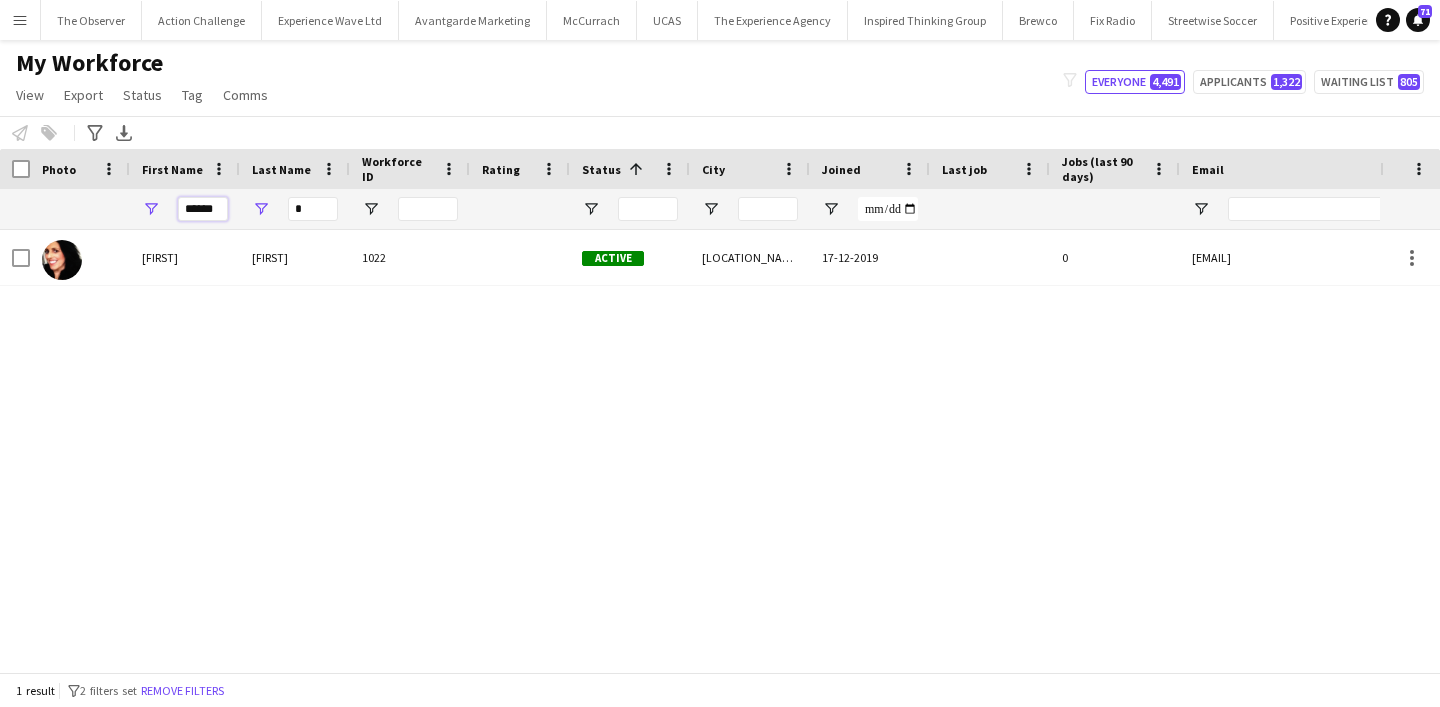 click on "******" at bounding box center (203, 209) 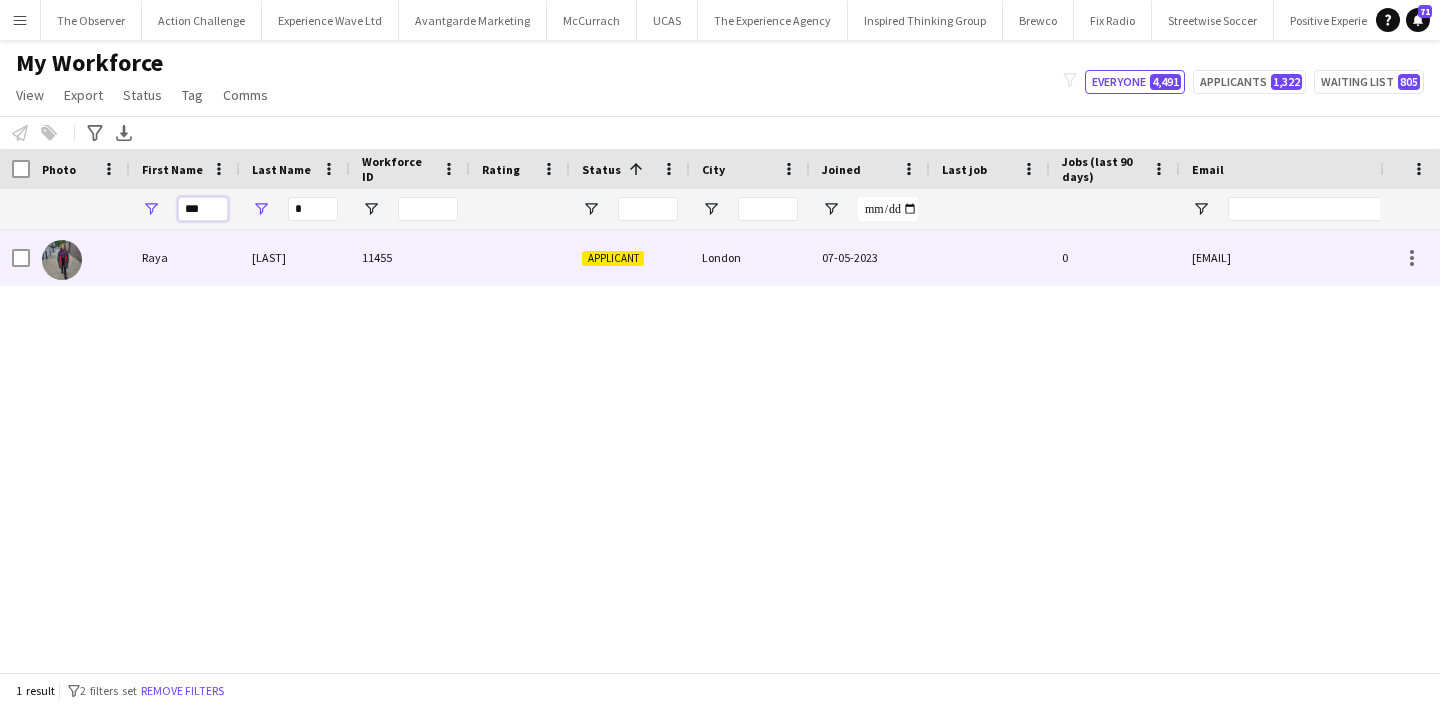 type on "***" 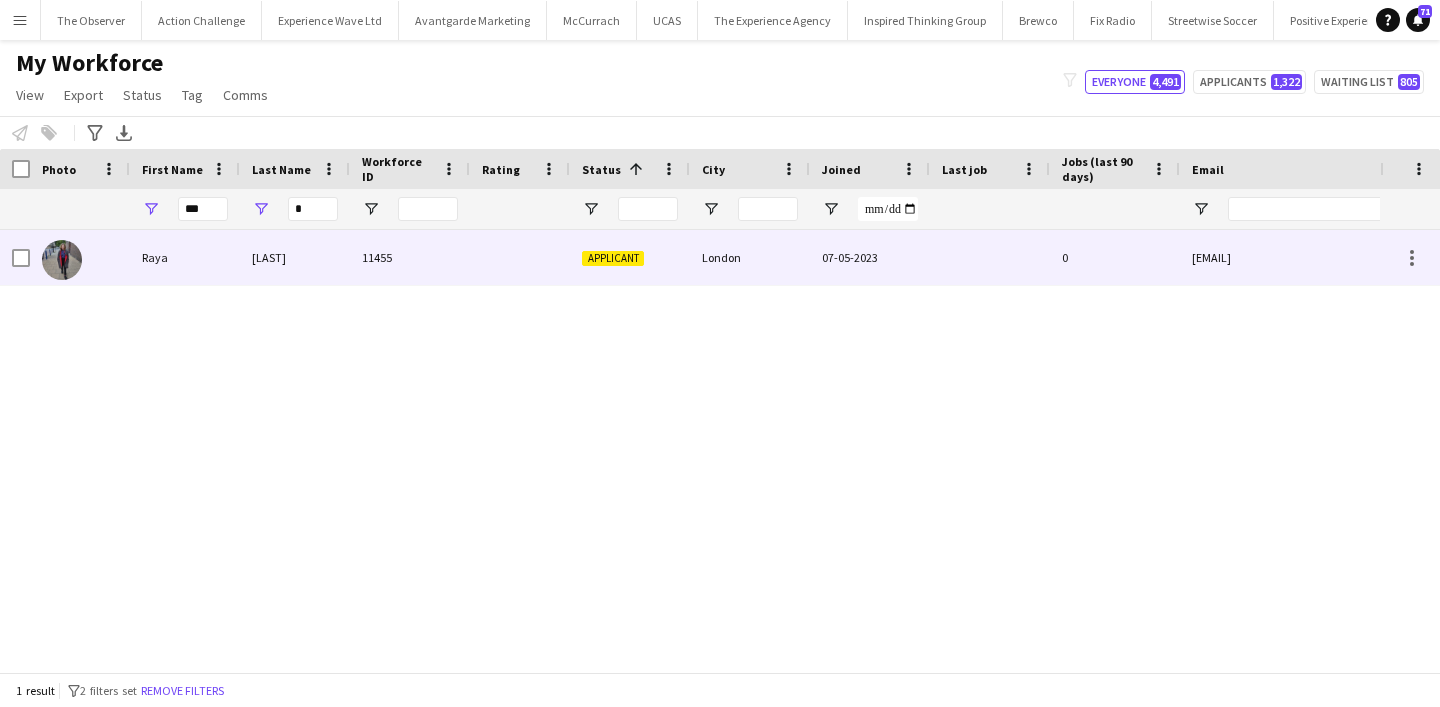 click on "[LAST]" at bounding box center (295, 257) 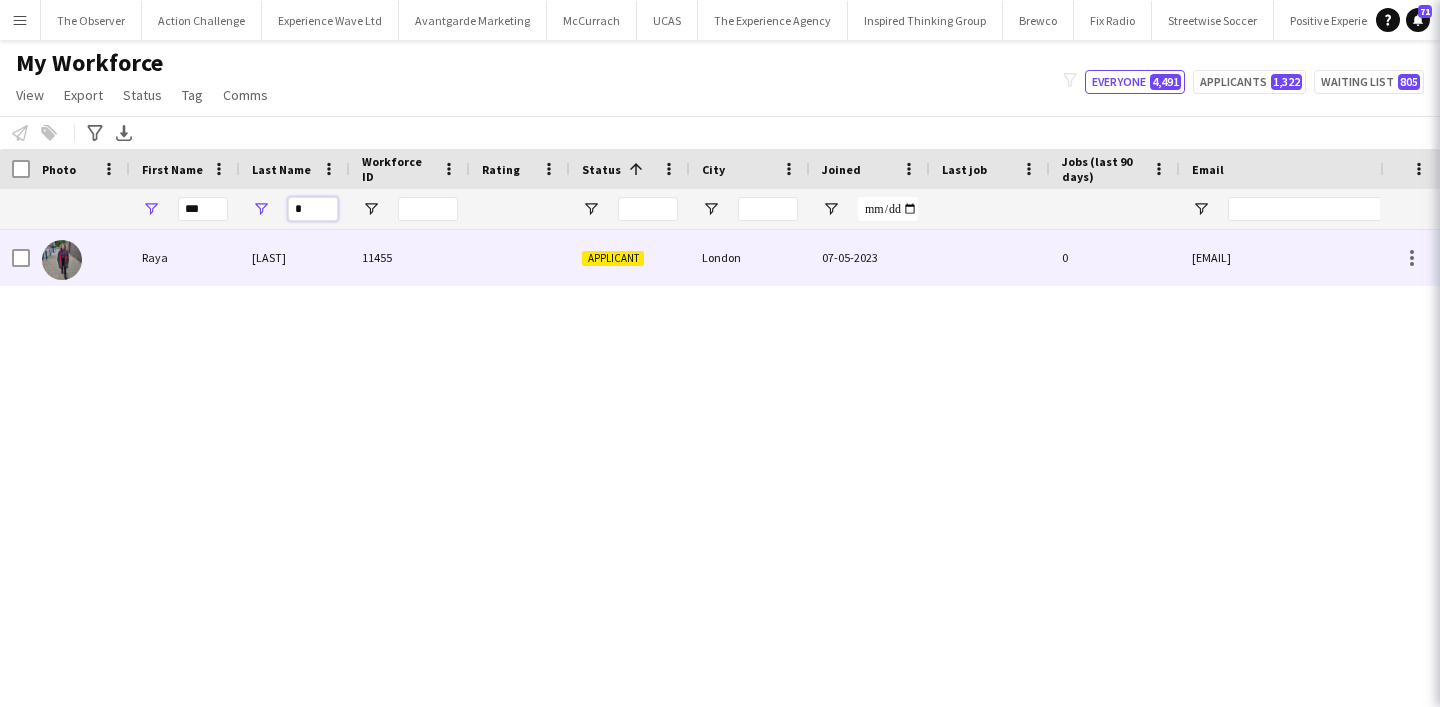 click on "*" at bounding box center [313, 209] 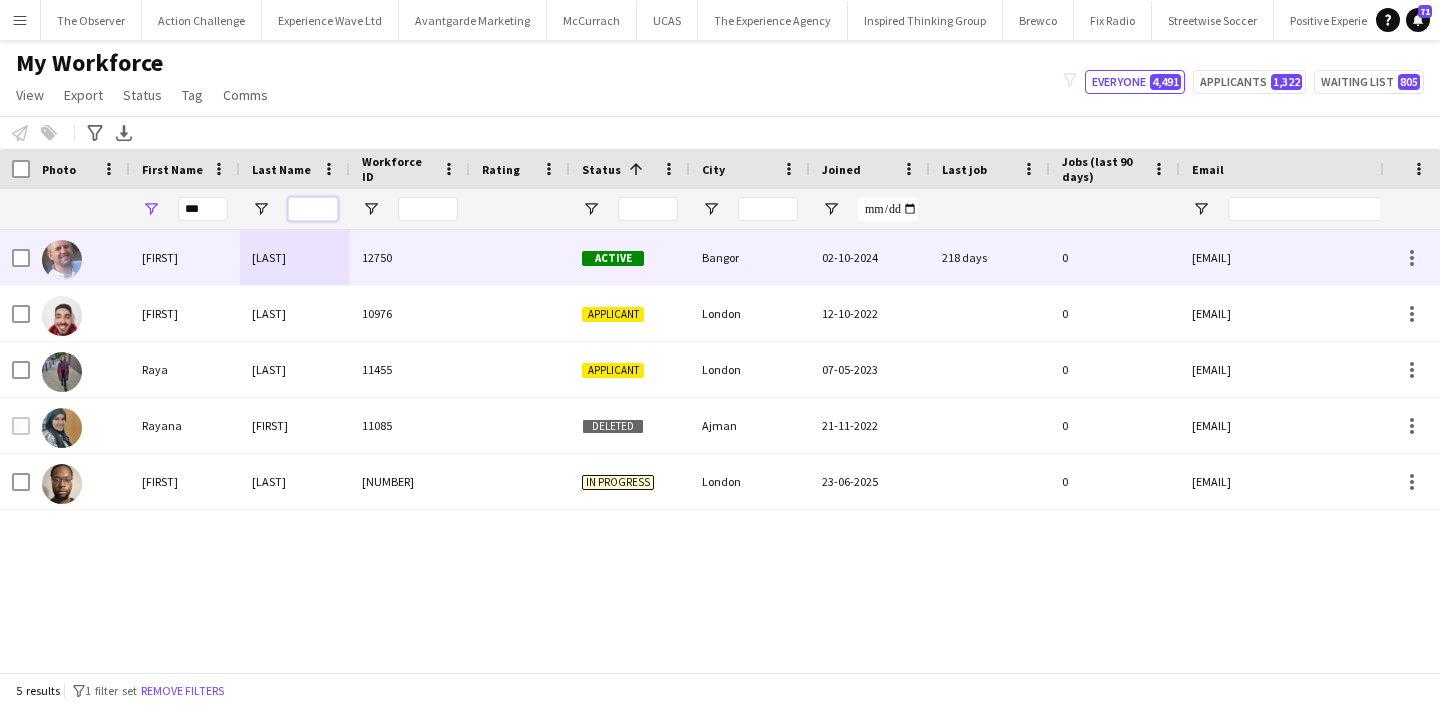 type 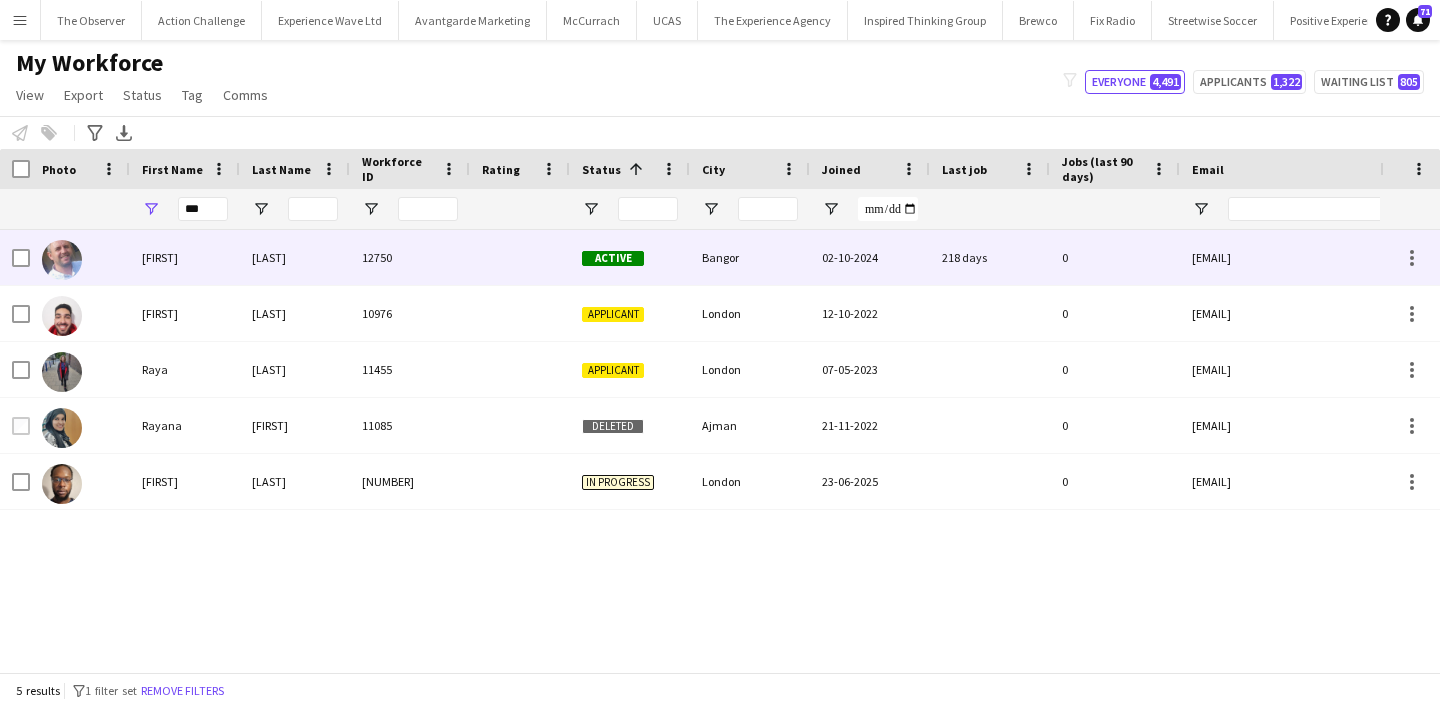 click on "[LAST]" at bounding box center (295, 257) 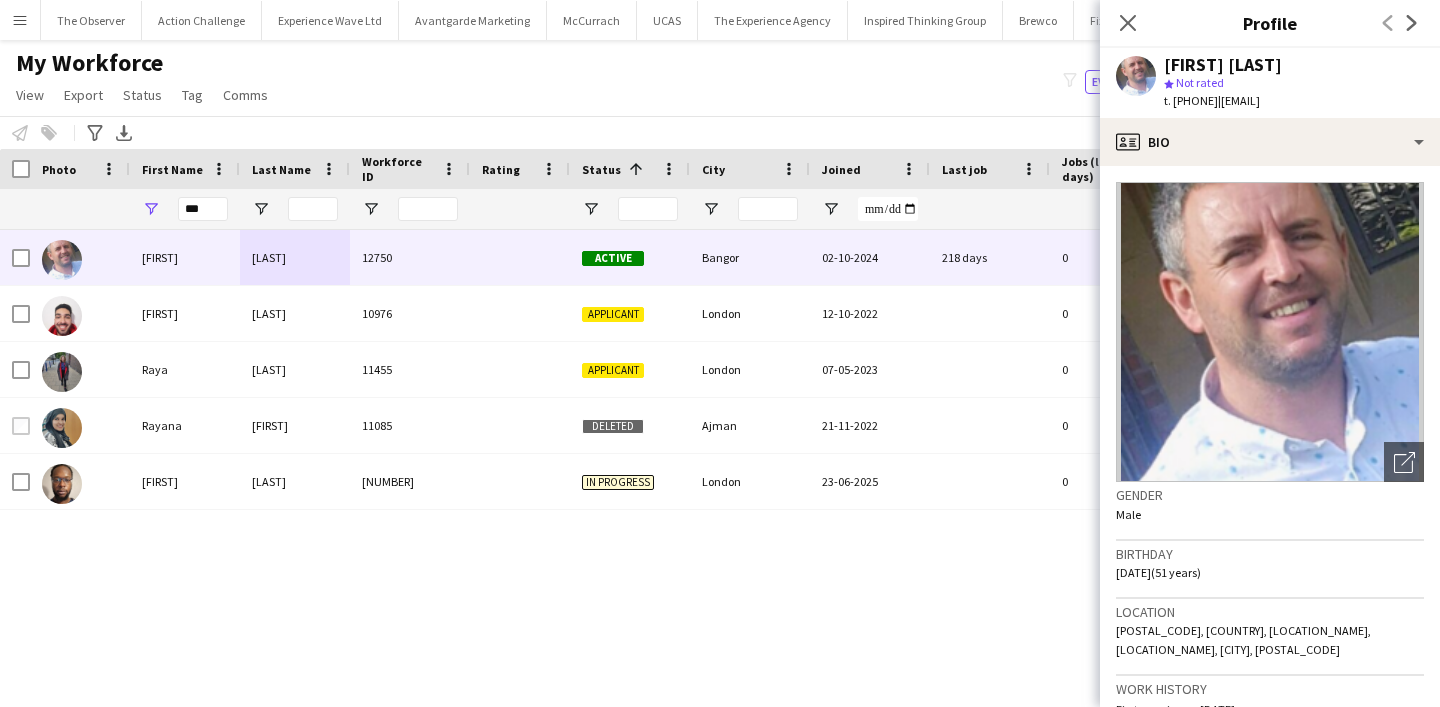 click on "[FIRST] [LAST]" 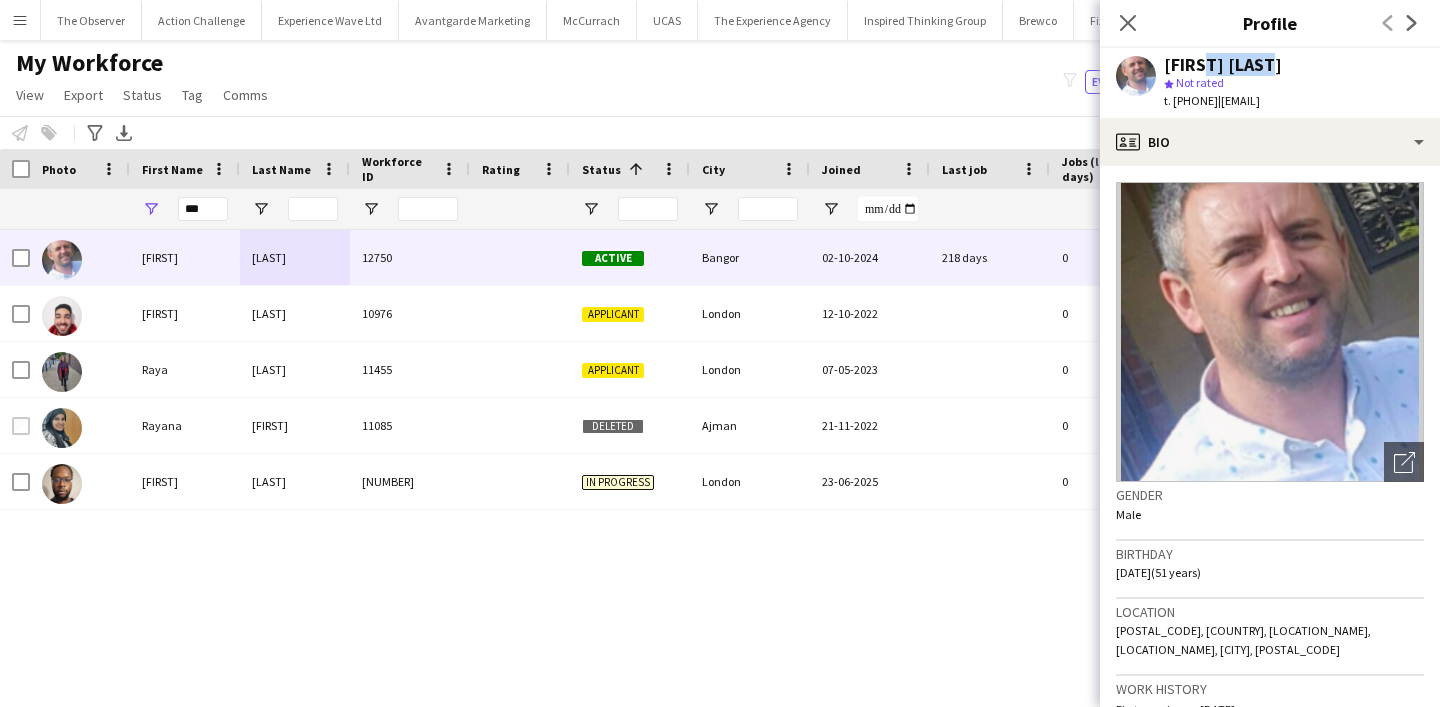 click on "[FIRST] [LAST]" 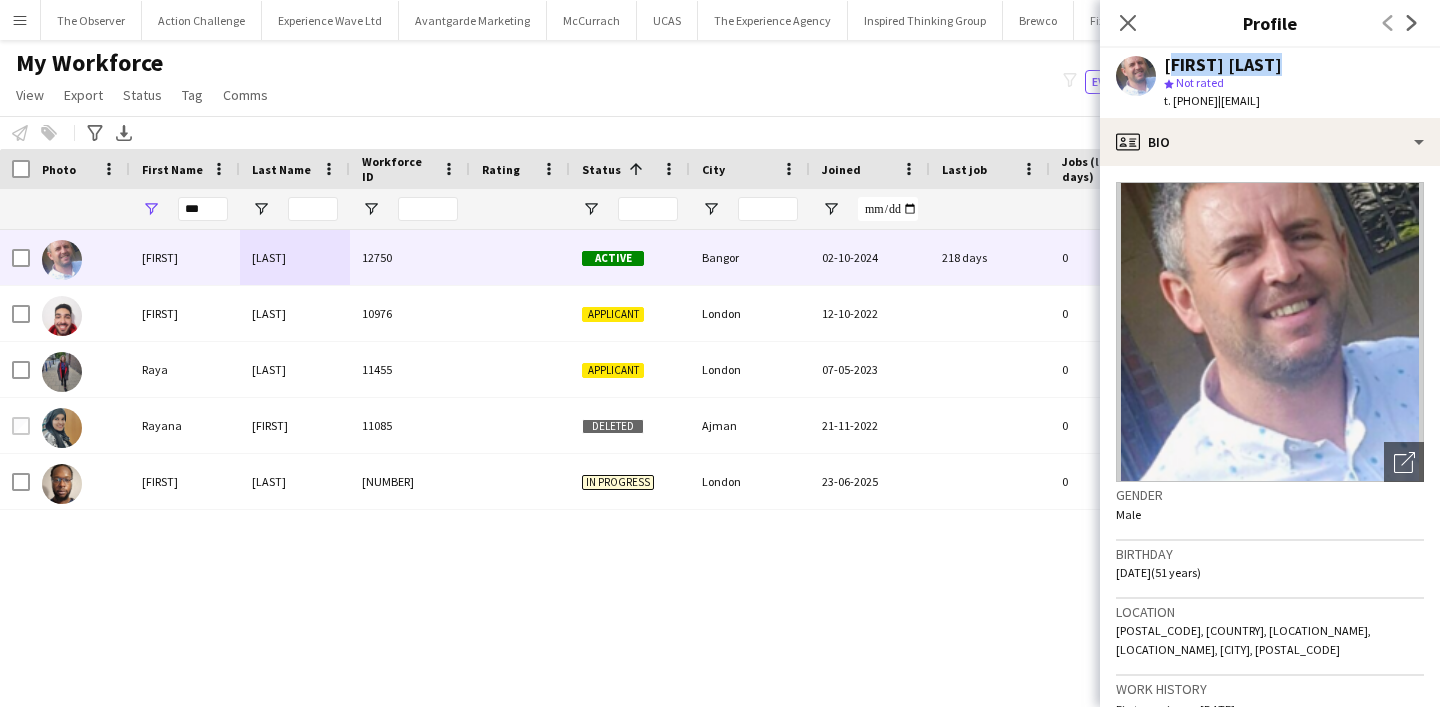 click on "[FIRST] [LAST]" 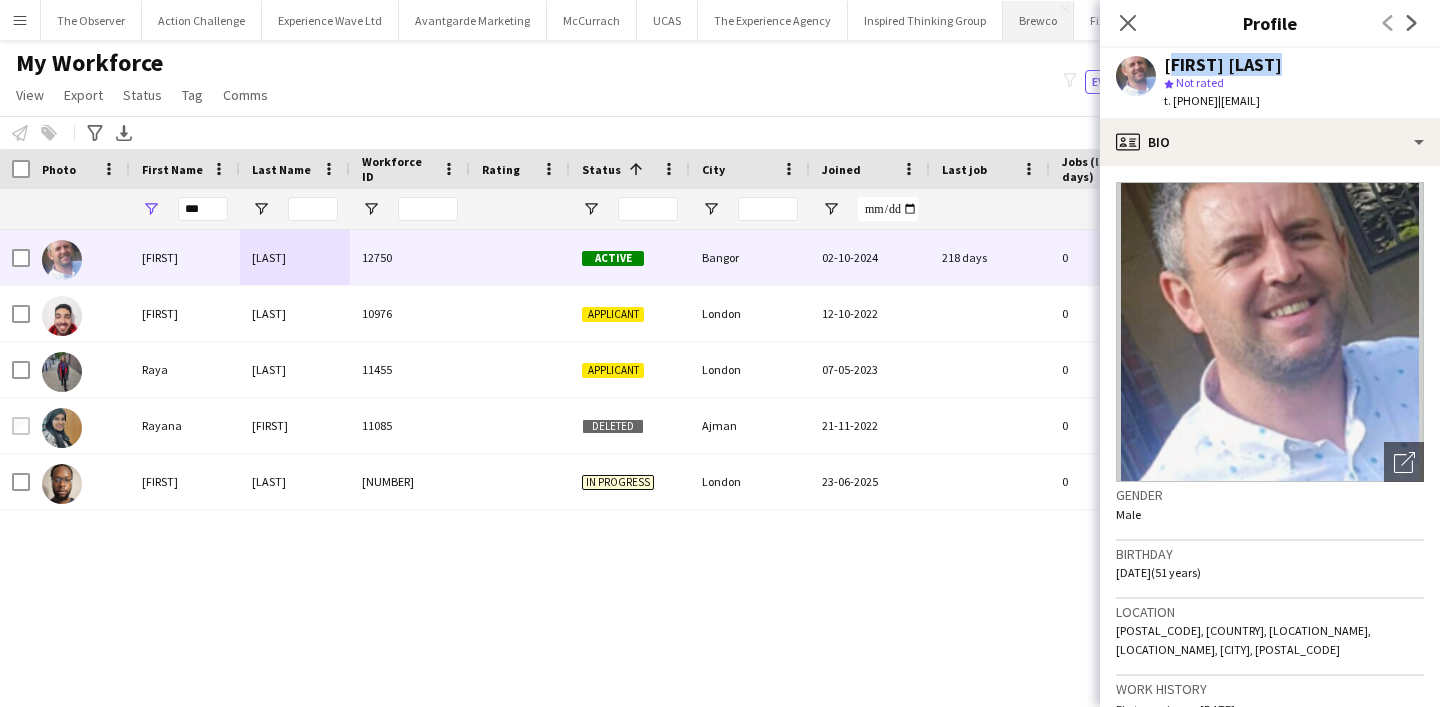 copy on "[FIRST] [LAST]" 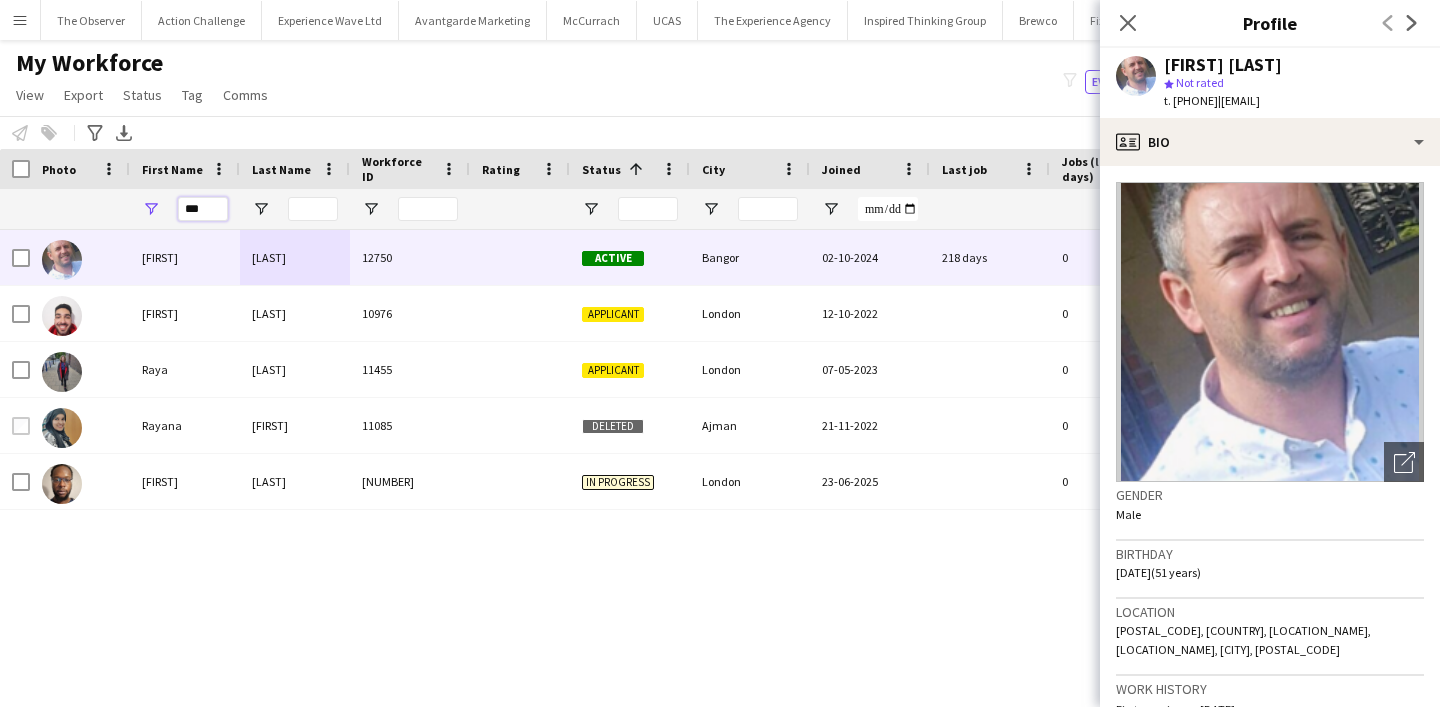 click on "***" at bounding box center [203, 209] 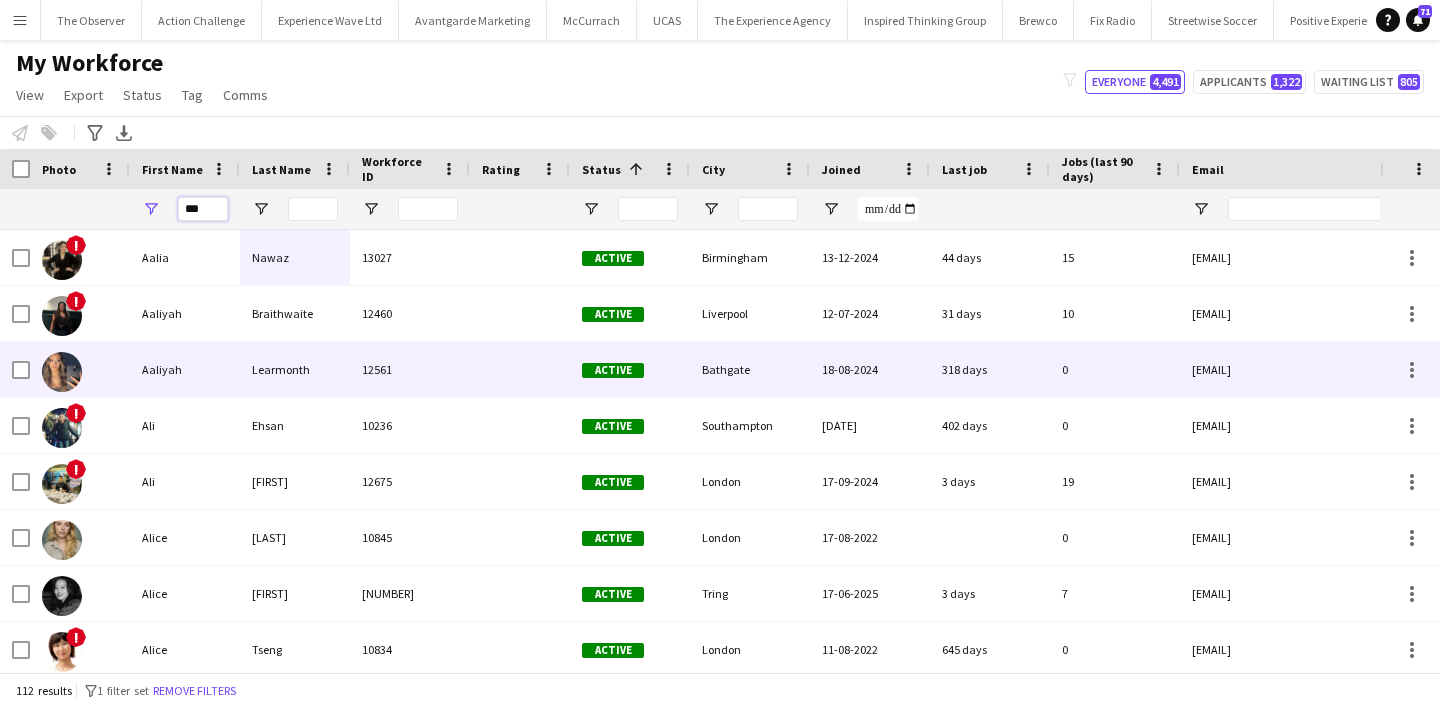 type on "***" 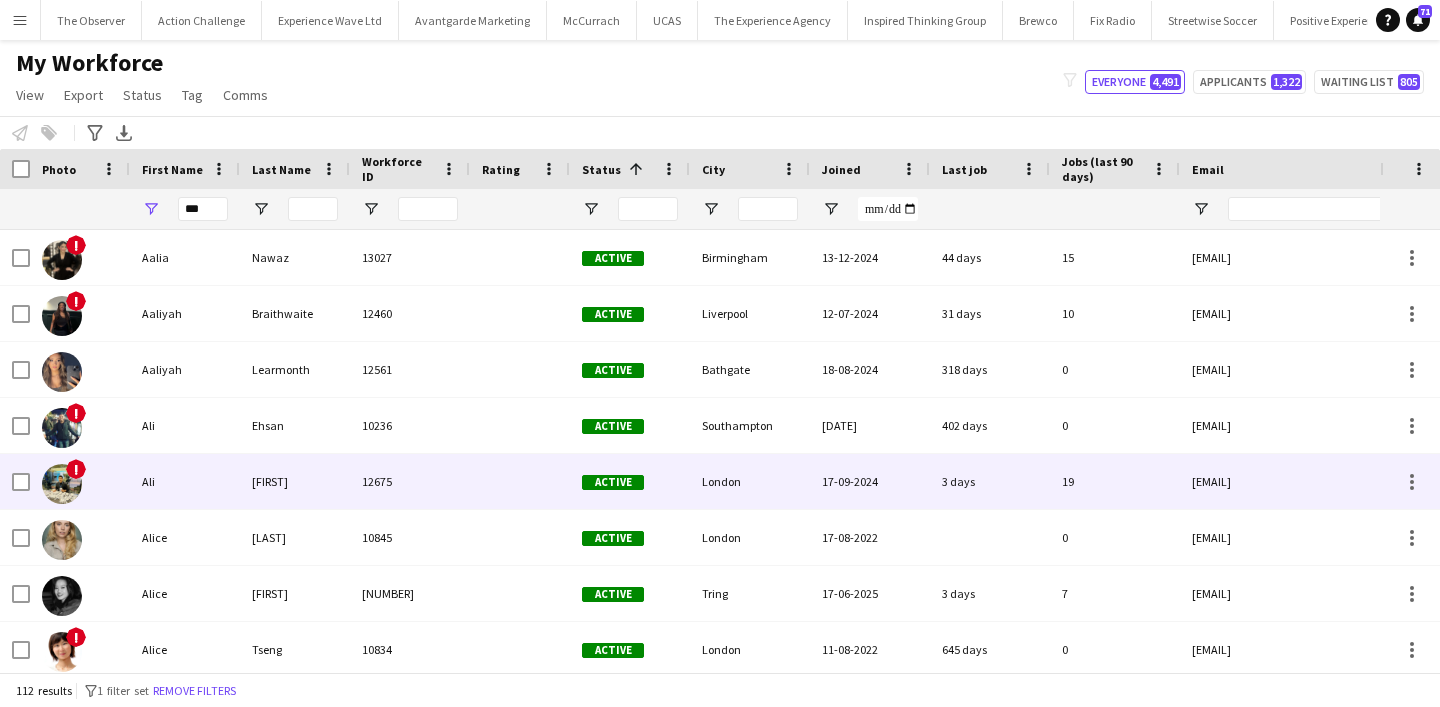 click on "[FIRST]" at bounding box center (295, 481) 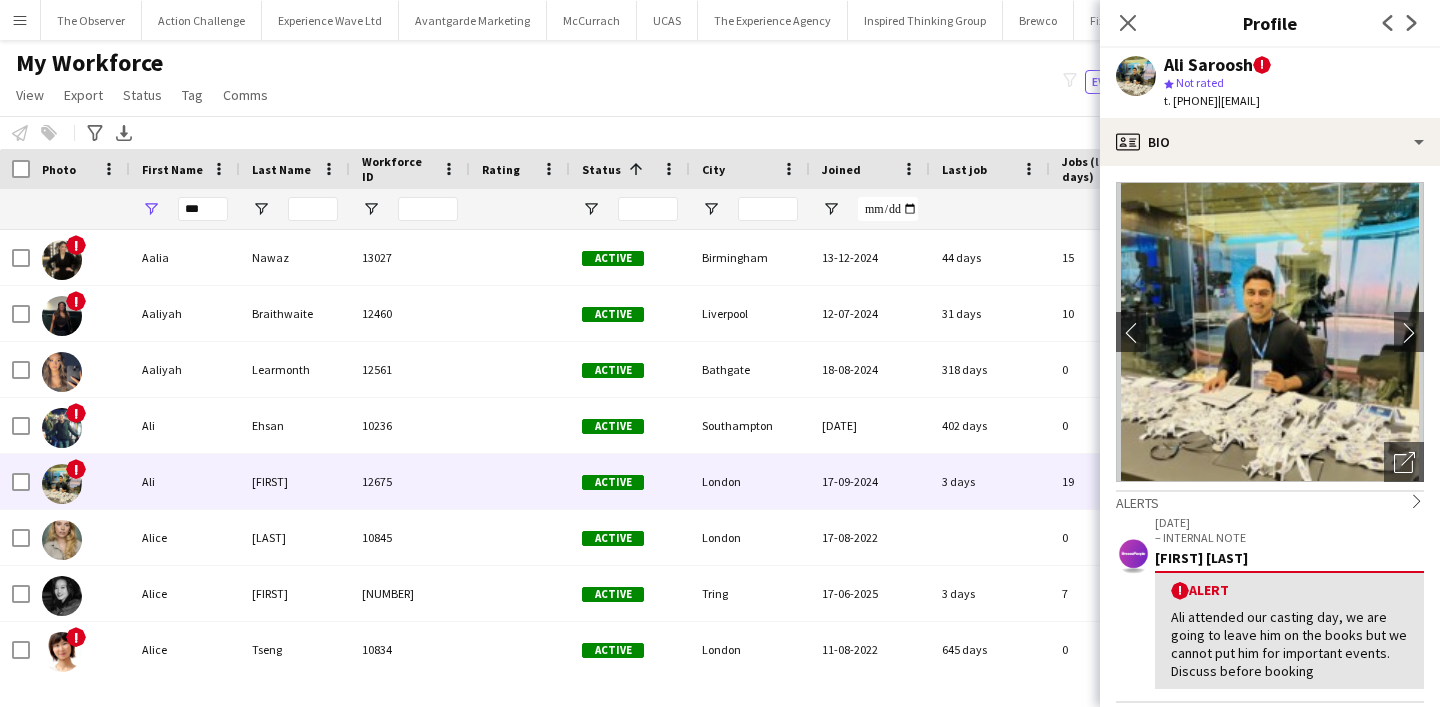 click on "Ali Saroosh" 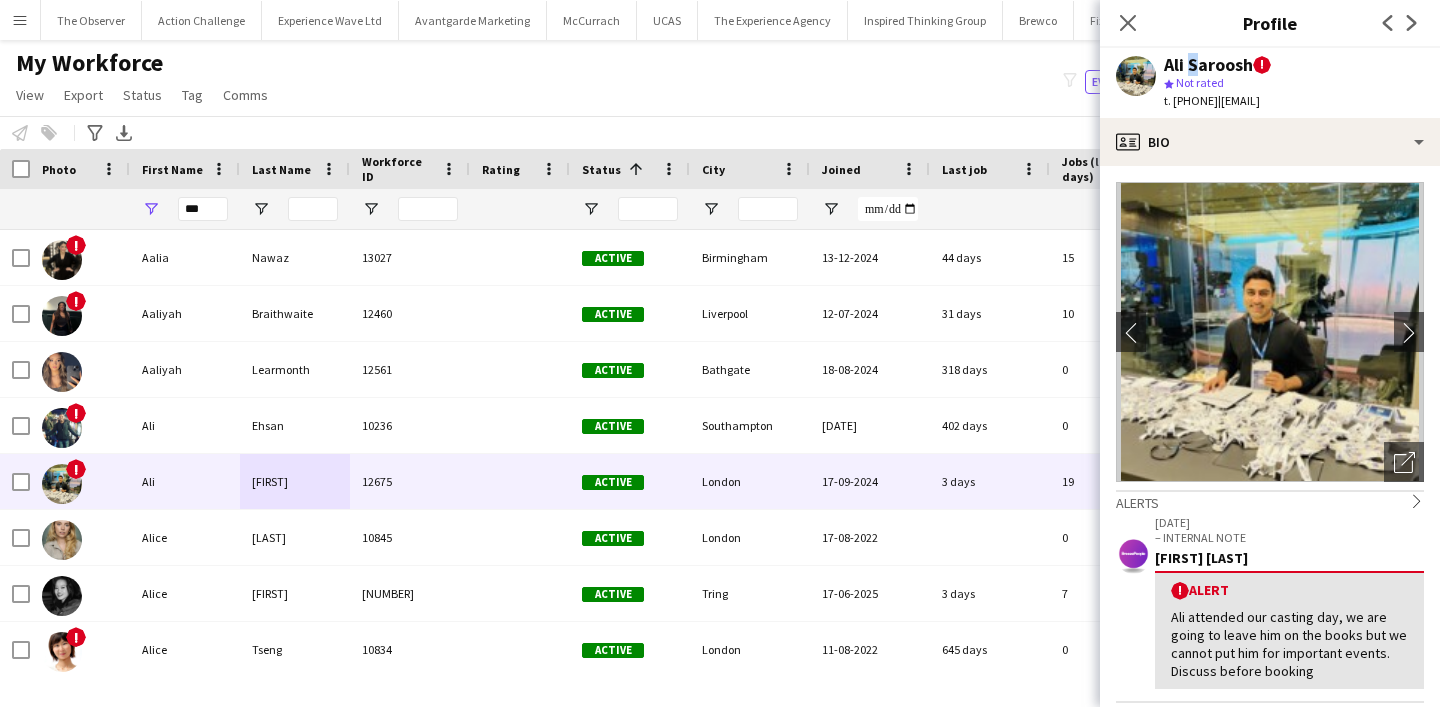 click on "Ali Saroosh" 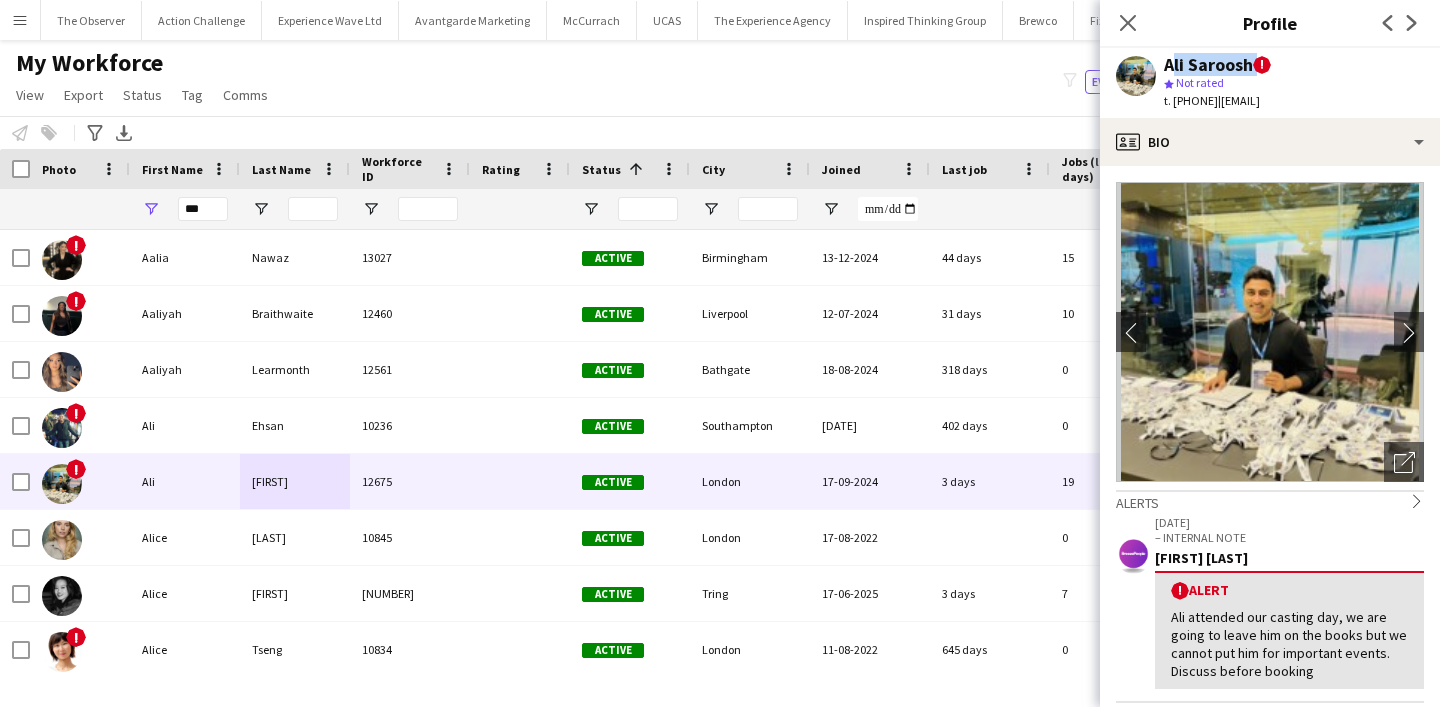 click on "Ali Saroosh" 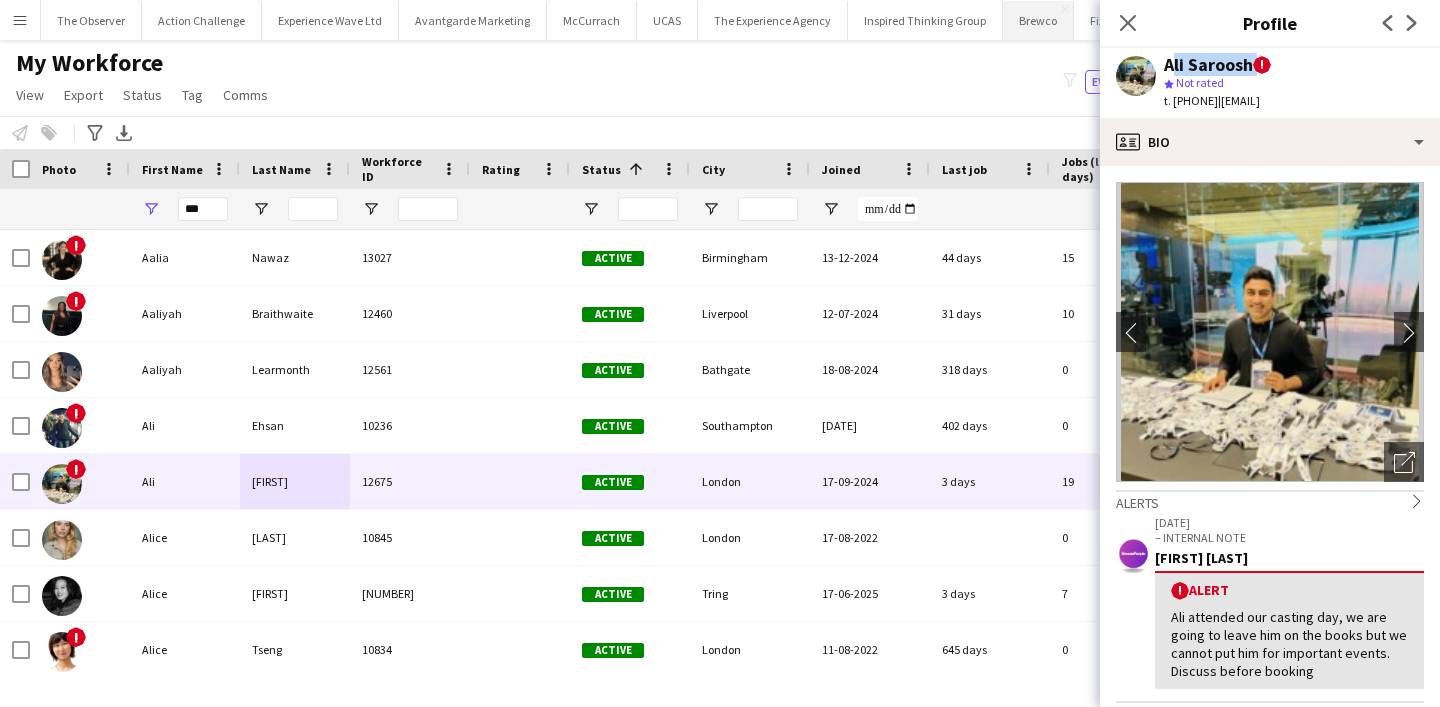 copy on "Ali Saroosh" 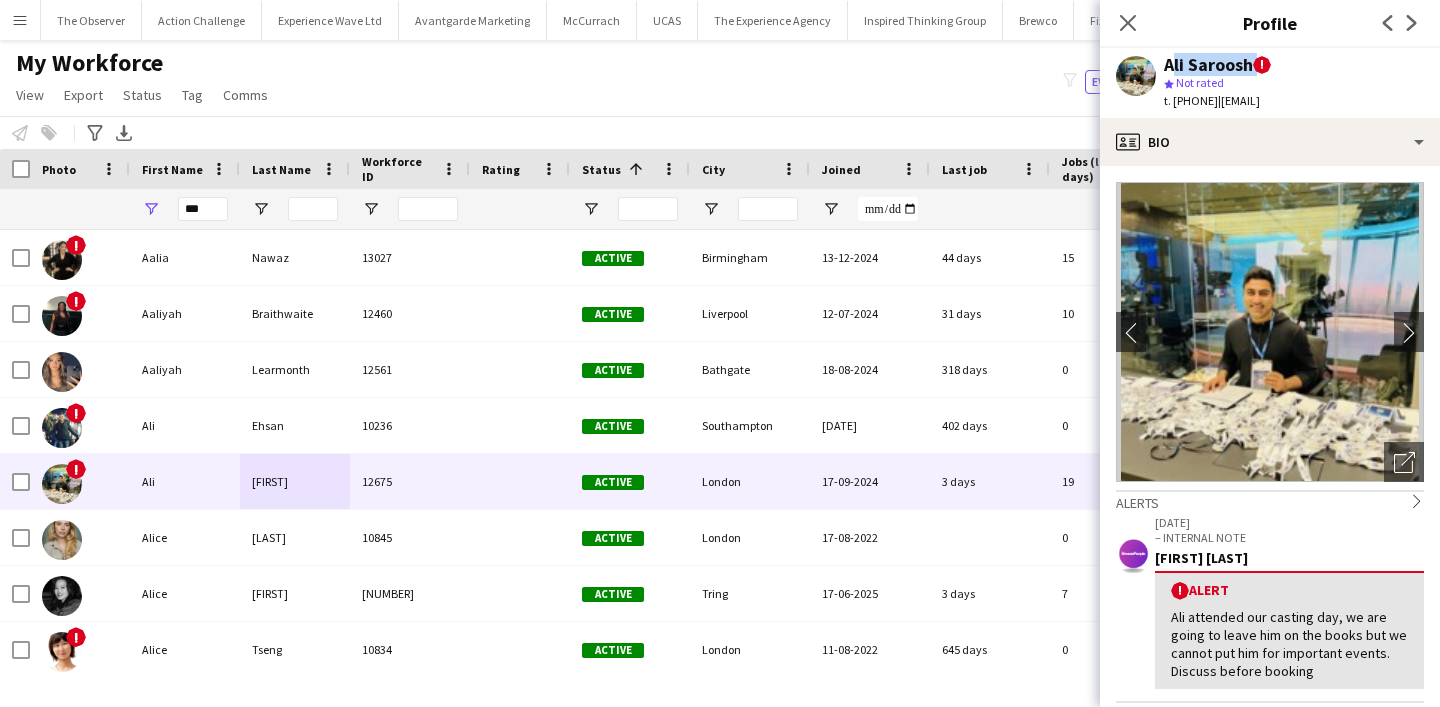 click on "Menu" at bounding box center [20, 20] 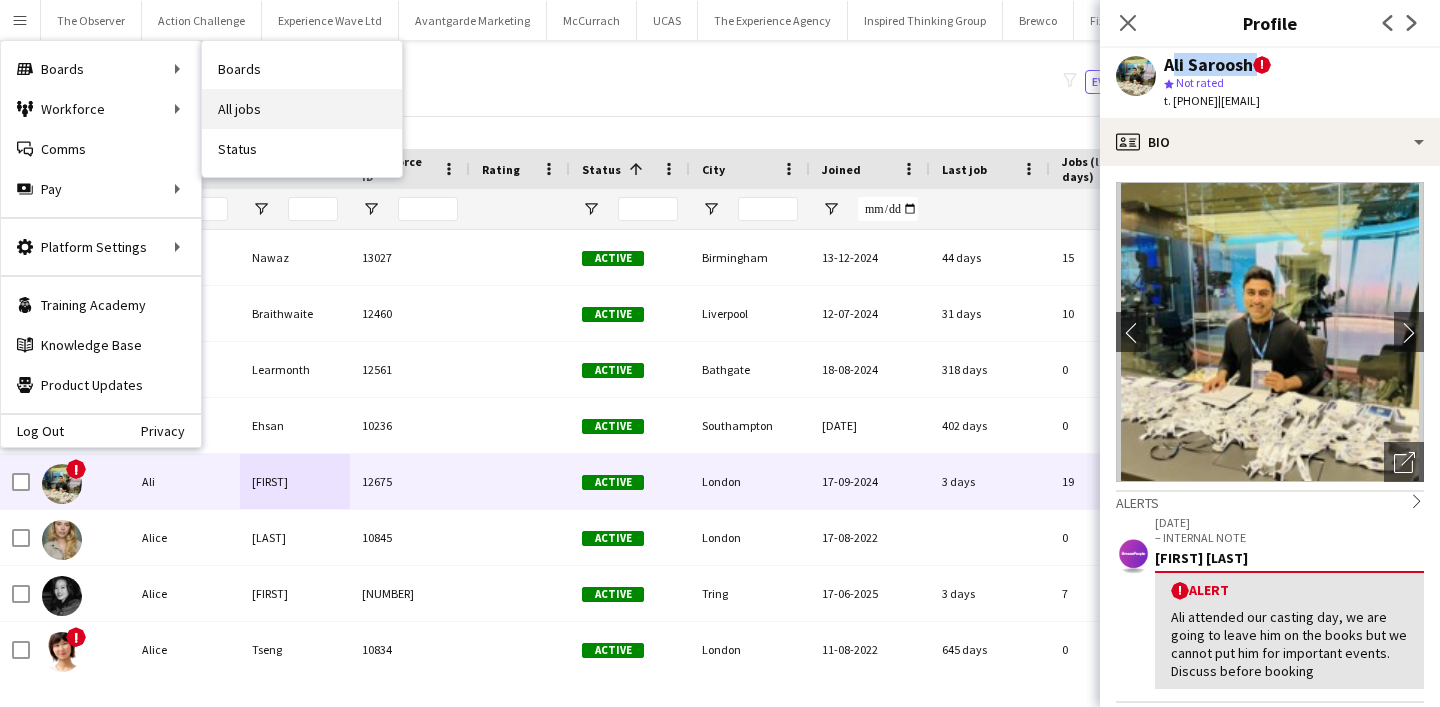 click on "All jobs" at bounding box center [302, 109] 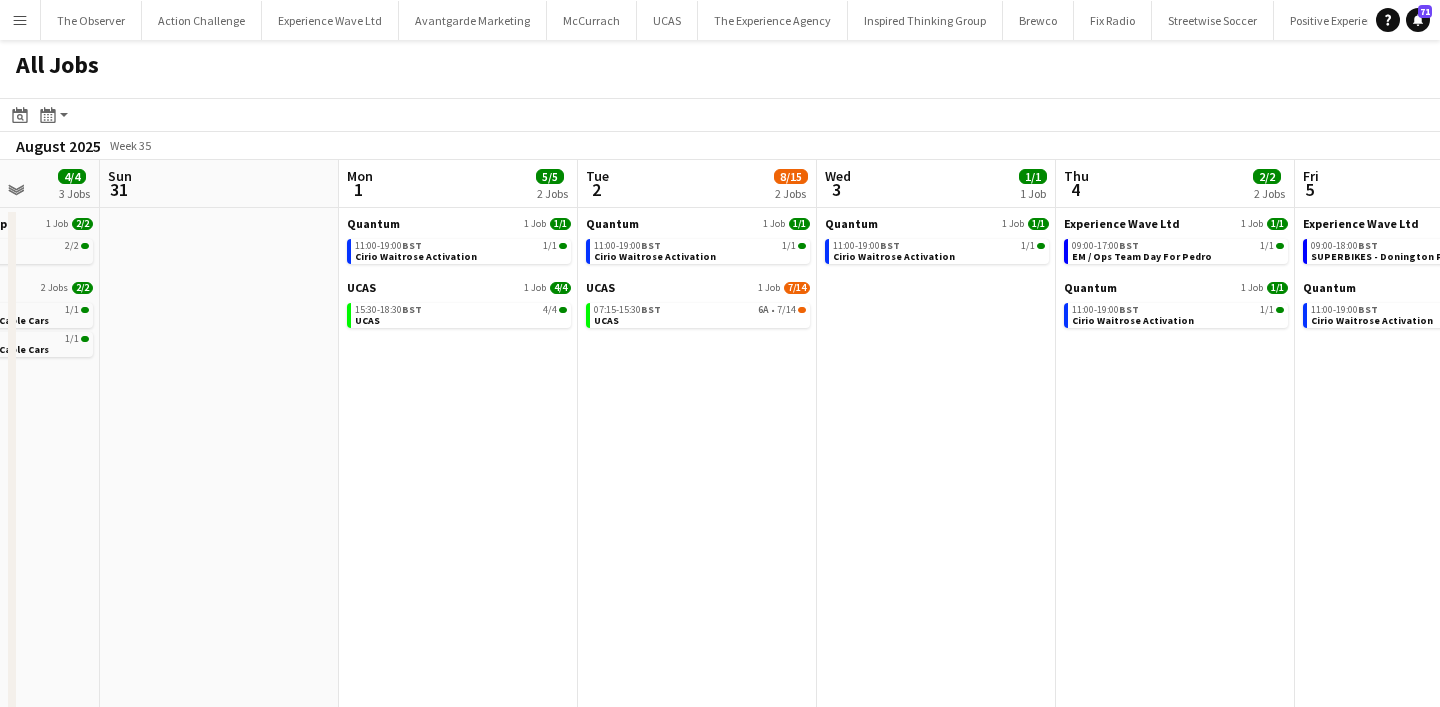 scroll, scrollTop: 0, scrollLeft: 609, axis: horizontal 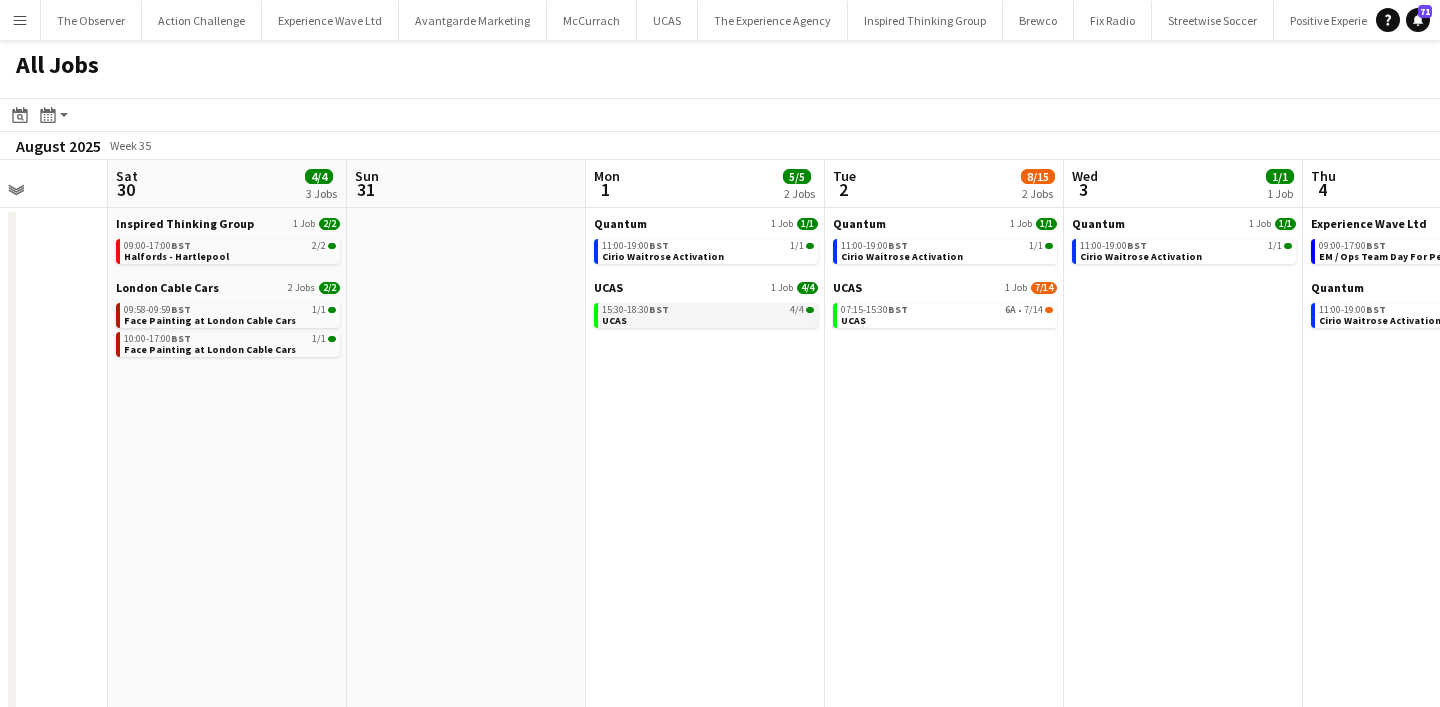 click on "[TIME] [TIMEZONE] [DATE]" at bounding box center [708, 310] 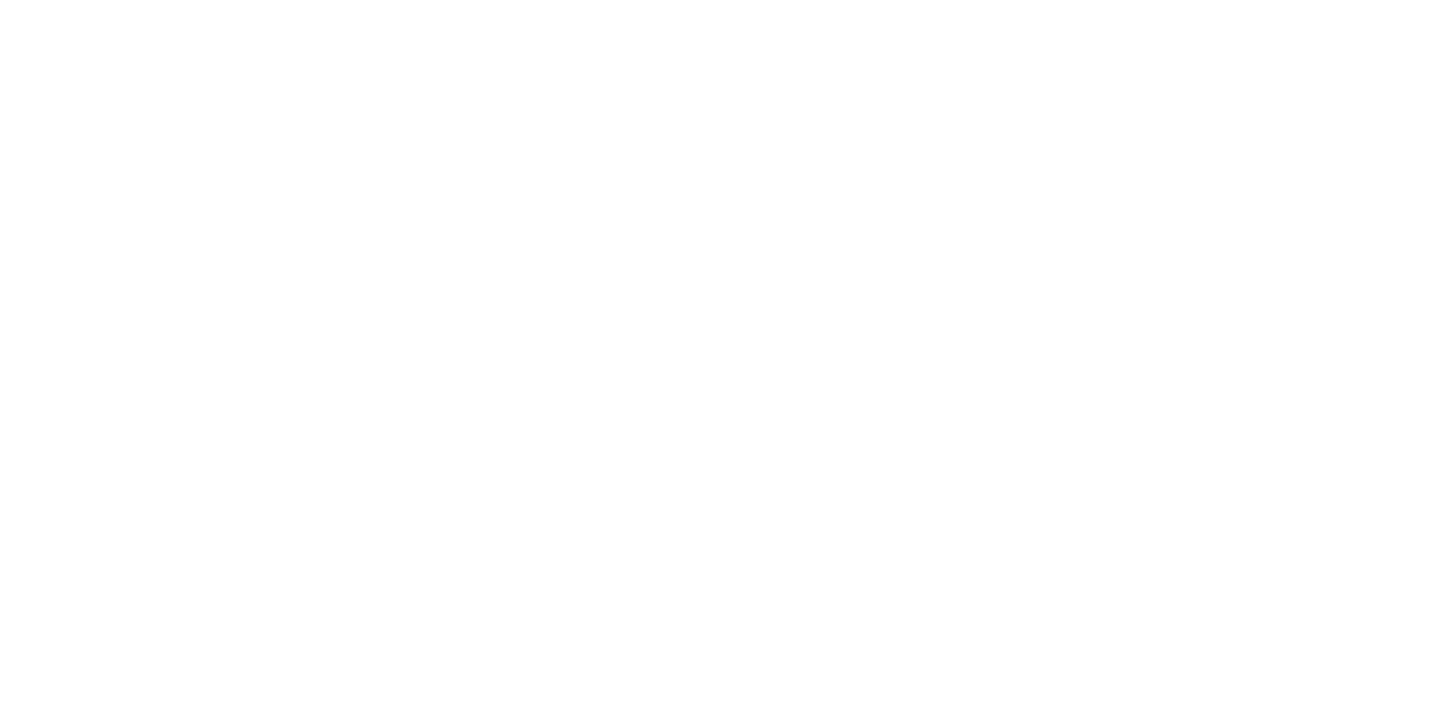 scroll, scrollTop: 0, scrollLeft: 0, axis: both 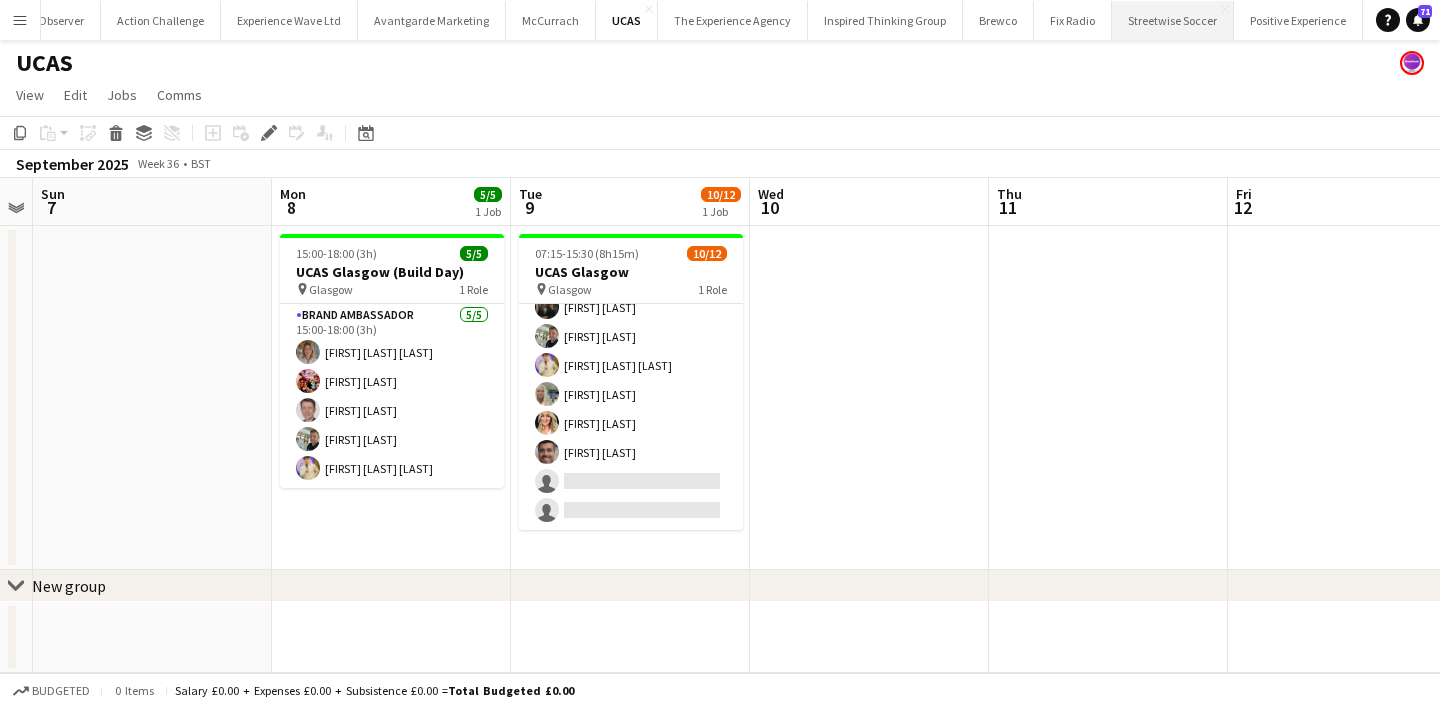 click on "Streetwise Soccer
Close" at bounding box center (1173, 20) 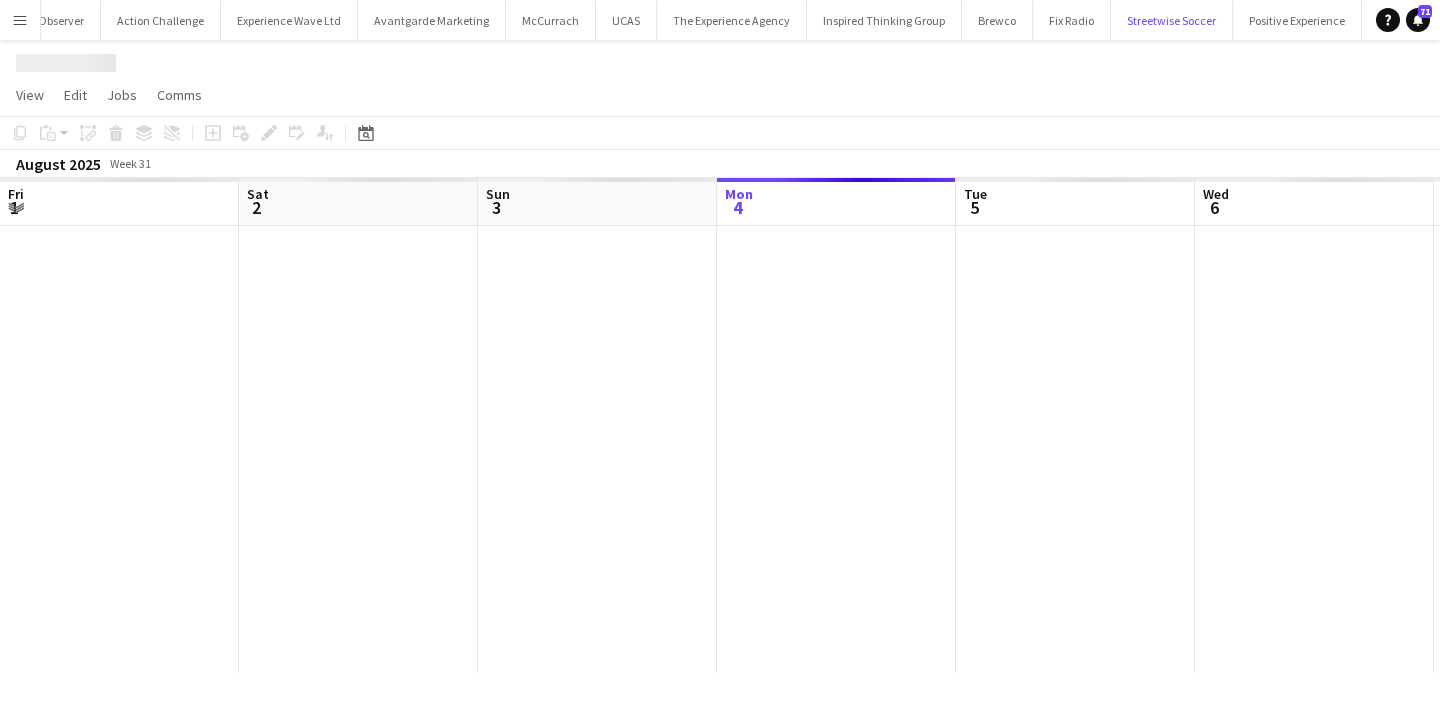 scroll, scrollTop: 0, scrollLeft: 41, axis: horizontal 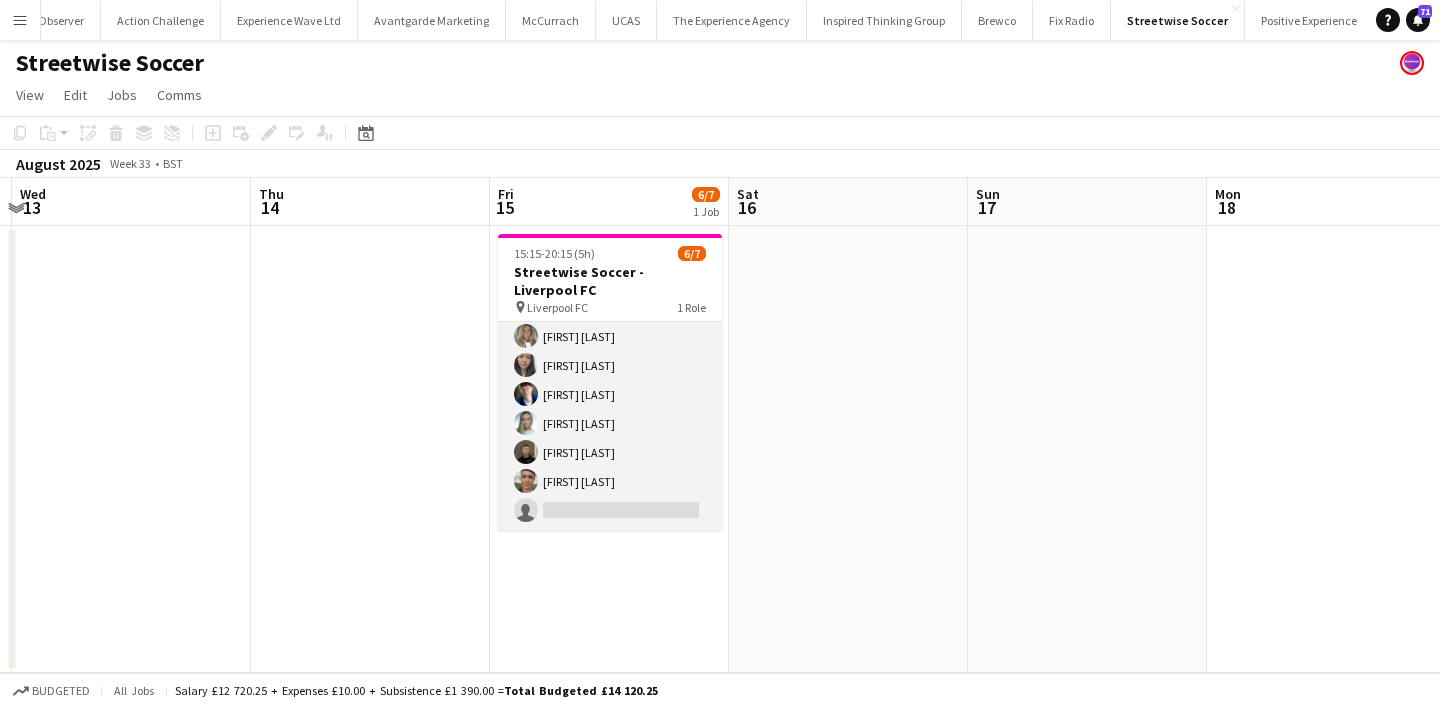click on "Brand Ambassador   3A   [NUMBER]/[NUMBER] [TIME]-[TIME] ([DURATION])
[FIRST] [LAST] [FIRST] [LAST] [FIRST] [LAST] [FIRST] [LAST] [FIRST] [LAST] [FIRST] [LAST]
single-neutral-actions" at bounding box center [610, 409] 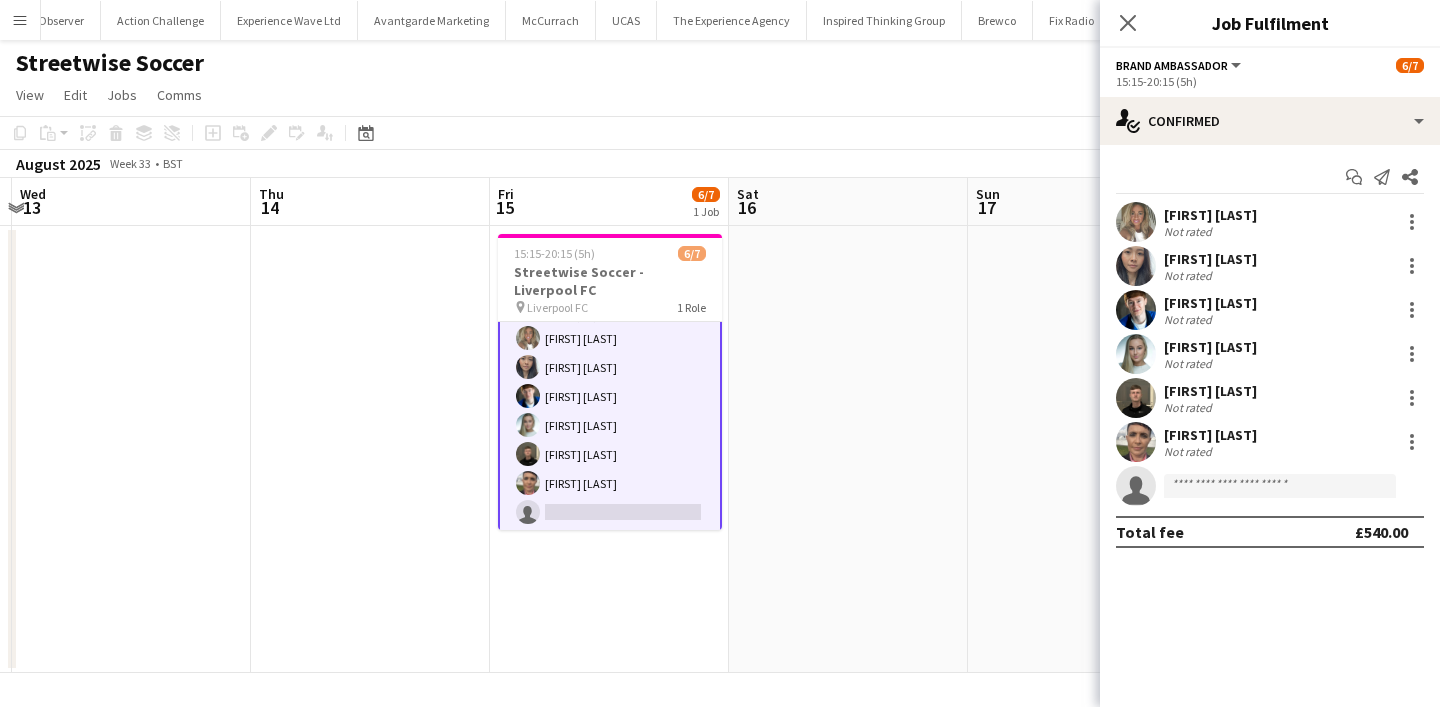 scroll, scrollTop: 36, scrollLeft: 0, axis: vertical 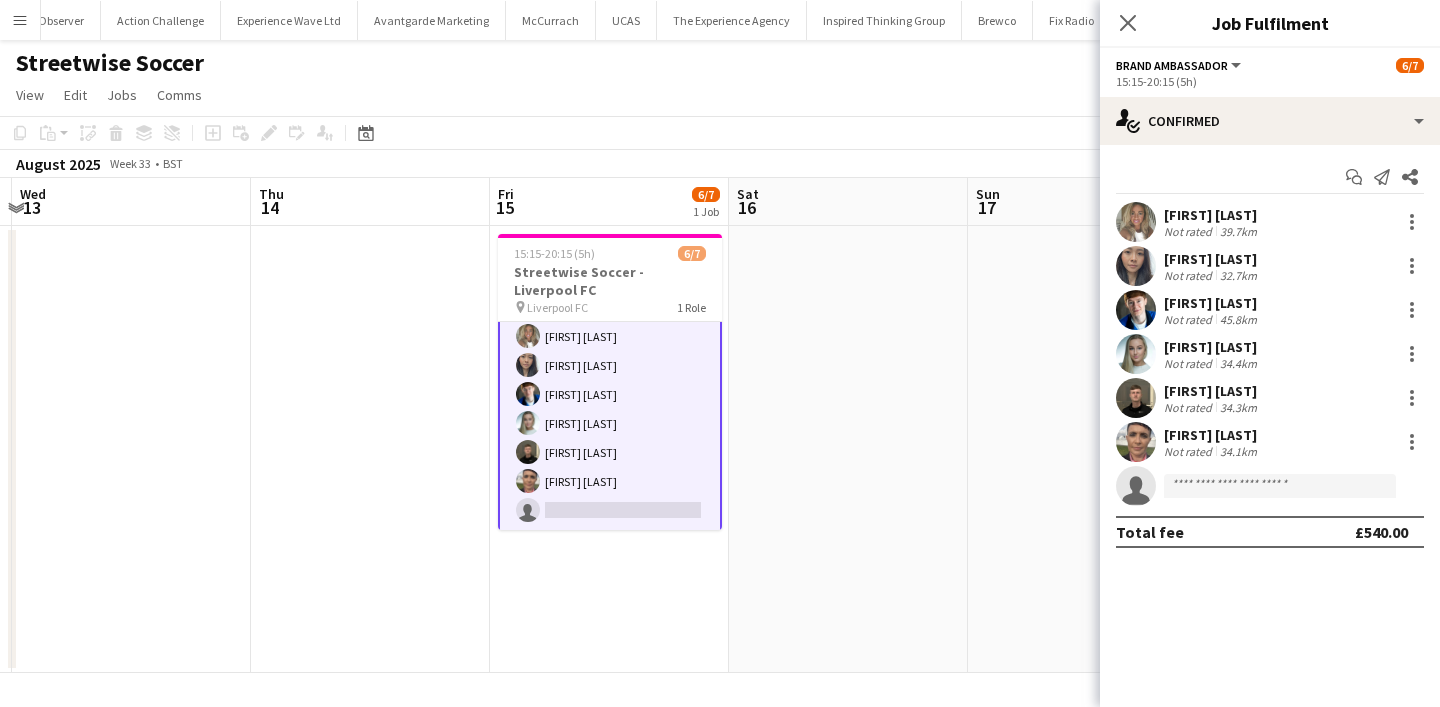 click on "[TIME] [TIME] ([DURATION]) [NUMBER]/[NUMBER] Streetwise Soccer - Liverpool FC
pin
Liverpool FC   1 Role   Brand Ambassador   3A   [NUMBER]/[NUMBER] [TIME]-[TIME] ([DURATION])
[FIRST] [LAST] [FIRST] [LAST] [FIRST] [LAST] [FIRST] [LAST] [FIRST] [LAST] [FIRST] [LAST]
single-neutral-actions" at bounding box center [609, 449] 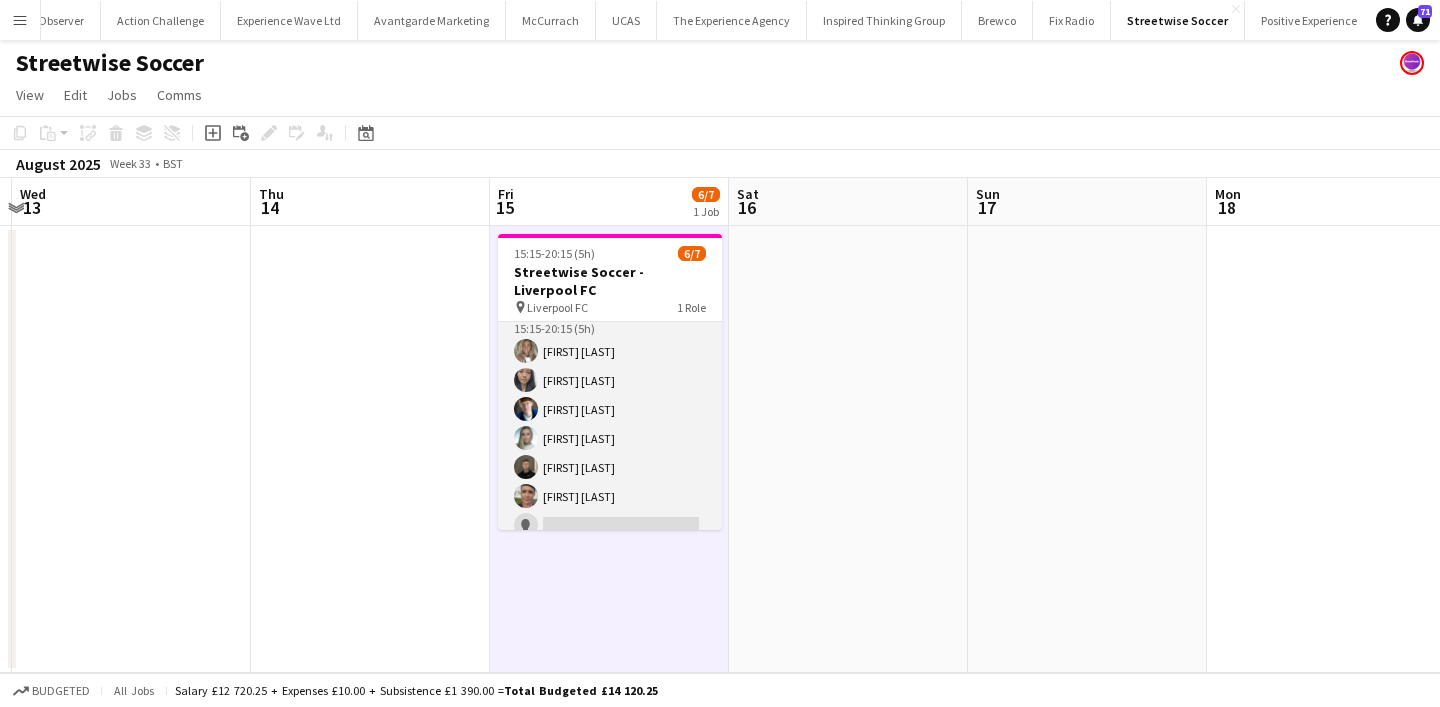 scroll, scrollTop: 34, scrollLeft: 0, axis: vertical 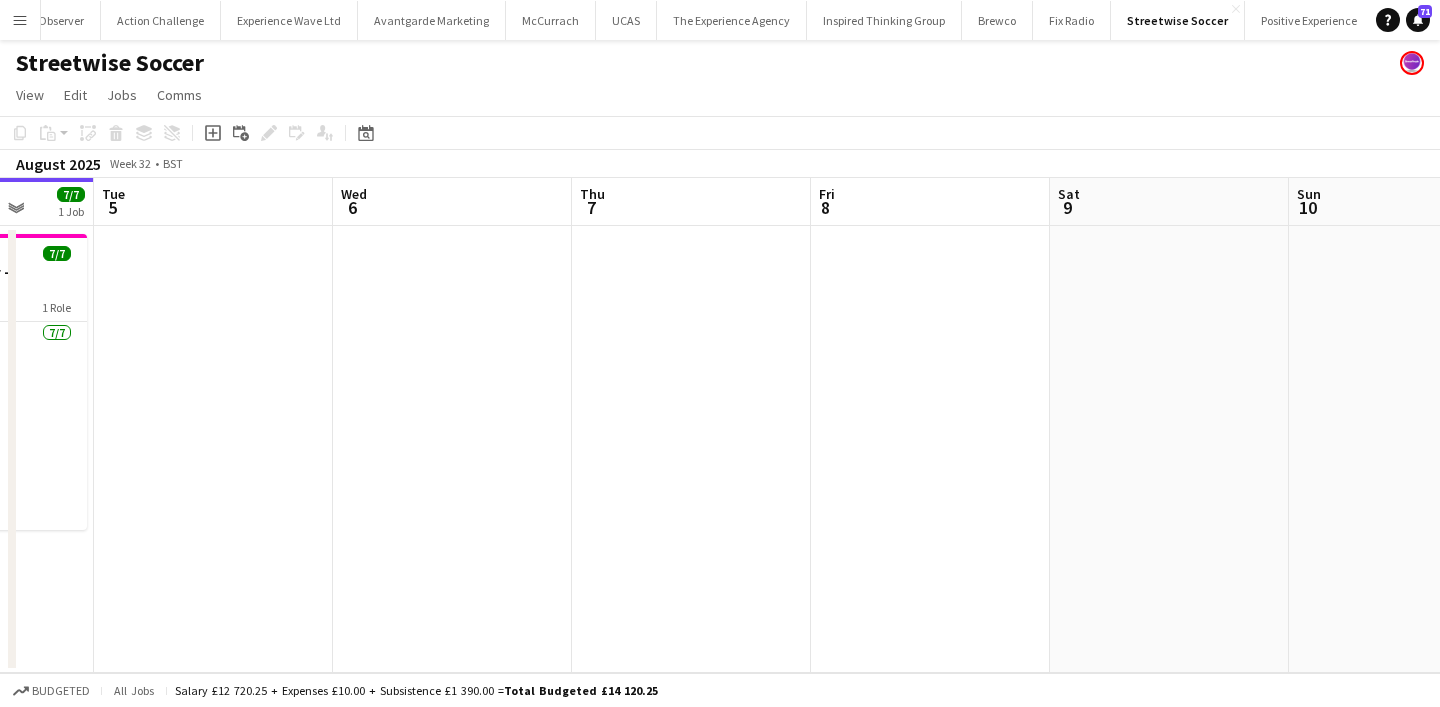 click on "Menu" at bounding box center (20, 20) 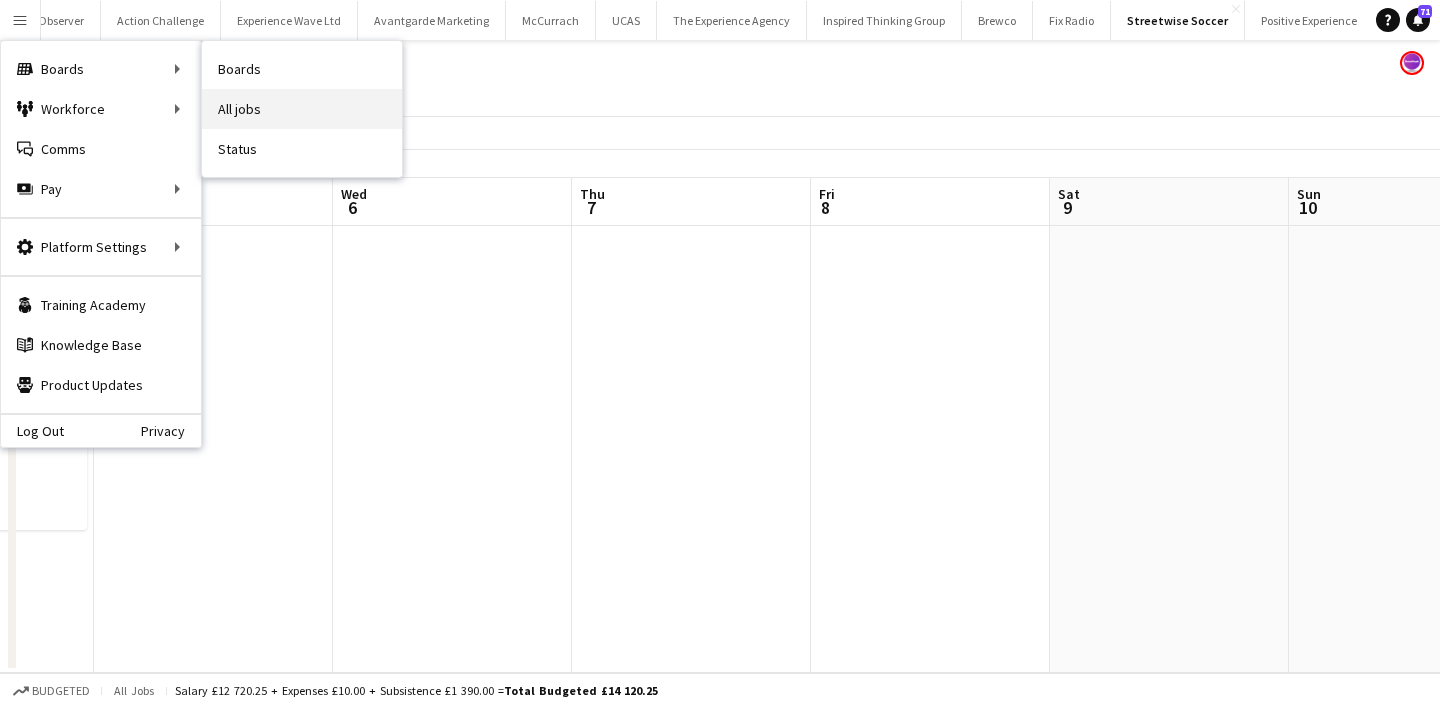 click on "All jobs" at bounding box center [302, 109] 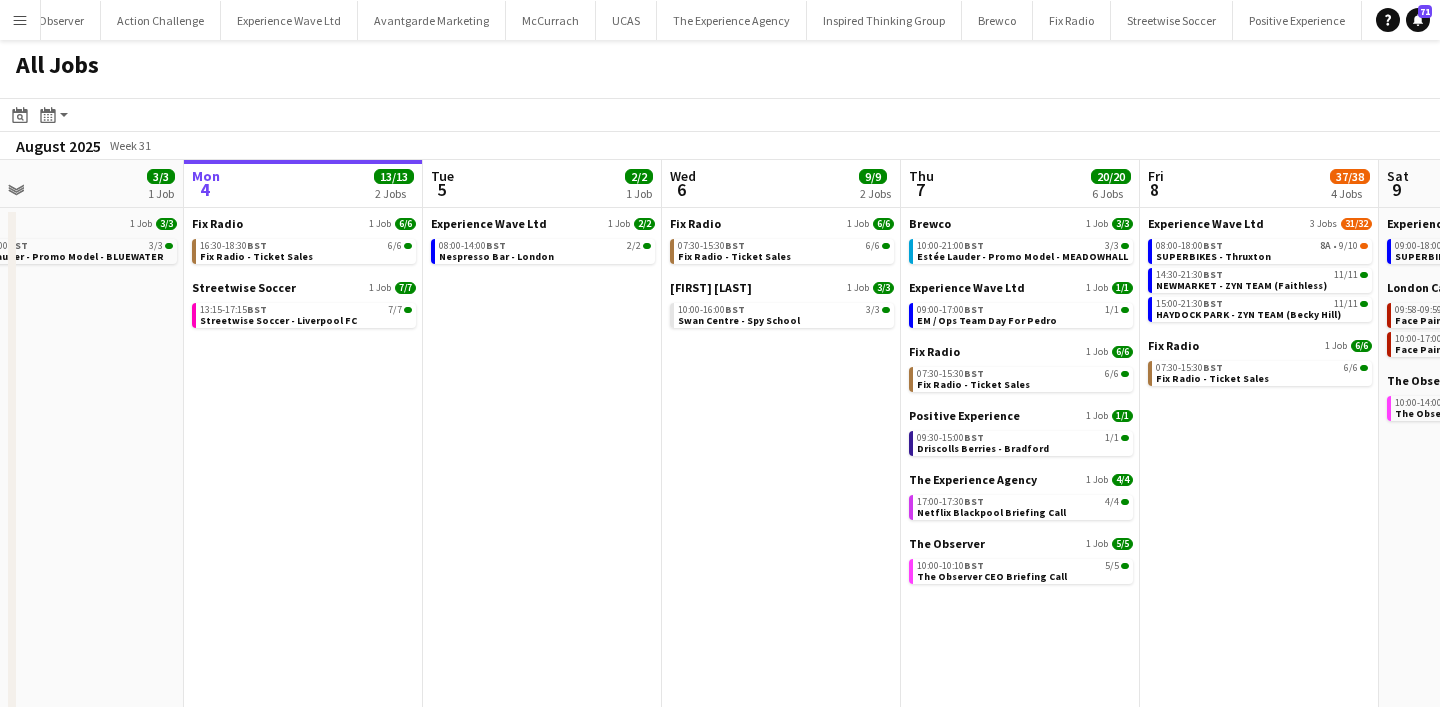 scroll, scrollTop: 0, scrollLeft: 534, axis: horizontal 